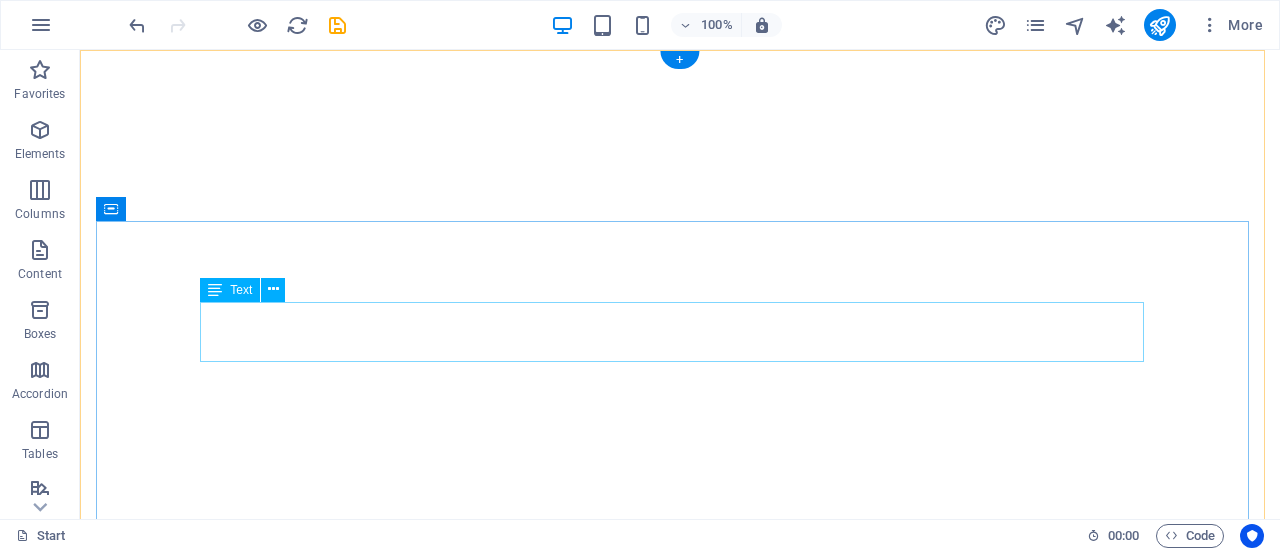 scroll, scrollTop: 0, scrollLeft: 0, axis: both 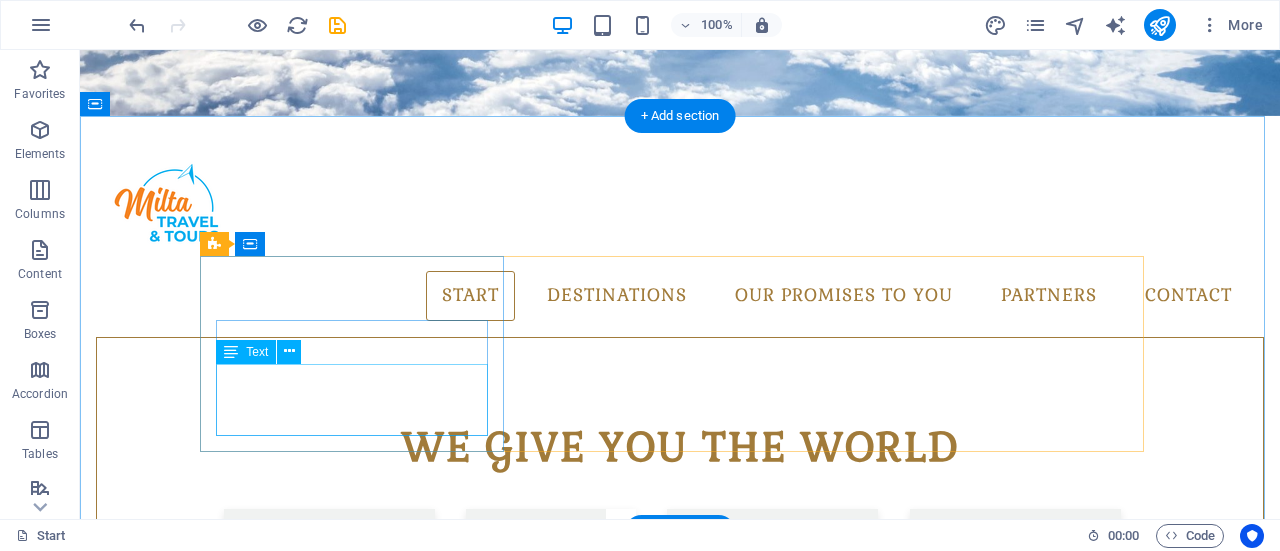 click on "Lorem ipsum dolor sit amet, consectetur adipisicing elit. Veritatis, dolorem!" at bounding box center [680, 1191] 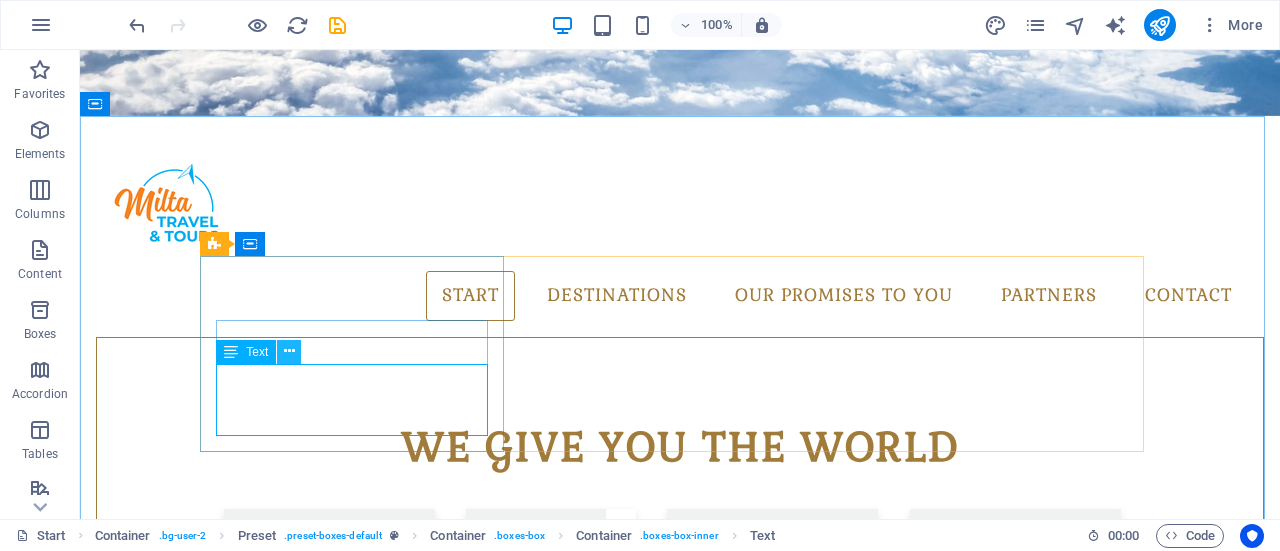 click at bounding box center [289, 351] 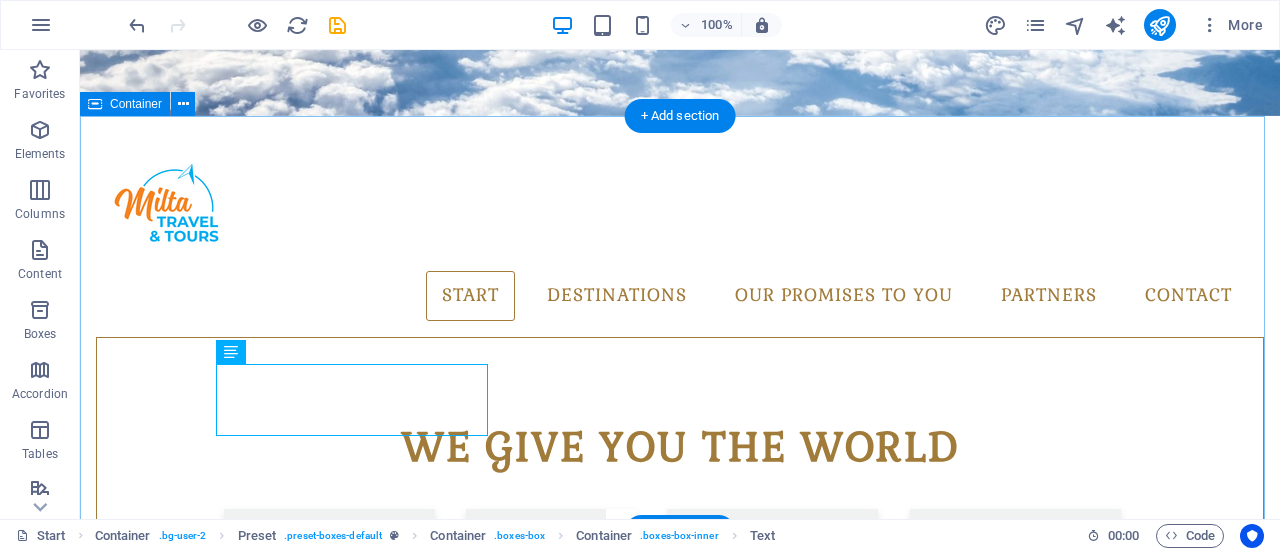 click on "Milta travel and tour  - Travel Agency Pick your Destination Lorem ipsum dolor sit amet, consectetur adipisicing elit. Veritatis, dolorem! Book your Flight Lorem ipsum dolor sit amet, consectetur adipisicing elit. Veritatis, dolorem! Enjoy your Vacation Lorem ipsum dolor sit amet, consectetur adipisicing elit. Veritatis, dolorem!" at bounding box center [680, 1271] 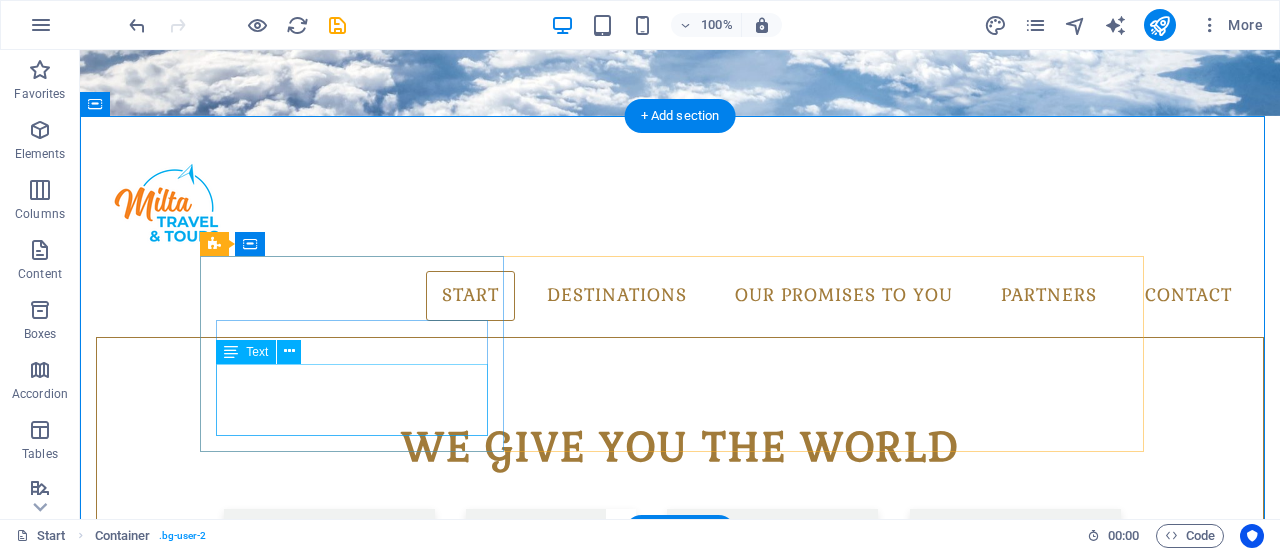 click on "Lorem ipsum dolor sit amet, consectetur adipisicing elit. Veritatis, dolorem!" at bounding box center (680, 1191) 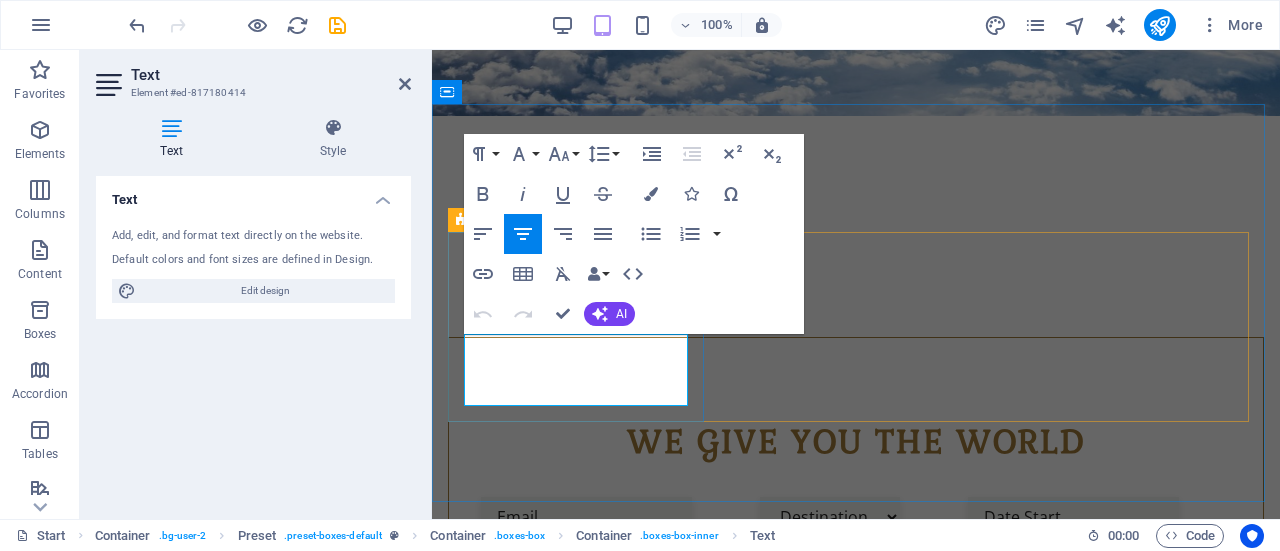 drag, startPoint x: 657, startPoint y: 400, endPoint x: 465, endPoint y: 357, distance: 196.7562 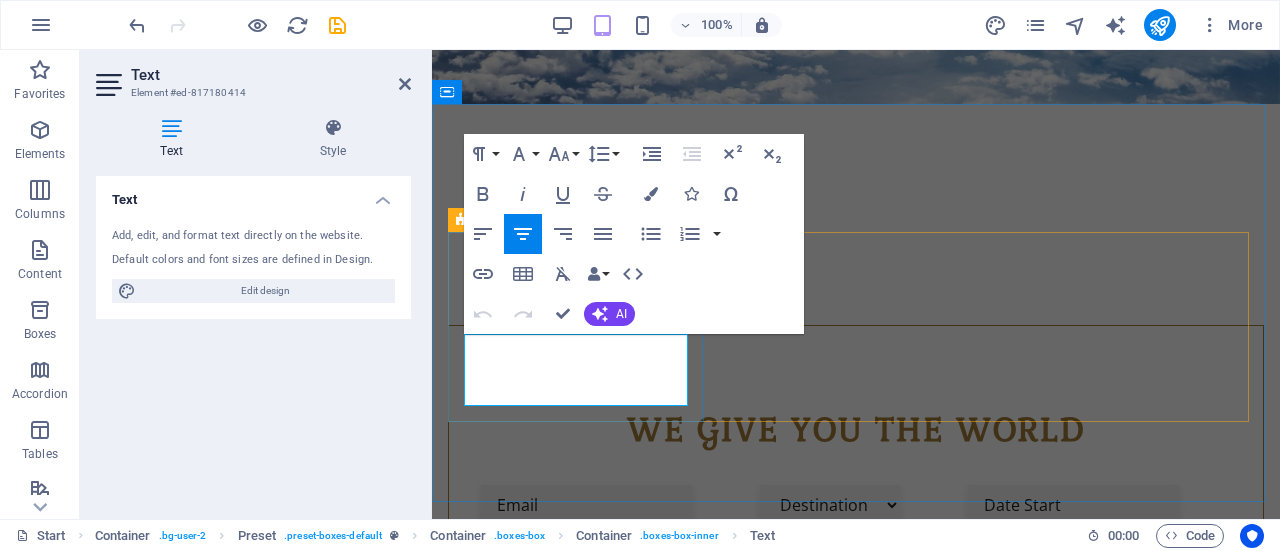 copy on "Lorem ipsum dolor sit amet, consectetur adipisicing elit. Veritatis, dolorem!" 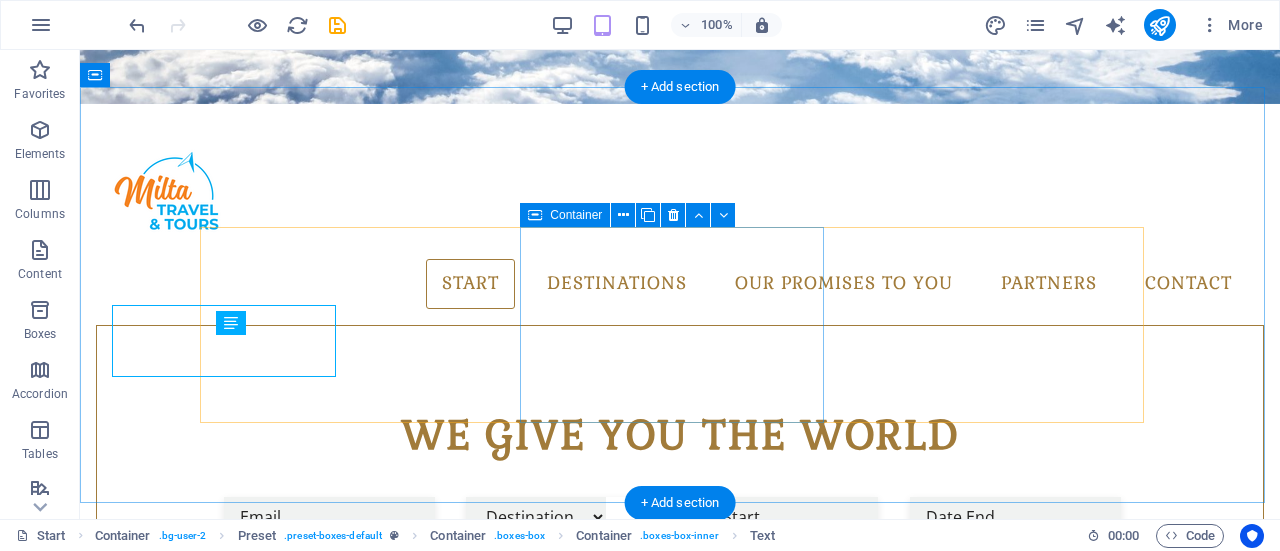 scroll, scrollTop: 629, scrollLeft: 0, axis: vertical 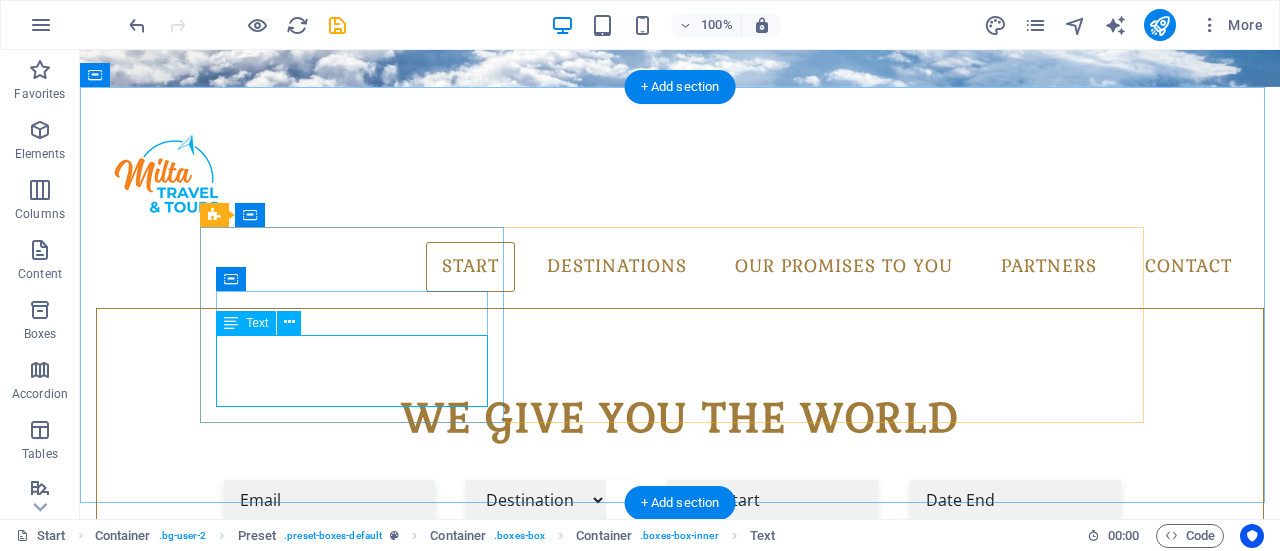 click on "Lorem ipsum dolor sit amet, consectetur adipisicing elit. Veritatis, dolorem!" at bounding box center (680, 1162) 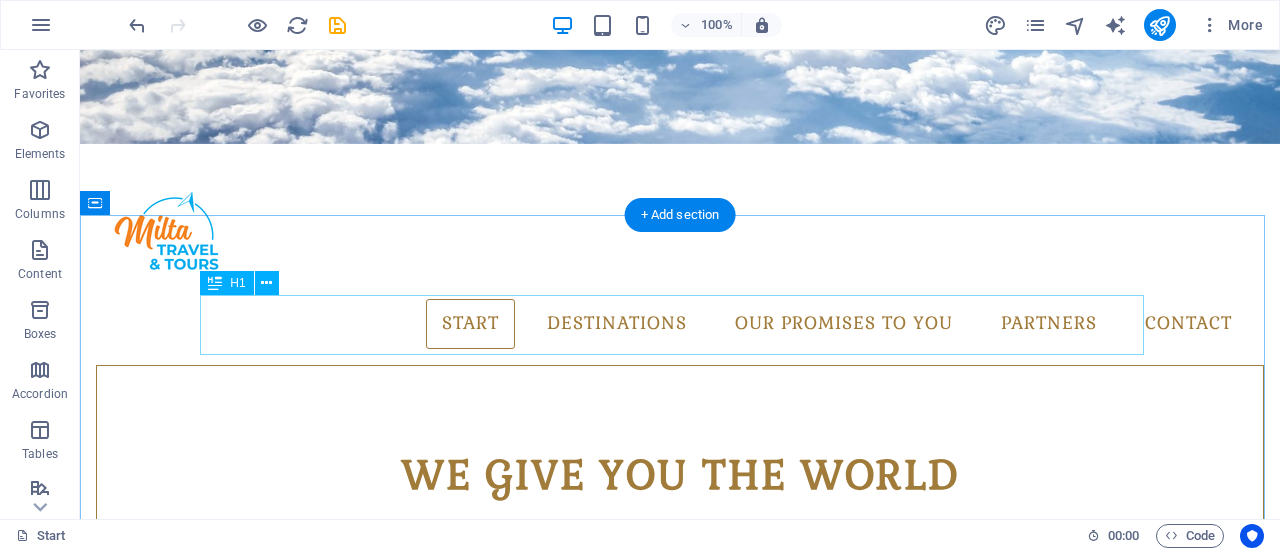 scroll, scrollTop: 600, scrollLeft: 0, axis: vertical 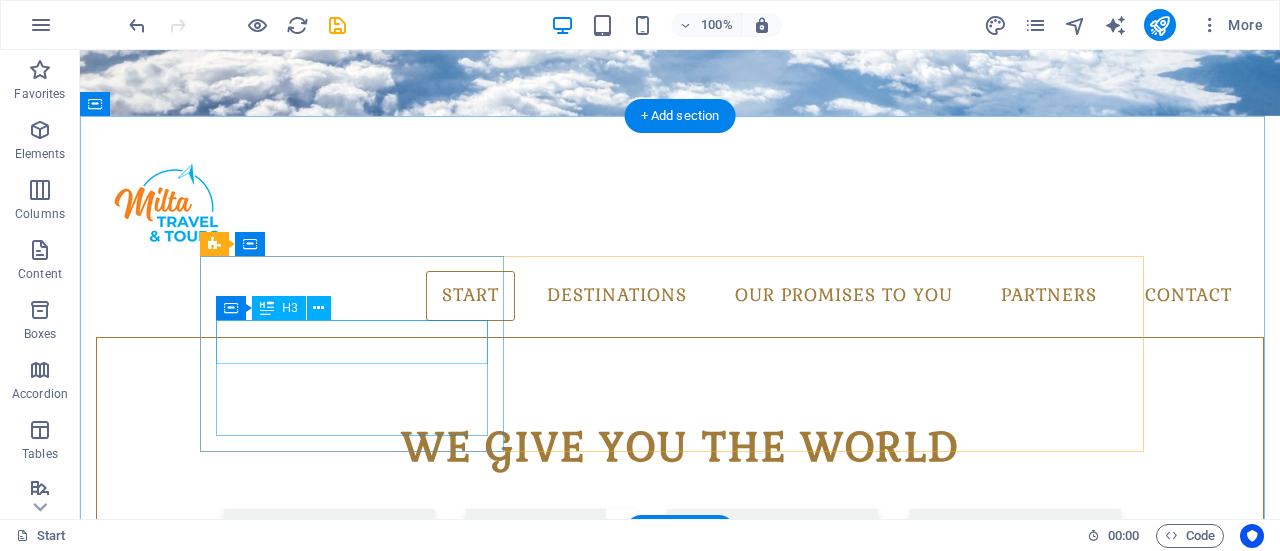 click on "Pick your Destination" at bounding box center [680, 1158] 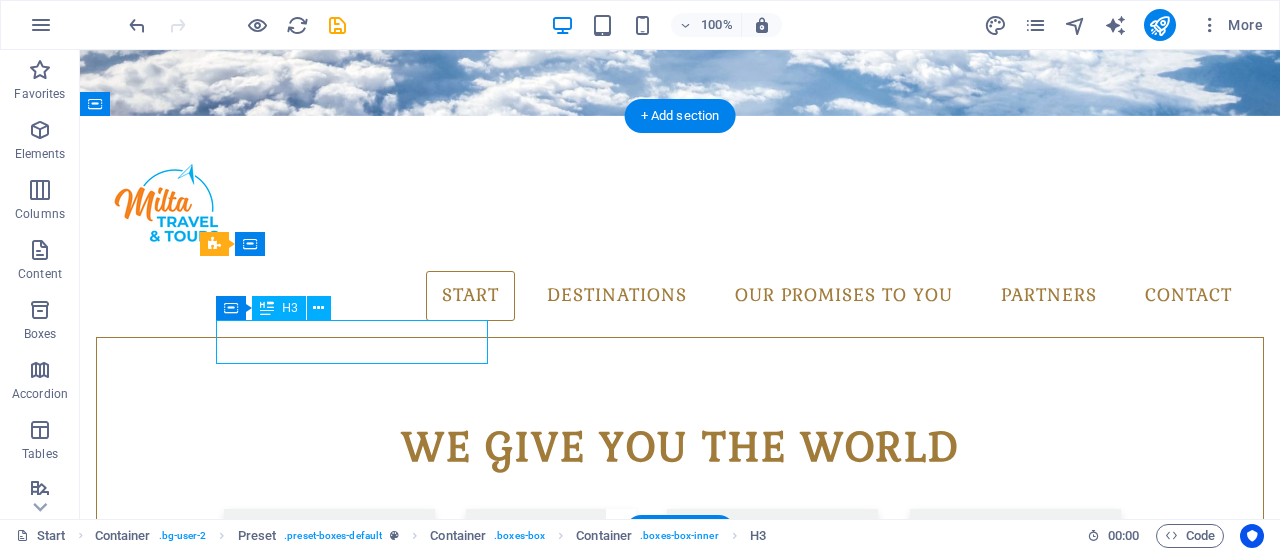 click on "Pick your Destination" at bounding box center (680, 1158) 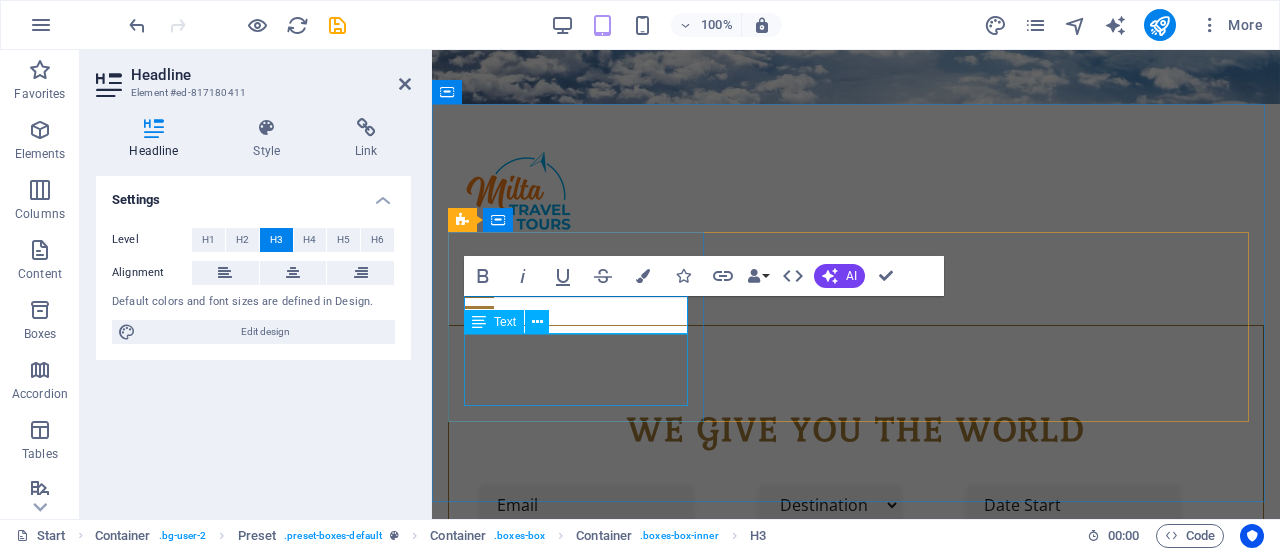 click on "Lorem ipsum dolor sit amet, consectetur adipisicing elit. Veritatis, dolorem!" at bounding box center [856, 1150] 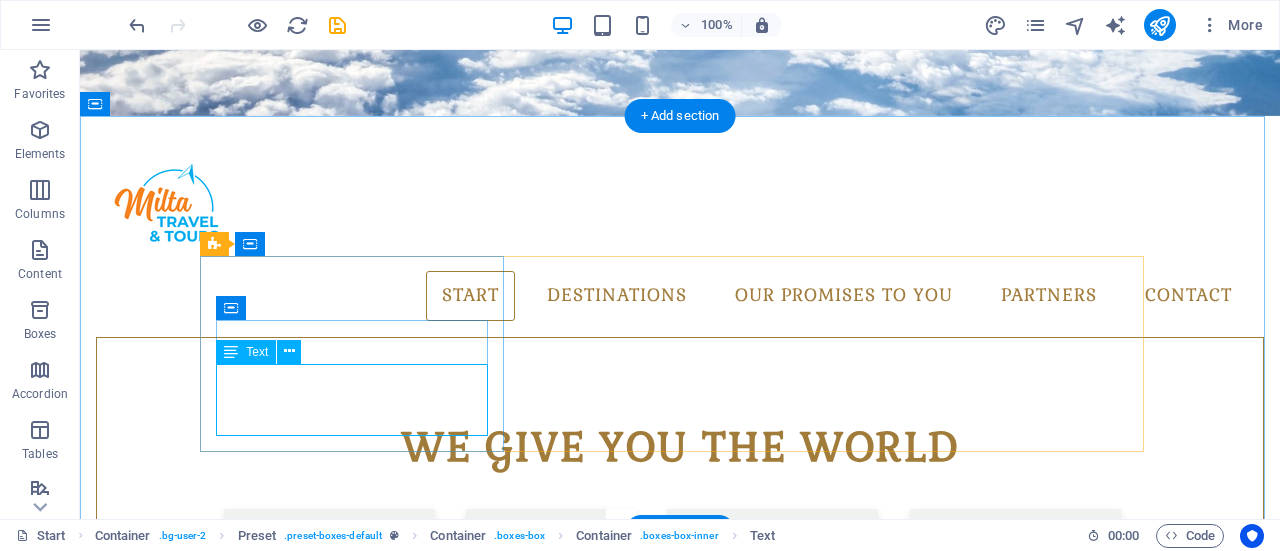 click on "Lorem ipsum dolor sit amet, consectetur adipisicing elit. Veritatis, dolorem!" at bounding box center (680, 1191) 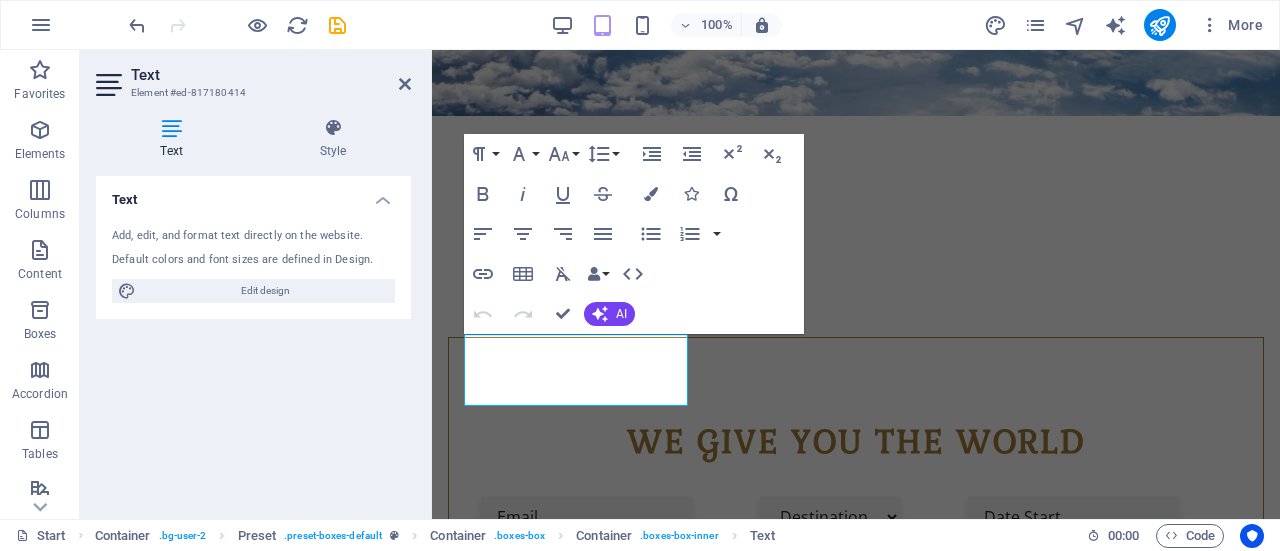 click on "Text Add, edit, and format text directly on the website. Default colors and font sizes are defined in Design. Edit design Alignment Left aligned Centered Right aligned" at bounding box center (253, 339) 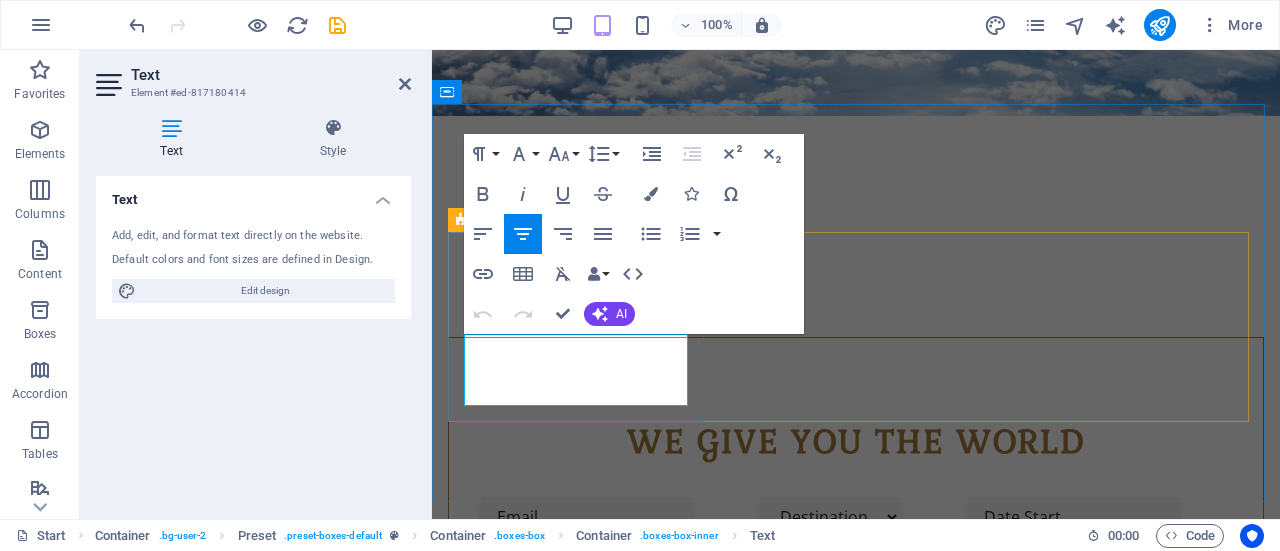 drag, startPoint x: 657, startPoint y: 401, endPoint x: 474, endPoint y: 355, distance: 188.69287 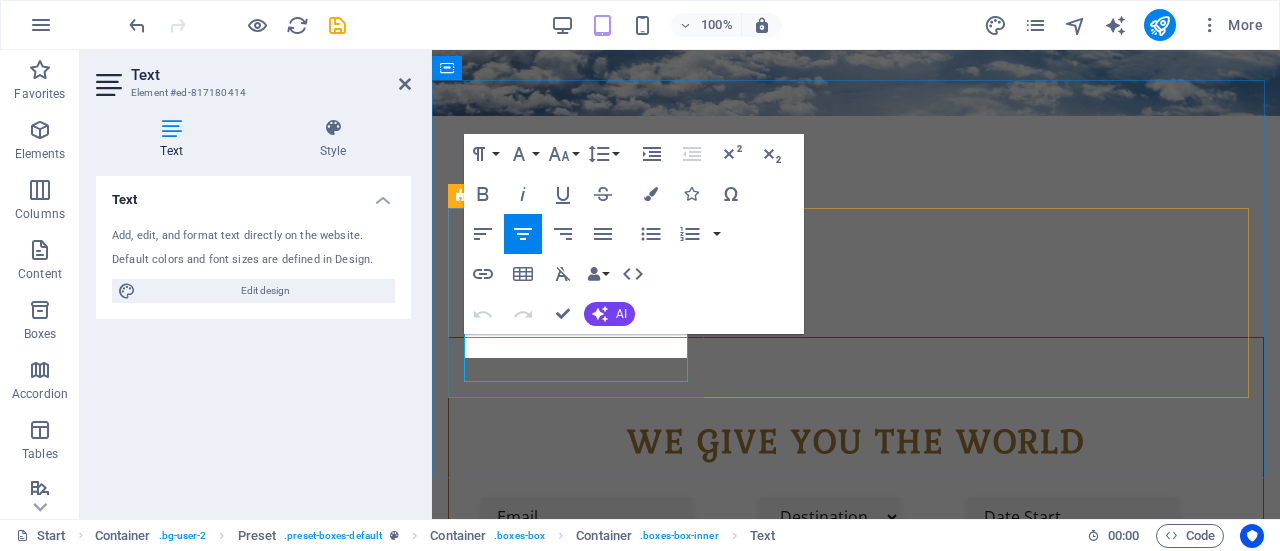 scroll, scrollTop: 624, scrollLeft: 0, axis: vertical 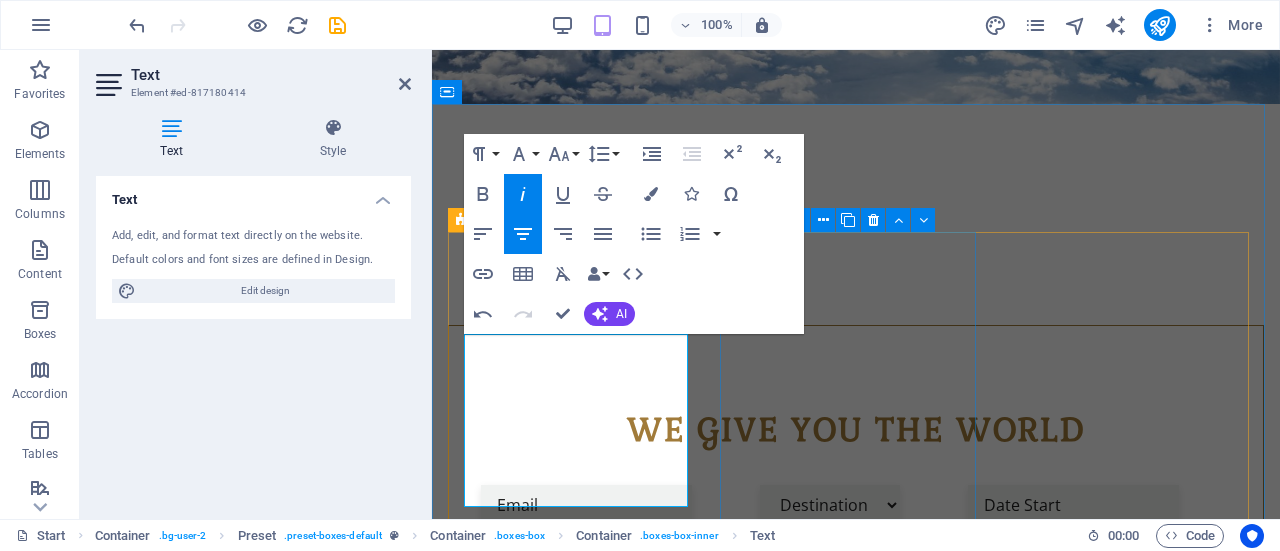 click on "Book your Flight Lorem ipsum dolor sit amet, consectetur adipisicing elit. Veritatis, dolorem!" at bounding box center (856, 1283) 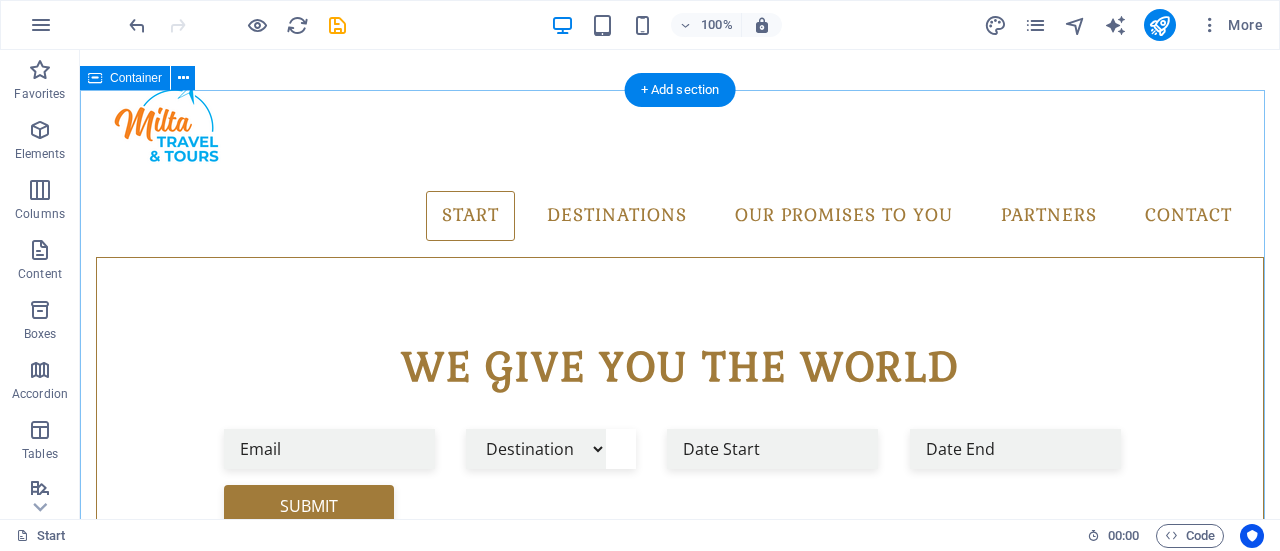scroll, scrollTop: 653, scrollLeft: 0, axis: vertical 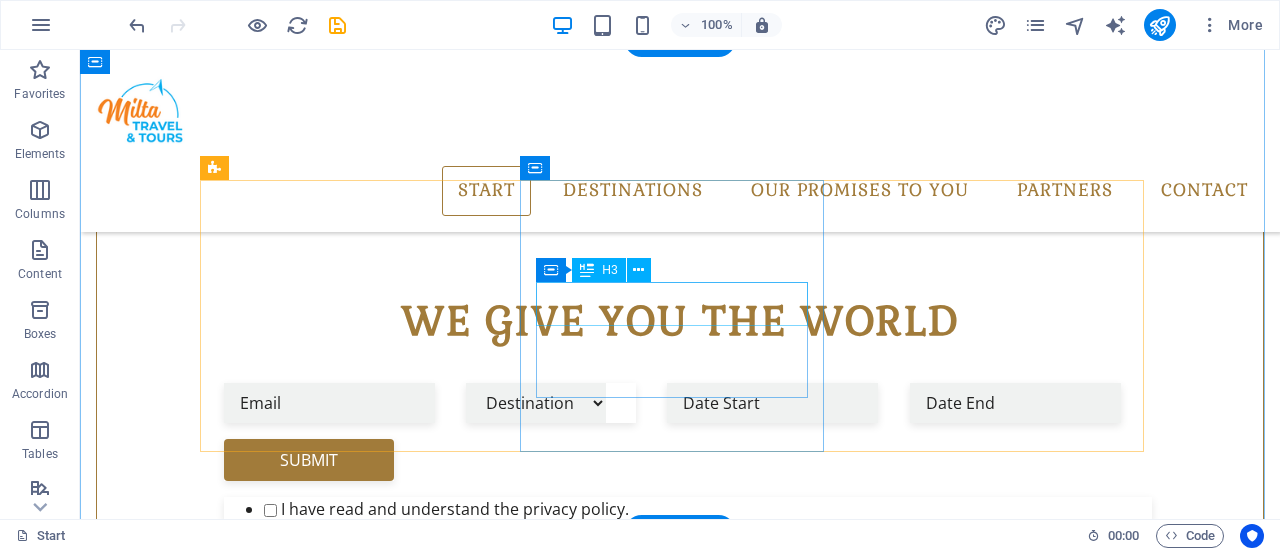click on "Book your Flight" at bounding box center (680, 1214) 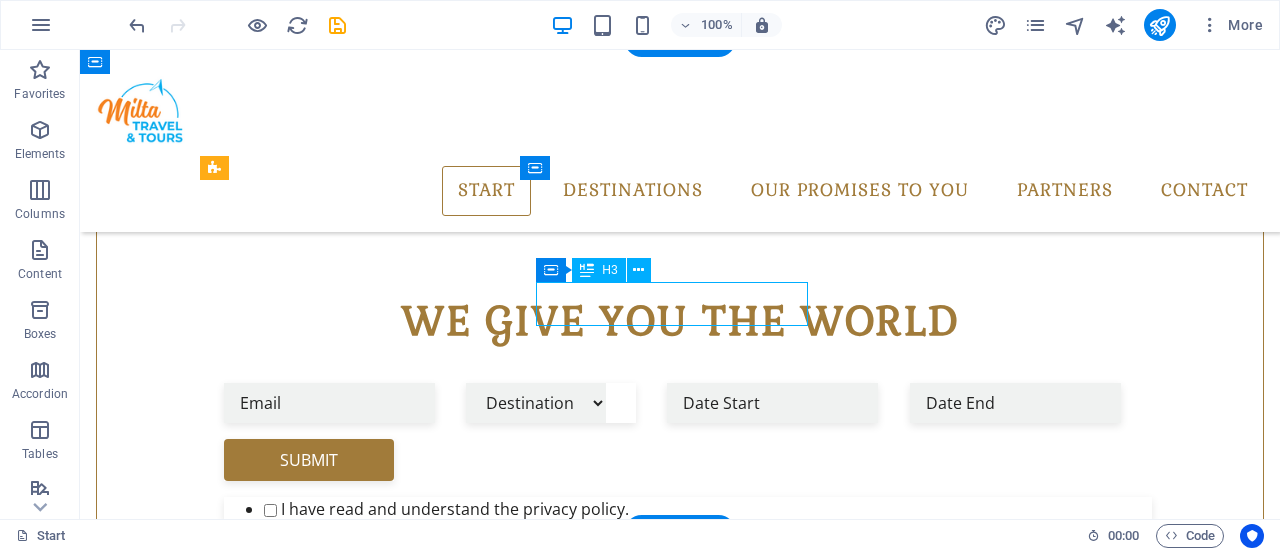 click on "Book your Flight" at bounding box center [680, 1214] 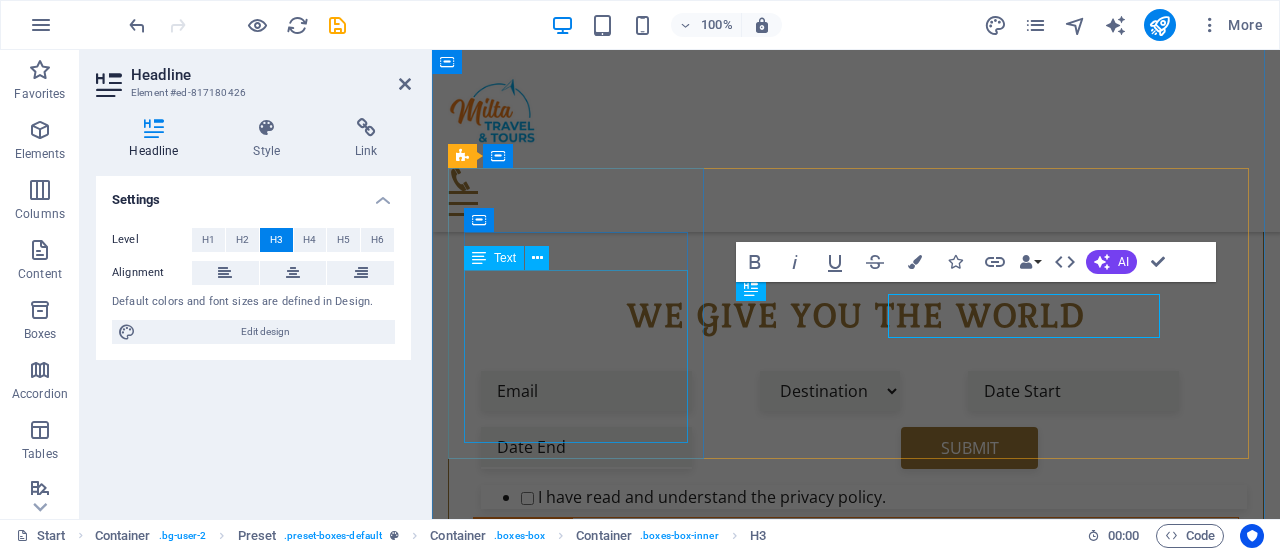 scroll, scrollTop: 641, scrollLeft: 0, axis: vertical 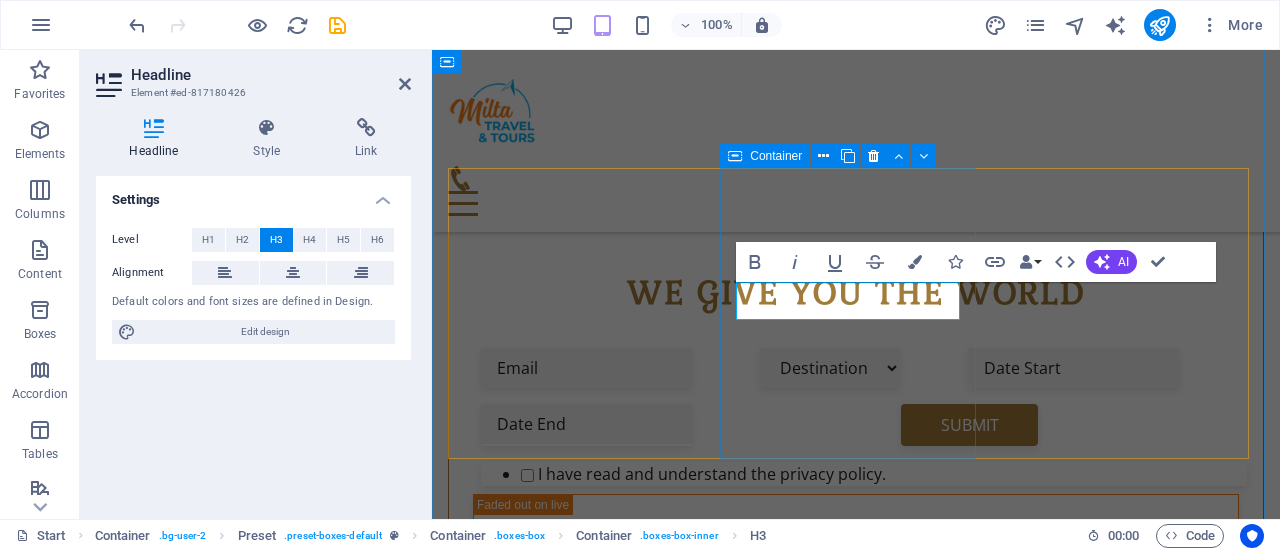 click on "Services Lorem ipsum dolor sit amet, consectetur adipisicing elit. Veritatis, dolorem!" at bounding box center (856, 1146) 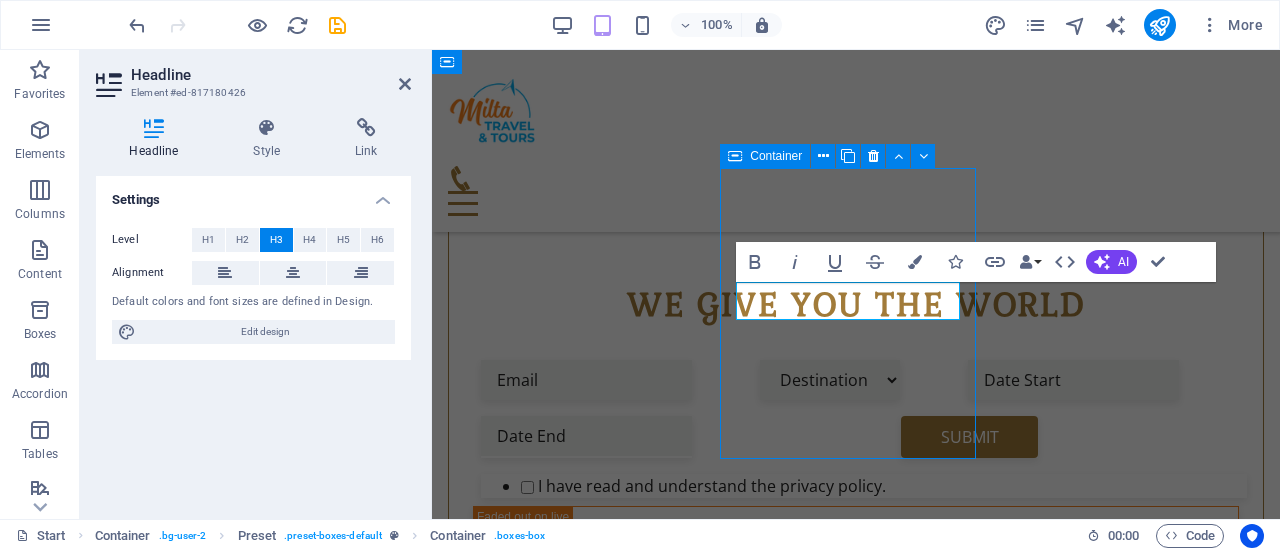 scroll, scrollTop: 652, scrollLeft: 0, axis: vertical 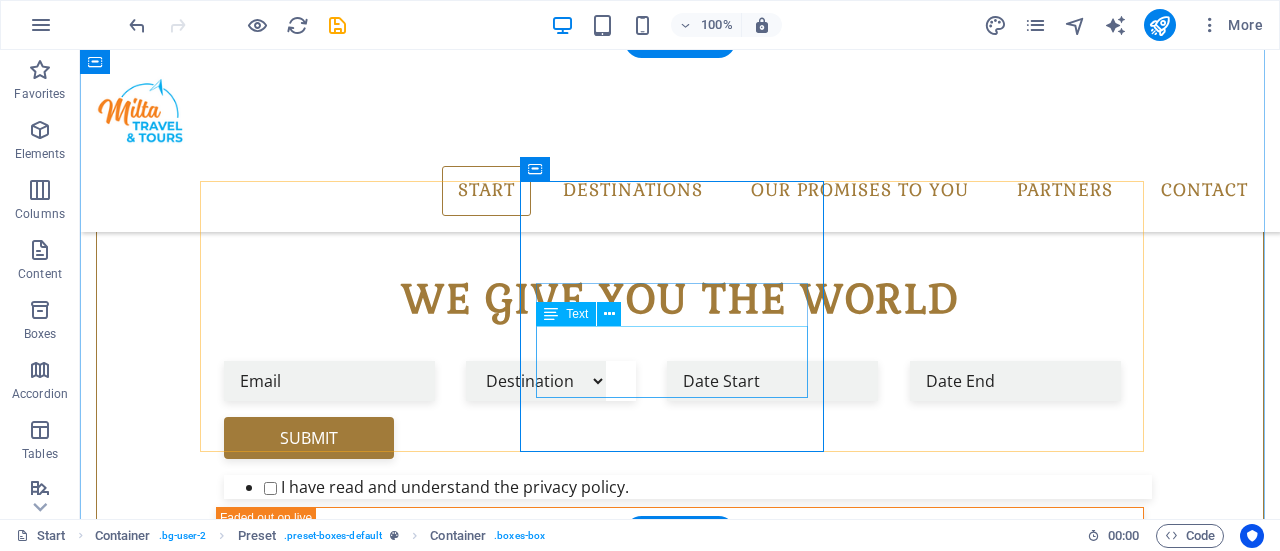 click on "Lorem ipsum dolor sit amet, consectetur adipisicing elit. Veritatis, dolorem!" at bounding box center [680, 1225] 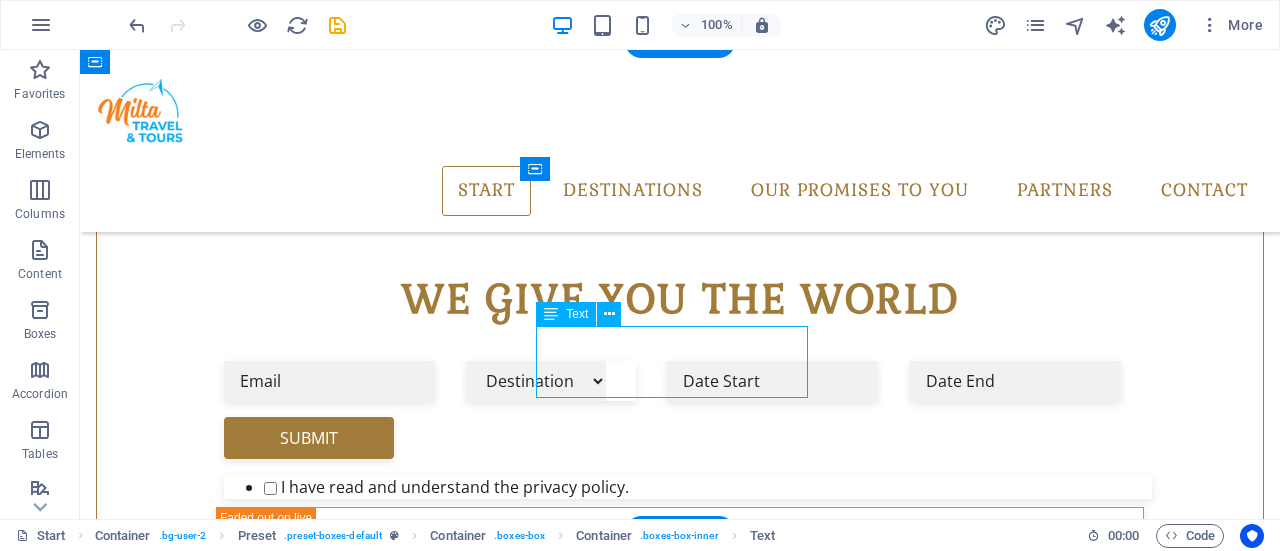 click on "Lorem ipsum dolor sit amet, consectetur adipisicing elit. Veritatis, dolorem!" at bounding box center (680, 1225) 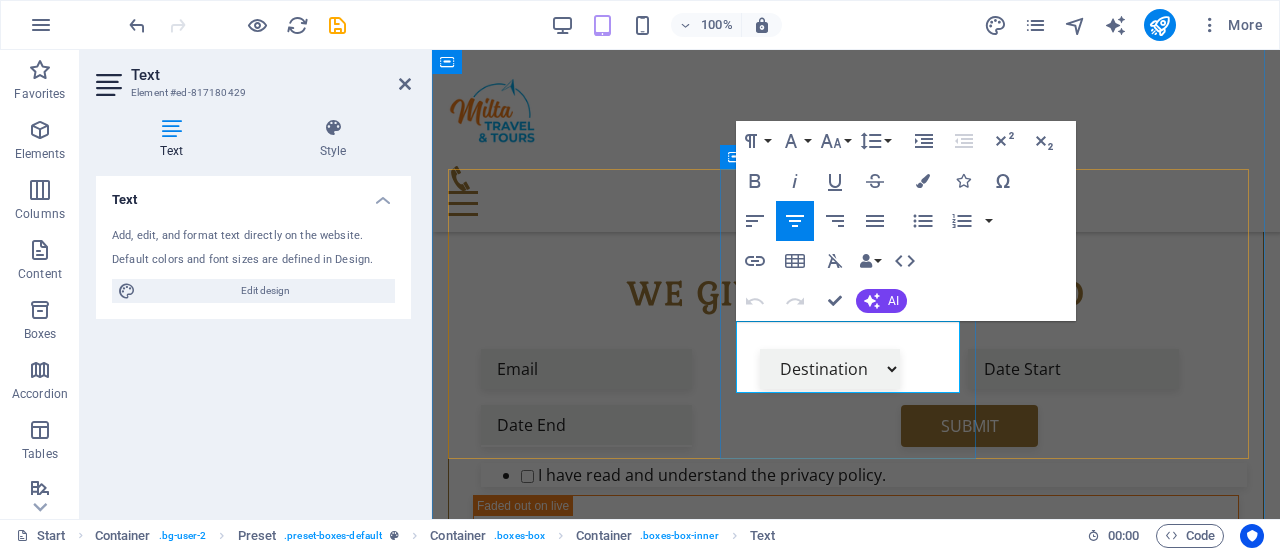drag, startPoint x: 932, startPoint y: 380, endPoint x: 721, endPoint y: 337, distance: 215.33694 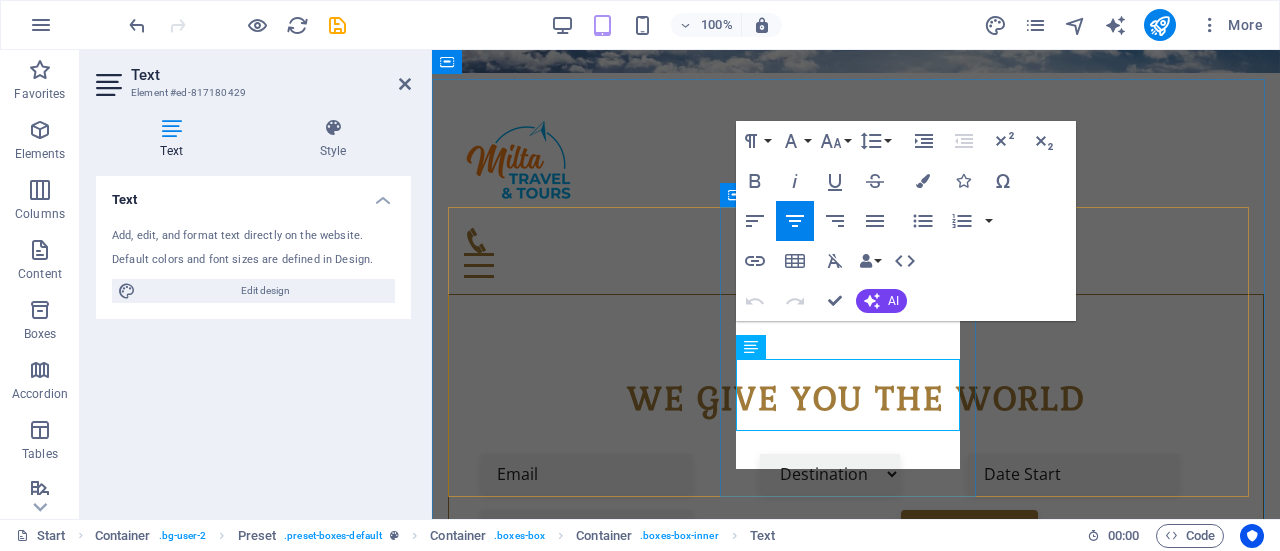 scroll, scrollTop: 625, scrollLeft: 0, axis: vertical 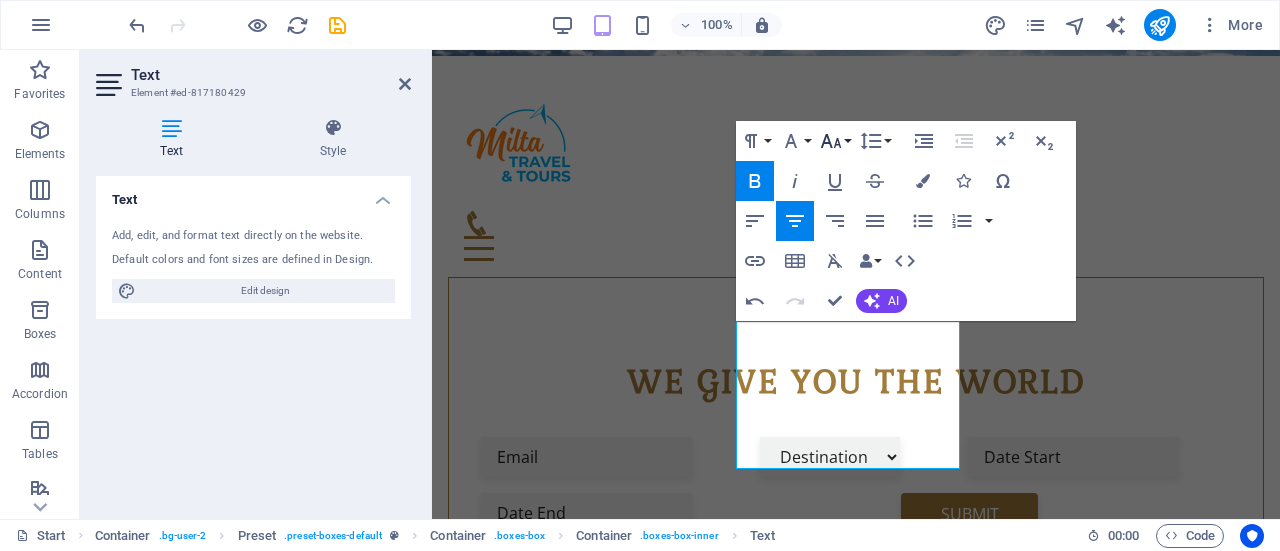 click on "Font Size" at bounding box center [835, 141] 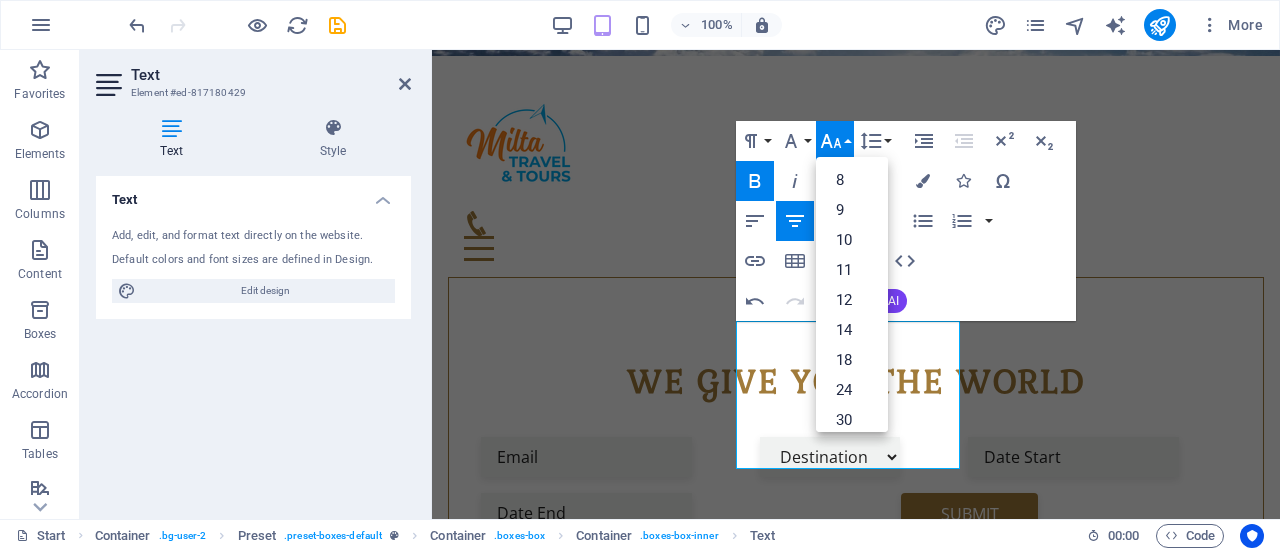 click on "Font Size" at bounding box center [835, 141] 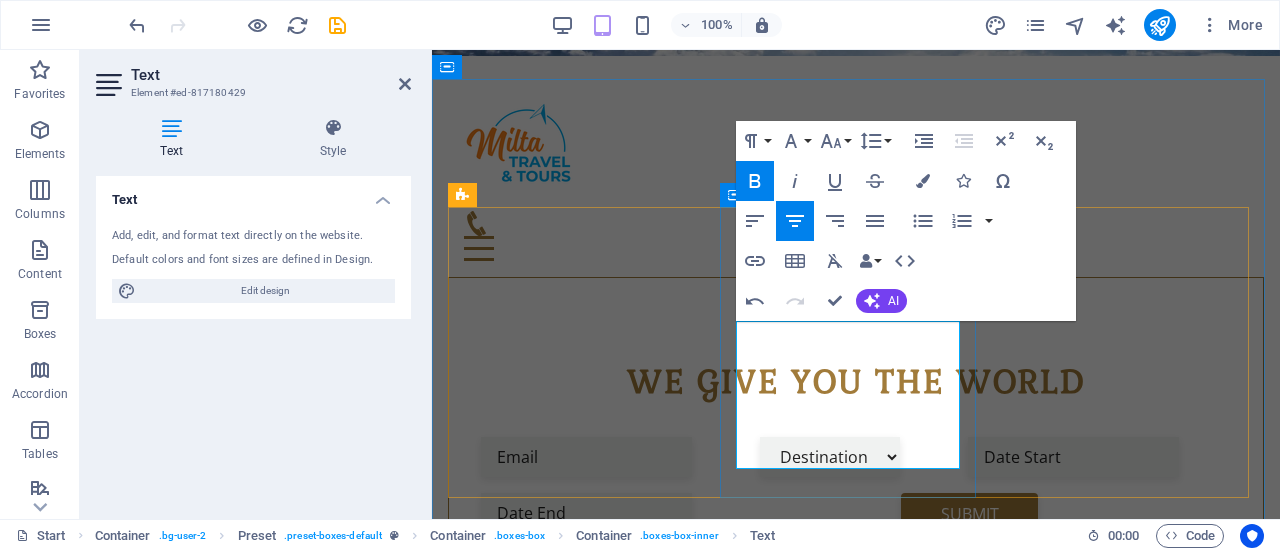 drag, startPoint x: 942, startPoint y: 460, endPoint x: 724, endPoint y: 333, distance: 252.29546 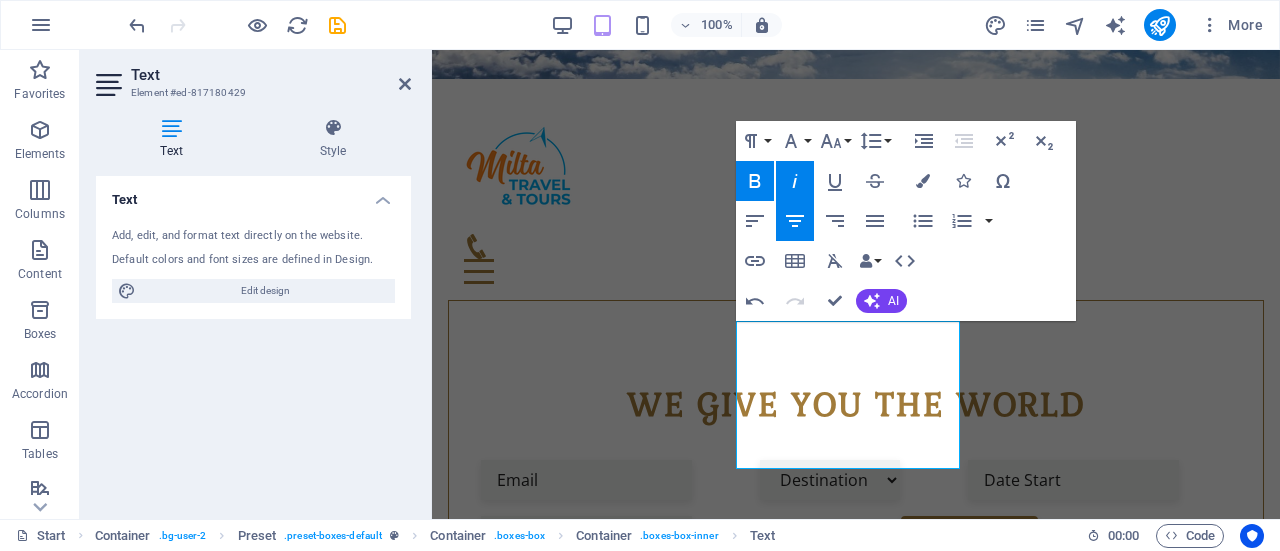 click 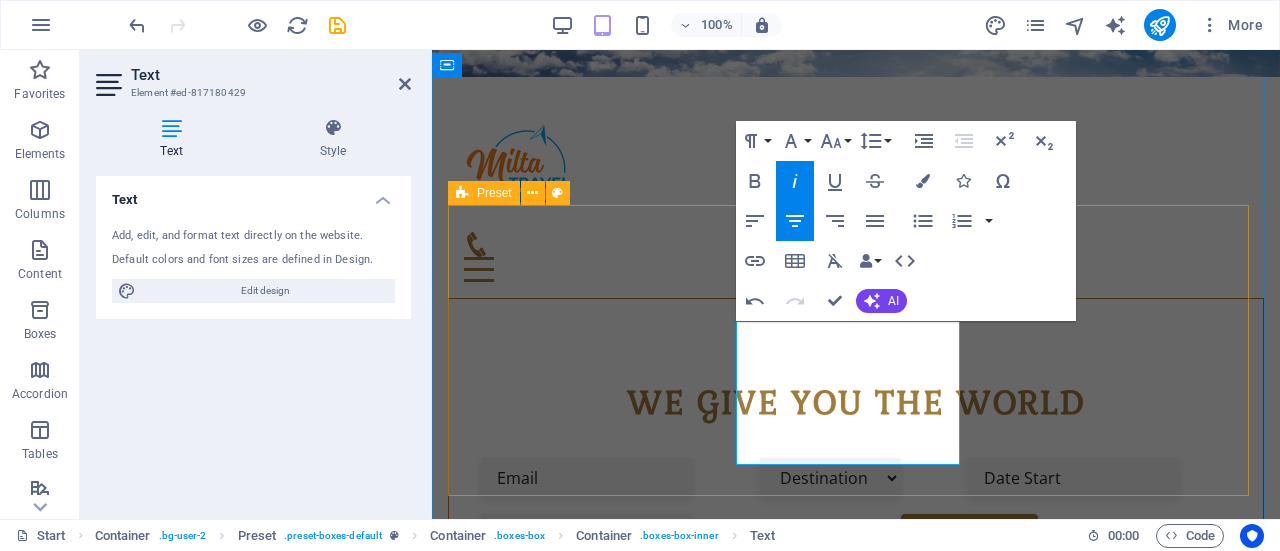 click on "DESTINATION EXPERTS Exploring the world’s greatest destinations and resorts is what we do best. Sharing that expertise with you is what we love most. Let us give you an insider’s look at your next dream escape. Services Customized and all-inclusive travel planning and reservation services that reflect your ideal itinerary, travel tastes, and individual approach to exploration Enjoy your Vacation Lorem ipsum dolor sit amet, consectetur adipisicing elit. Veritatis, dolorem!" at bounding box center [856, 1255] 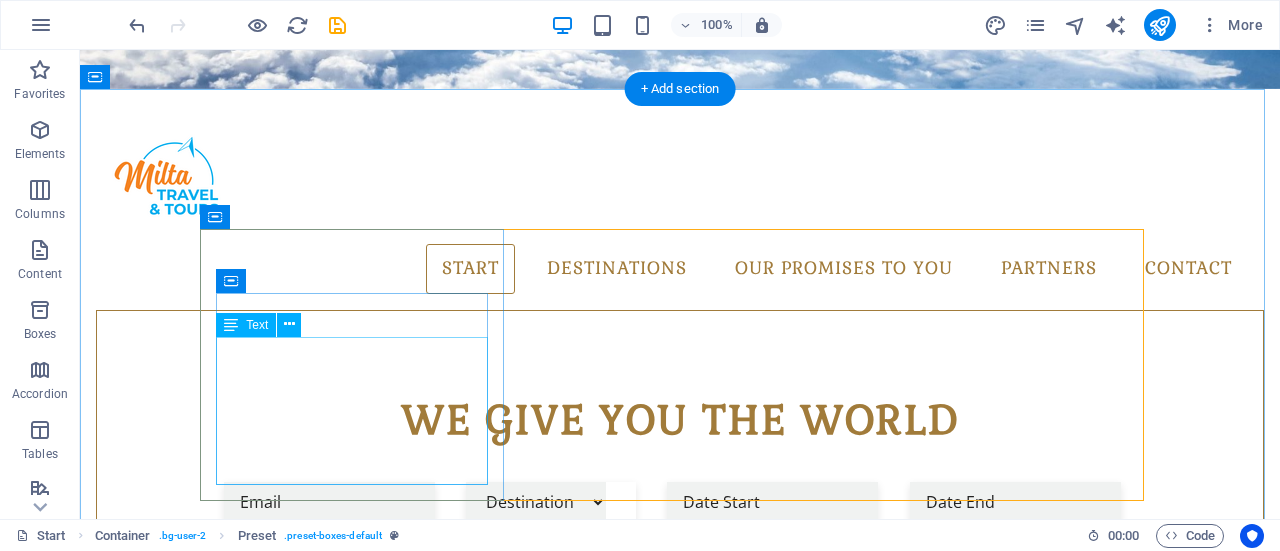 click on "Exploring the world’s greatest destinations and resorts is what we do best. Sharing that expertise with you is what we love most. Let us give you an insider’s look at your next dream escape." at bounding box center (680, 1177) 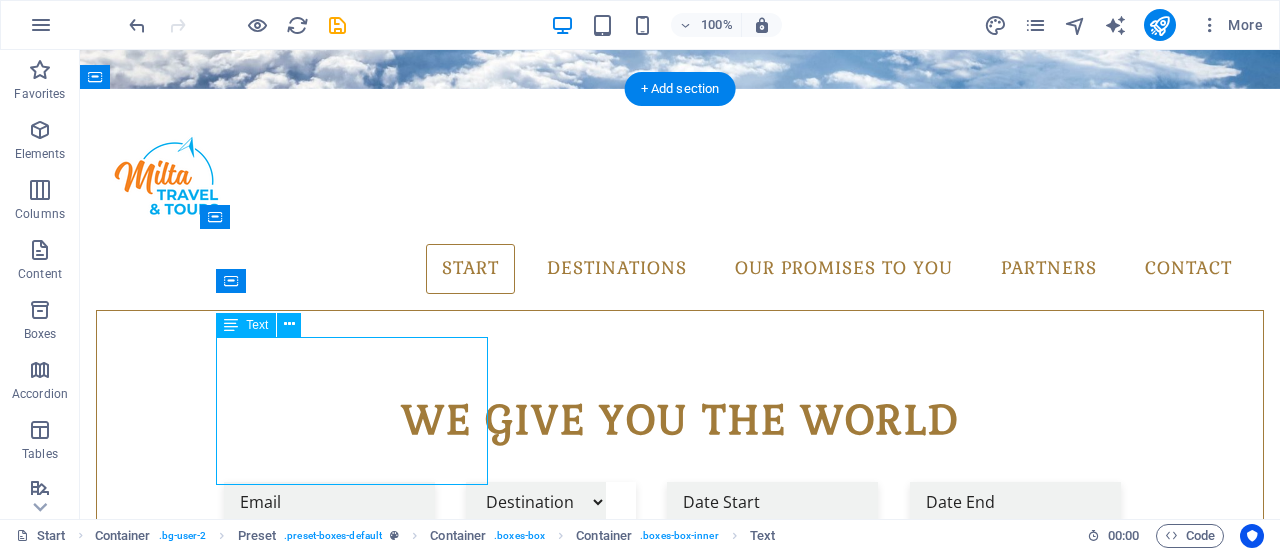 click on "Exploring the world’s greatest destinations and resorts is what we do best. Sharing that expertise with you is what we love most. Let us give you an insider’s look at your next dream escape." at bounding box center (680, 1177) 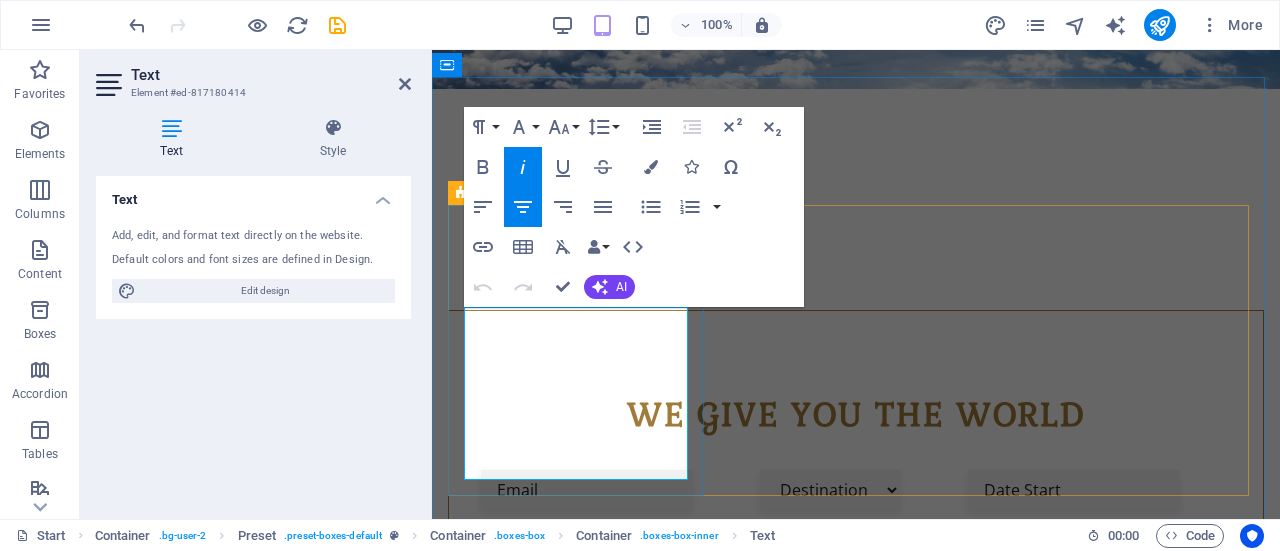 click on "Exploring the world’s greatest destinations and resorts is what we do best. Sharing that expertise with you is what we love most. Let us give you an insider’s look at your next dream escape." at bounding box center [855, 1148] 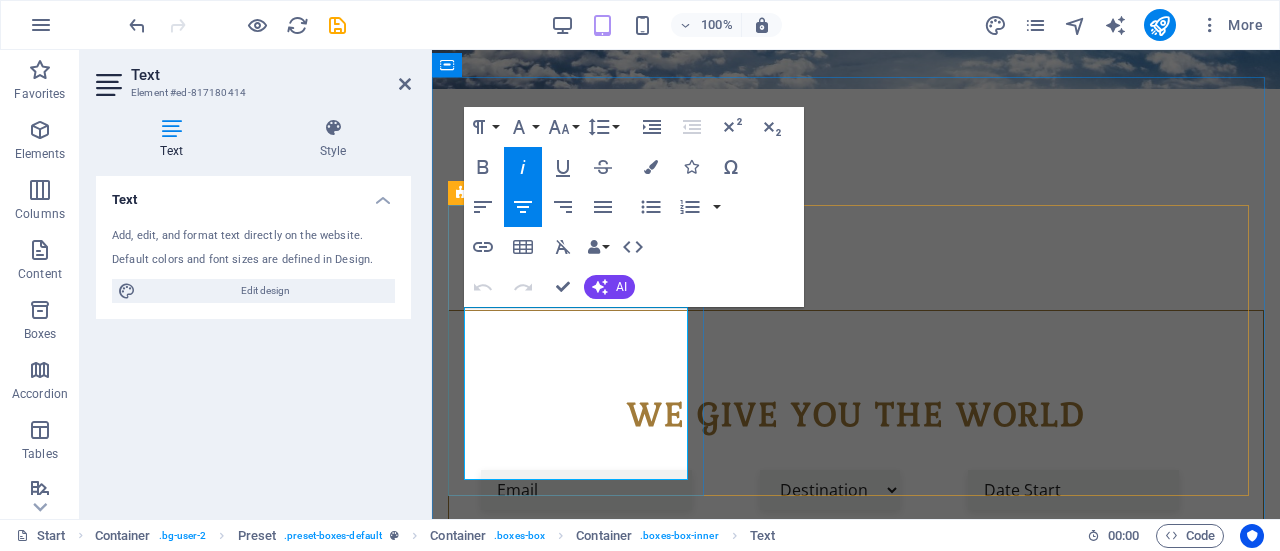 drag, startPoint x: 642, startPoint y: 425, endPoint x: 553, endPoint y: 403, distance: 91.67879 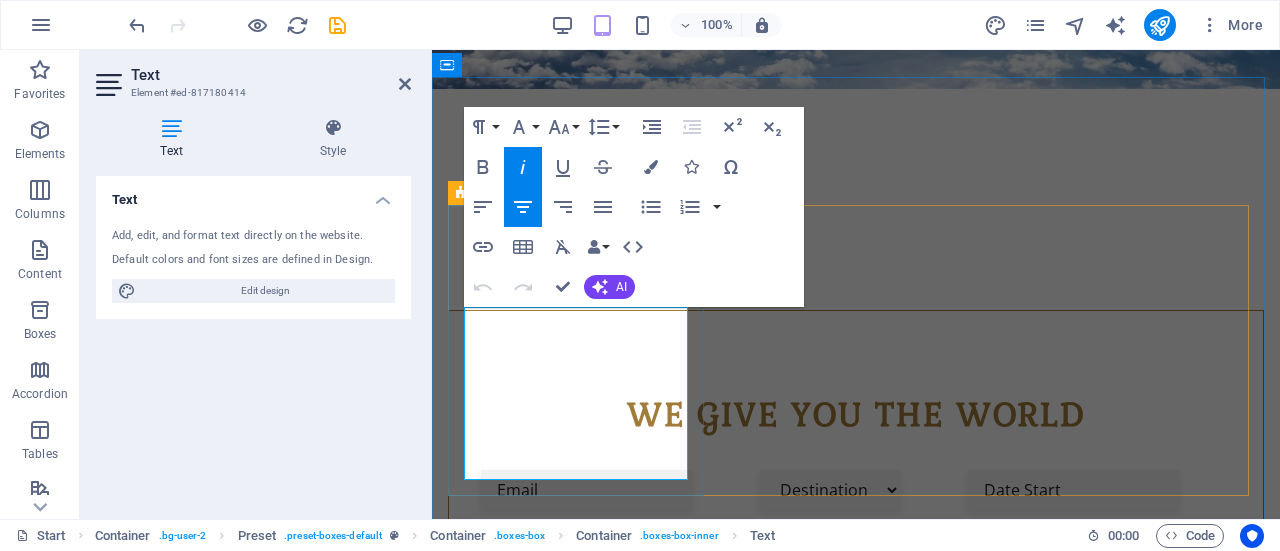click on "Exploring the world’s greatest destinations and resorts is what we do best. Sharing that expertise with you is what we love most. Let us give you an insider’s look at your next dream escape." at bounding box center (855, 1148) 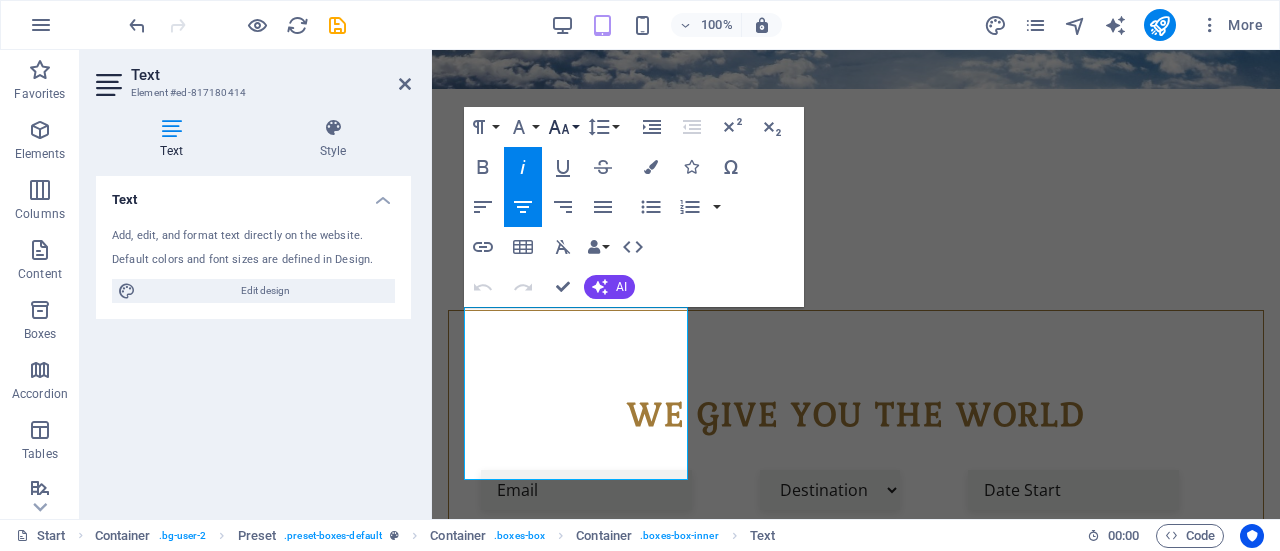 click on "Font Size" at bounding box center [563, 127] 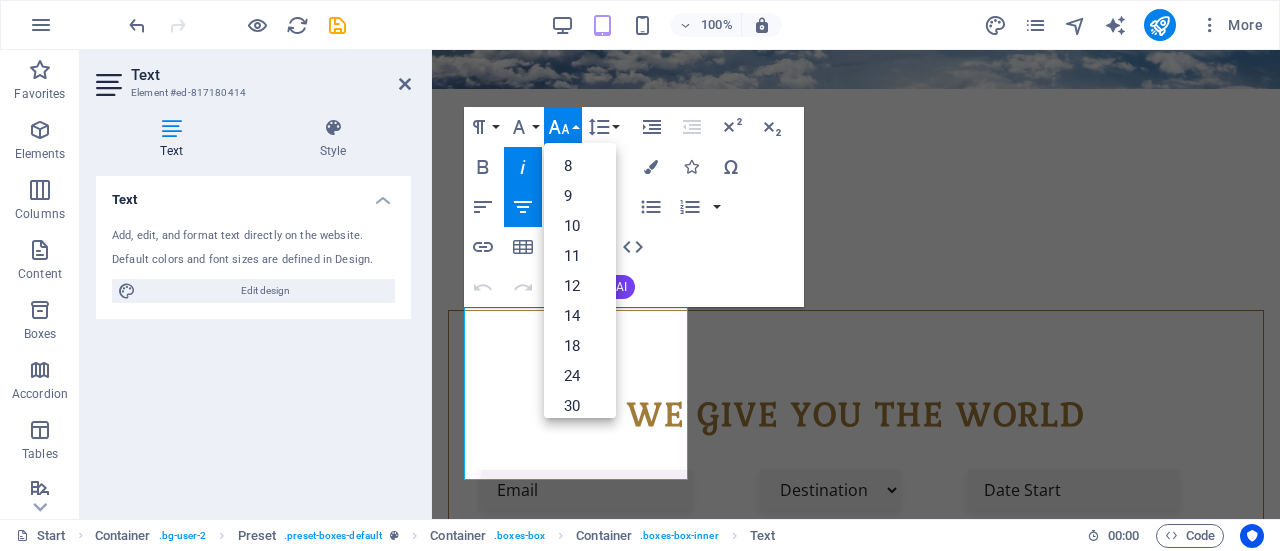 click on "Font Size" at bounding box center (563, 127) 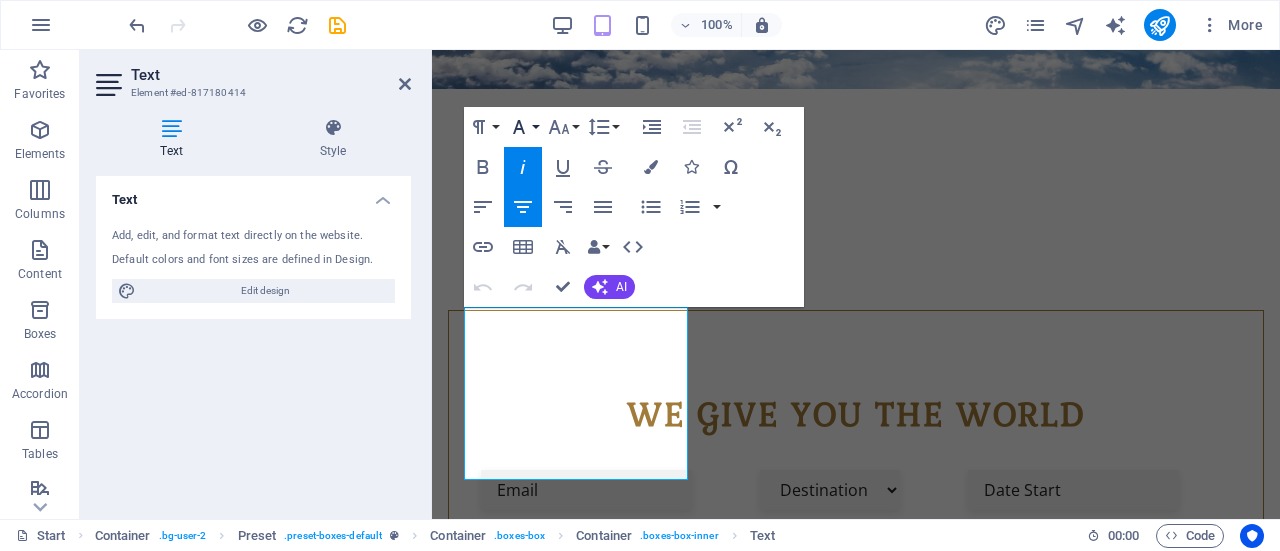 click on "Font Family" at bounding box center (523, 127) 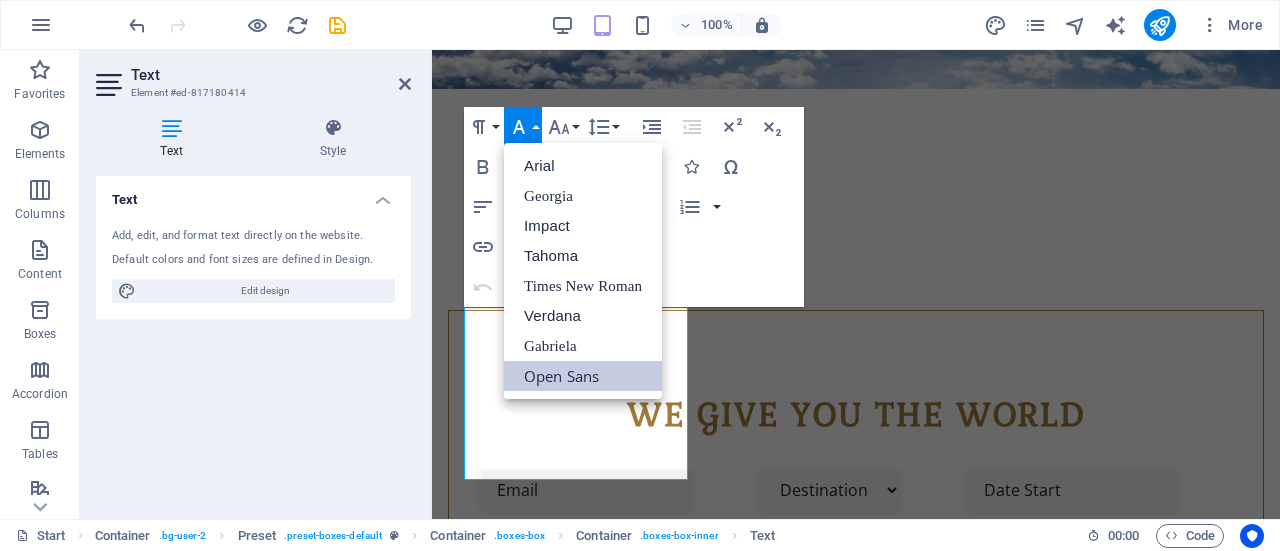 scroll, scrollTop: 0, scrollLeft: 0, axis: both 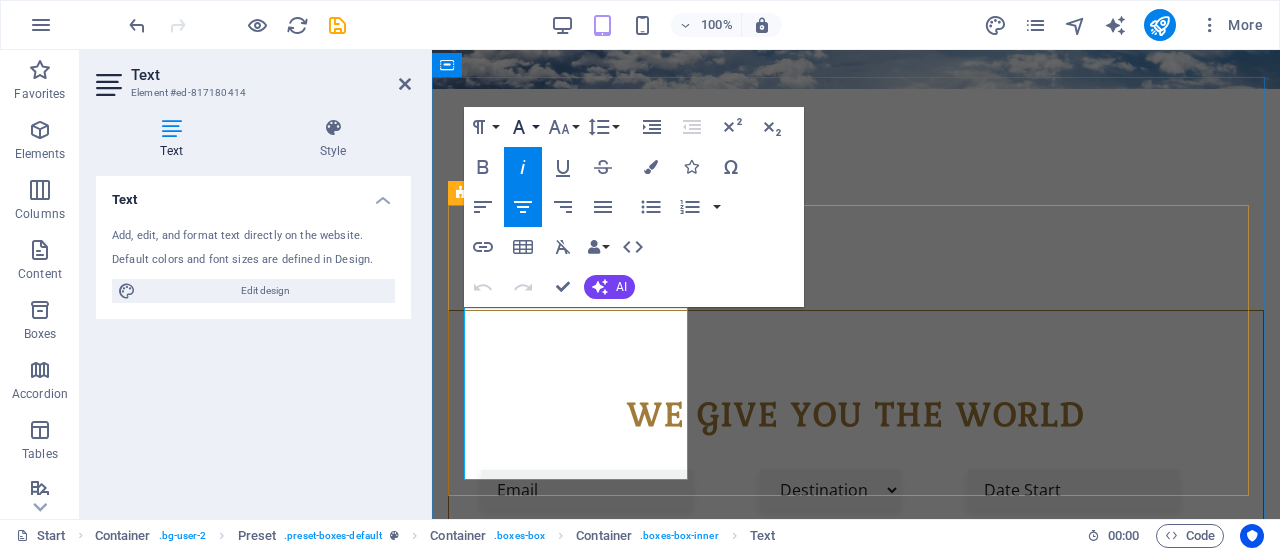 type 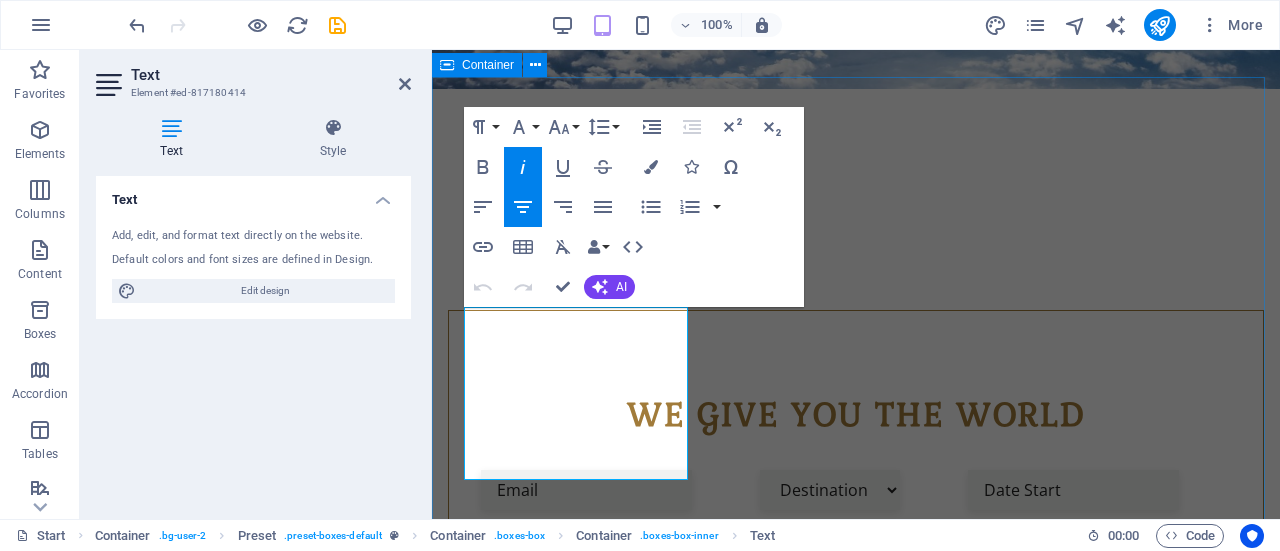 click on "Milta travel and tour  - Travel Agency DESTINATION EXPERTS Exploring the world’s greatest destinations and resorts is what we do best. Sharing that expertise with you is what we love most. Let us give you an insider’s look at your next dream escape. Services Customized and all-inclusive travel planning and reservation services that reflect your ideal itinerary, travel tastes, and individual approach to exploration Enjoy your Vacation Lorem ipsum dolor sit amet, consectetur adipisicing elit. Veritatis, dolorem!" at bounding box center (856, 1243) 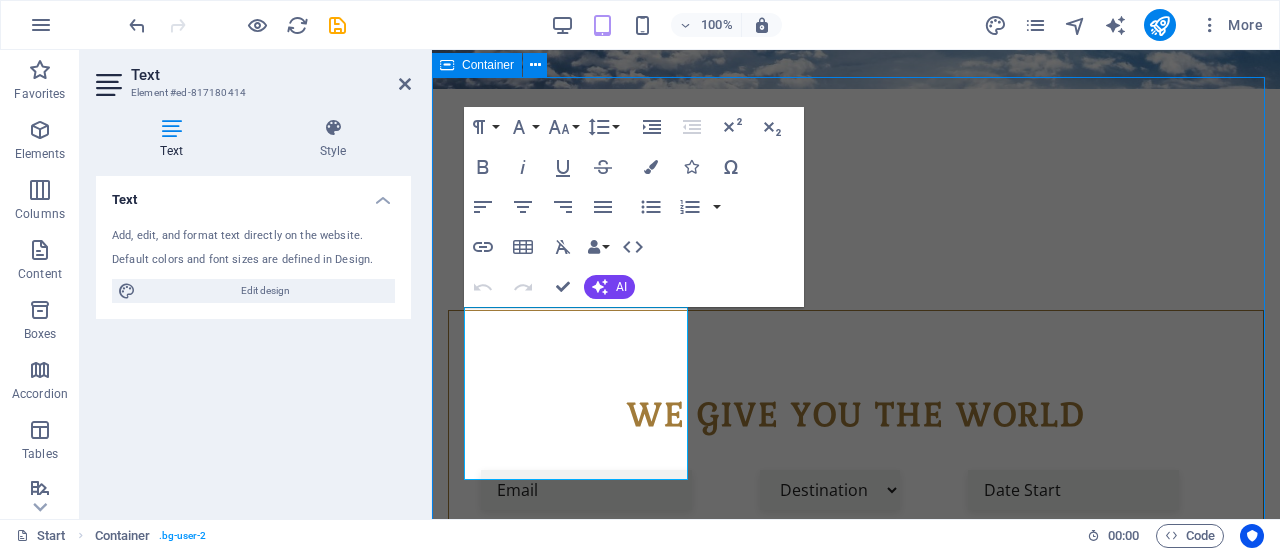 click on "Milta travel and tour  - Travel Agency DESTINATION EXPERTS Exploring the world’s greatest destinations and resorts is what we do best. Sharing that expertise with you is what we love most. Let us give you an insider’s look at your next dream escape. Services Customized and all-inclusive travel planning and reservation services that reflect your ideal itinerary, travel tastes, and individual approach to exploration Enjoy your Vacation Lorem ipsum dolor sit amet, consectetur adipisicing elit. Veritatis, dolorem!" at bounding box center (856, 1243) 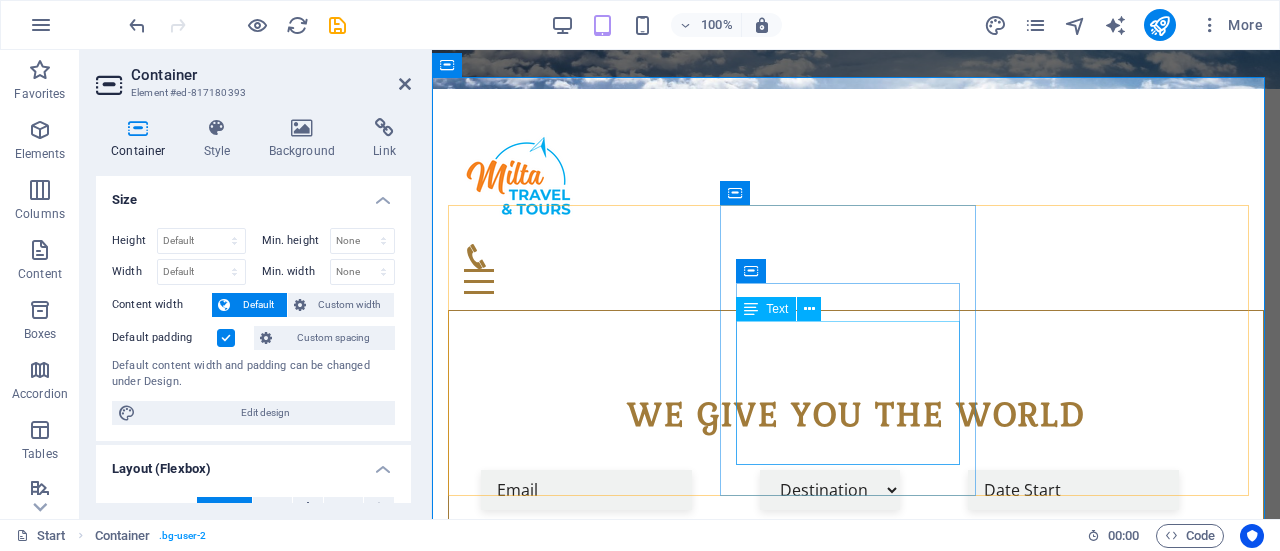 click on "Customized and all-inclusive travel planning and reservation services that reflect your ideal itinerary, travel tastes, and individual approach to exploration" at bounding box center (856, 1323) 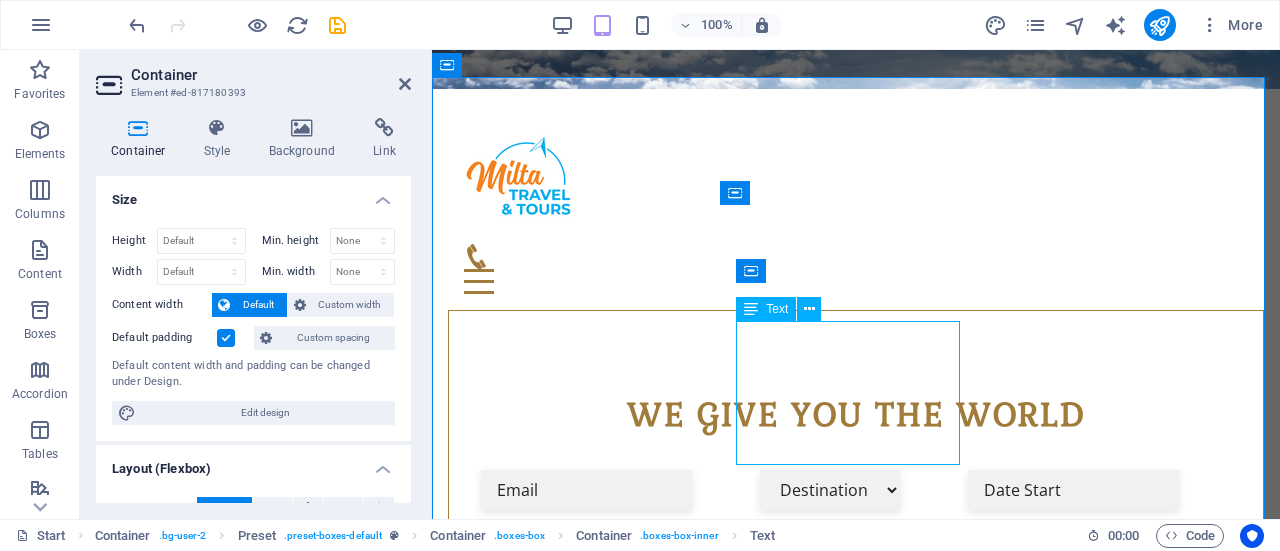 click on "Customized and all-inclusive travel planning and reservation services that reflect your ideal itinerary, travel tastes, and individual approach to exploration" at bounding box center (856, 1323) 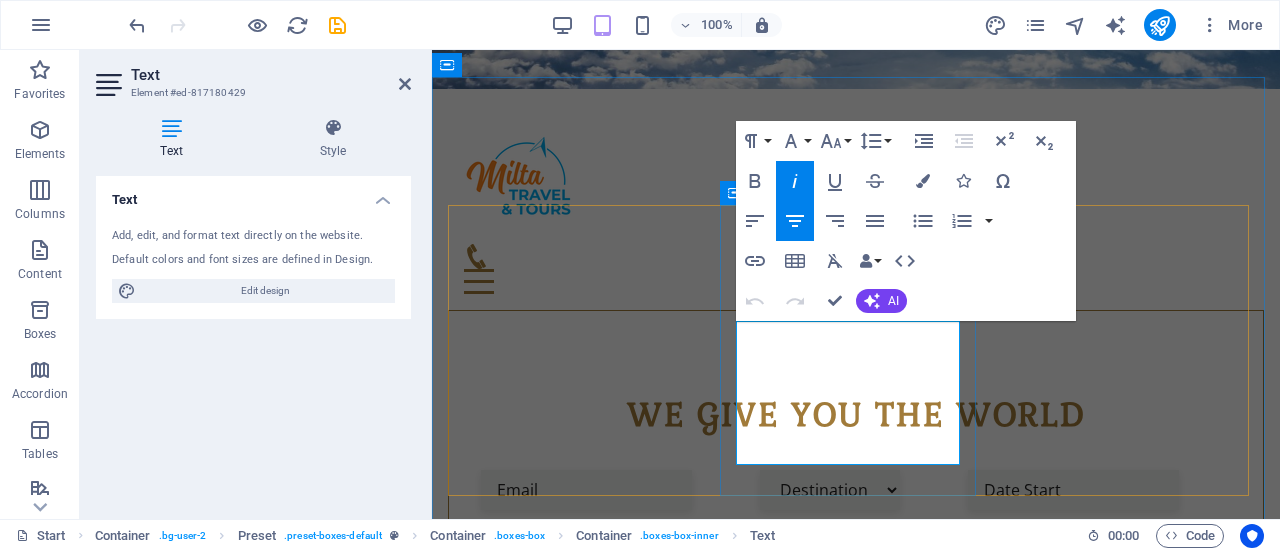 drag, startPoint x: 945, startPoint y: 454, endPoint x: 744, endPoint y: 336, distance: 233.07724 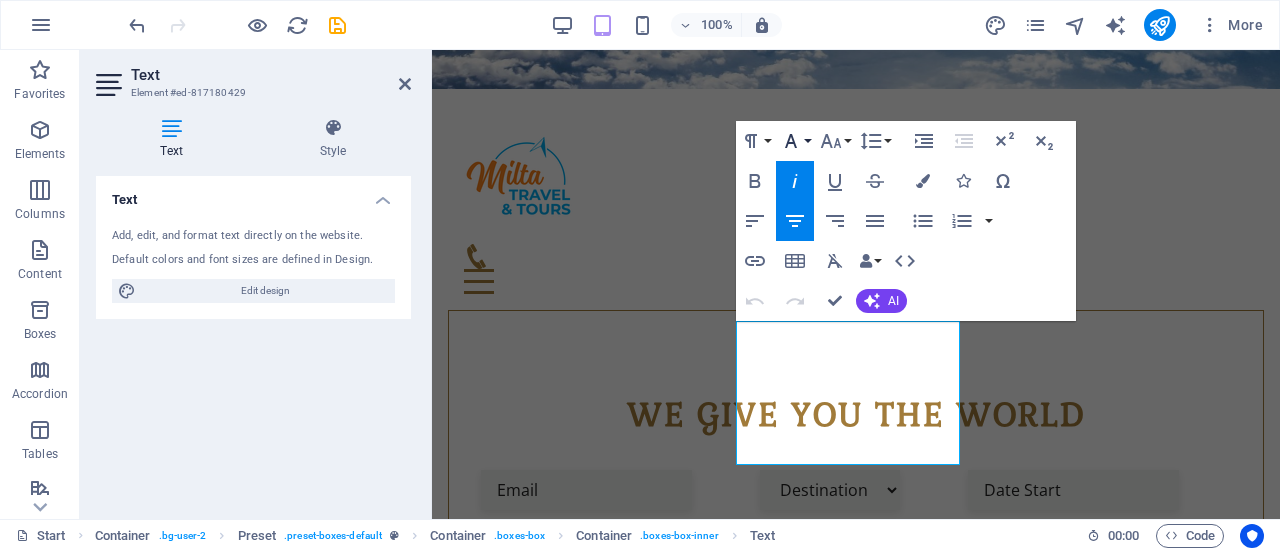 click 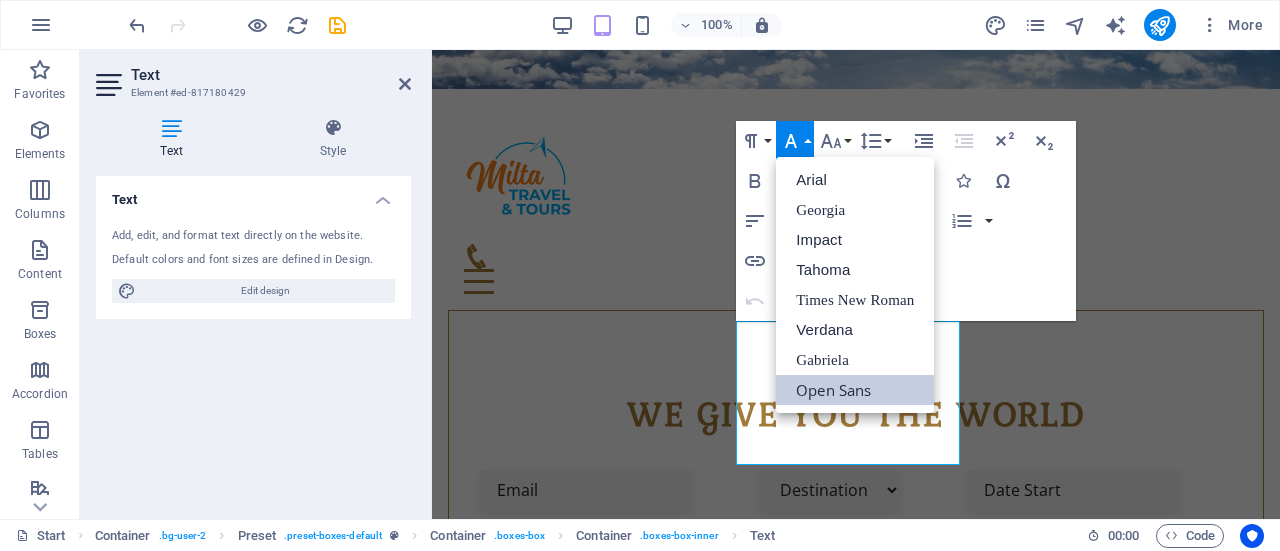 scroll, scrollTop: 0, scrollLeft: 0, axis: both 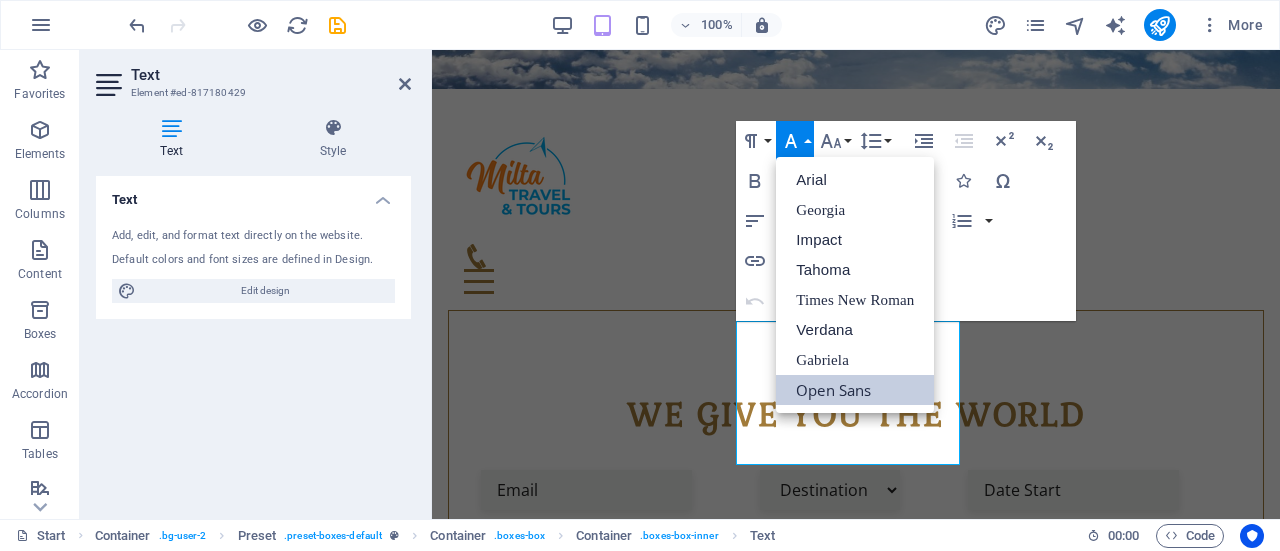 click on "Open Sans" at bounding box center (855, 390) 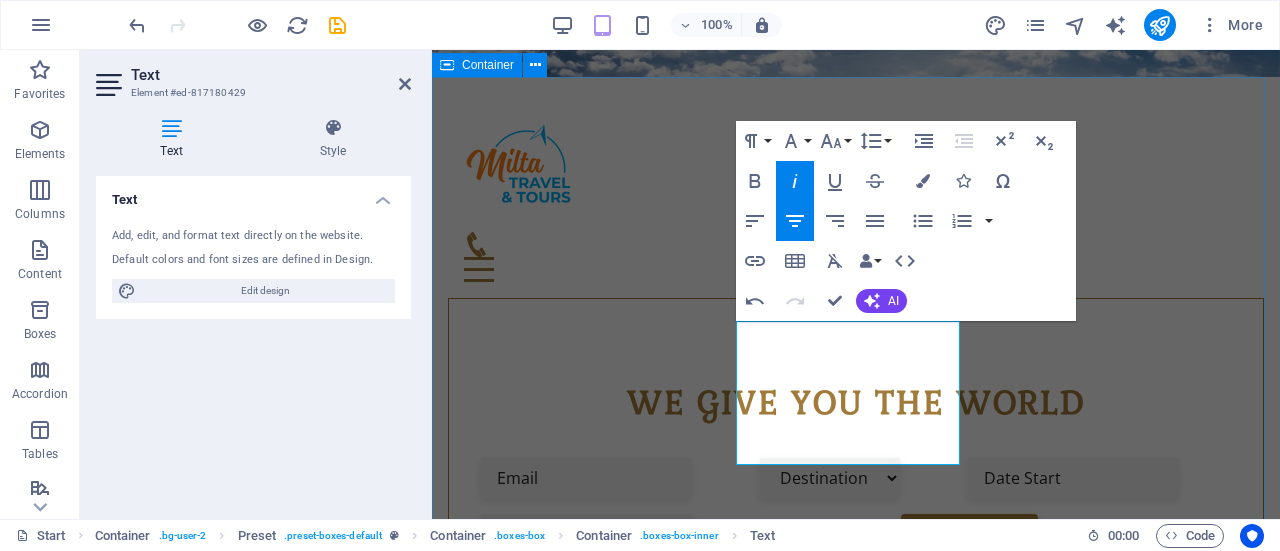 click on "Milta travel and tour  - Travel Agency DESTINATION EXPERTS Exploring the world’s greatest destinations and resorts is what we do best. Sharing that expertise with you is what we love most. Let us give you an insider’s look at your next dream escape. Services Customized and all-inclusive travel planning and reservation services that reflect your ideal itinerary, travel tastes, and individual approach to exploration Enjoy your Vacation Lorem ipsum dolor sit amet, consectetur adipisicing elit. Veritatis, dolorem!" at bounding box center [856, 1231] 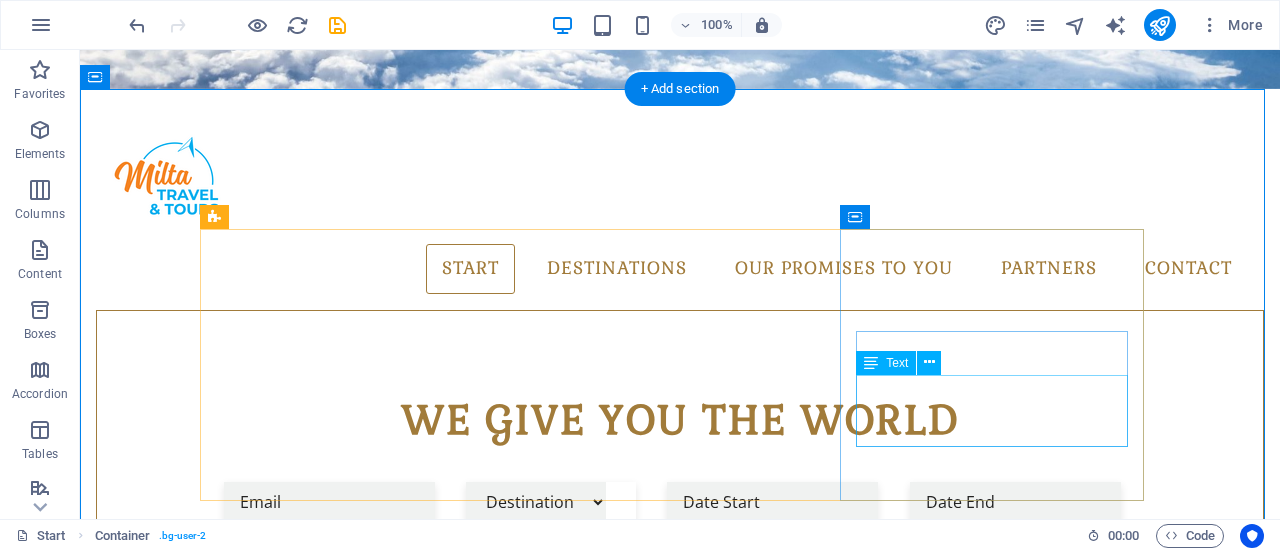 click on "Lorem ipsum dolor sit amet, consectetur adipisicing elit. Veritatis, dolorem!" at bounding box center (680, 1525) 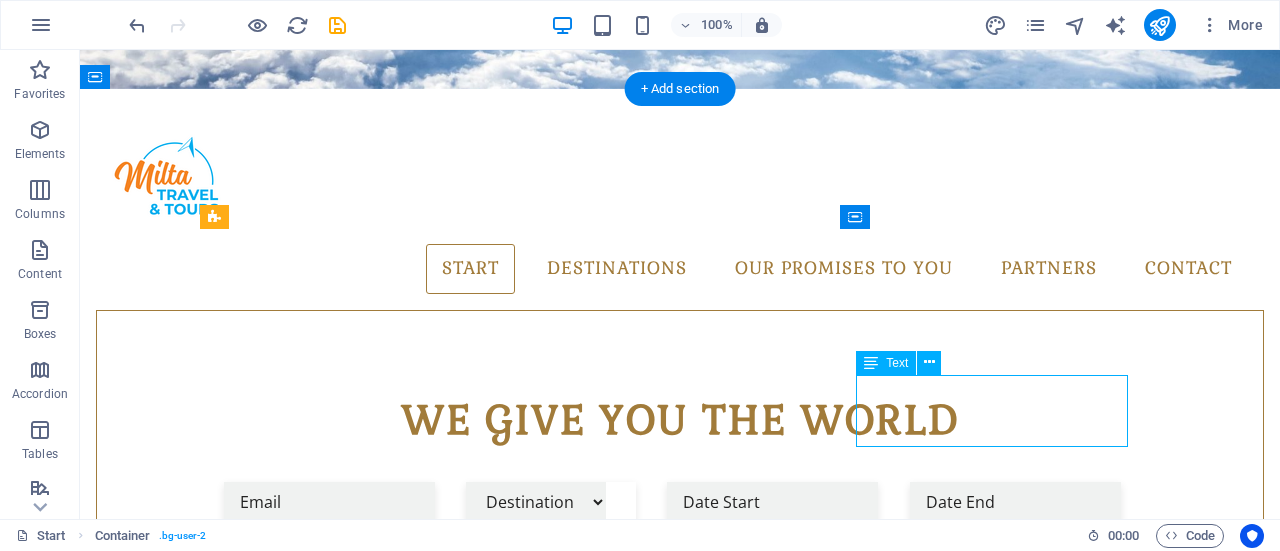 click on "Lorem ipsum dolor sit amet, consectetur adipisicing elit. Veritatis, dolorem!" at bounding box center (680, 1525) 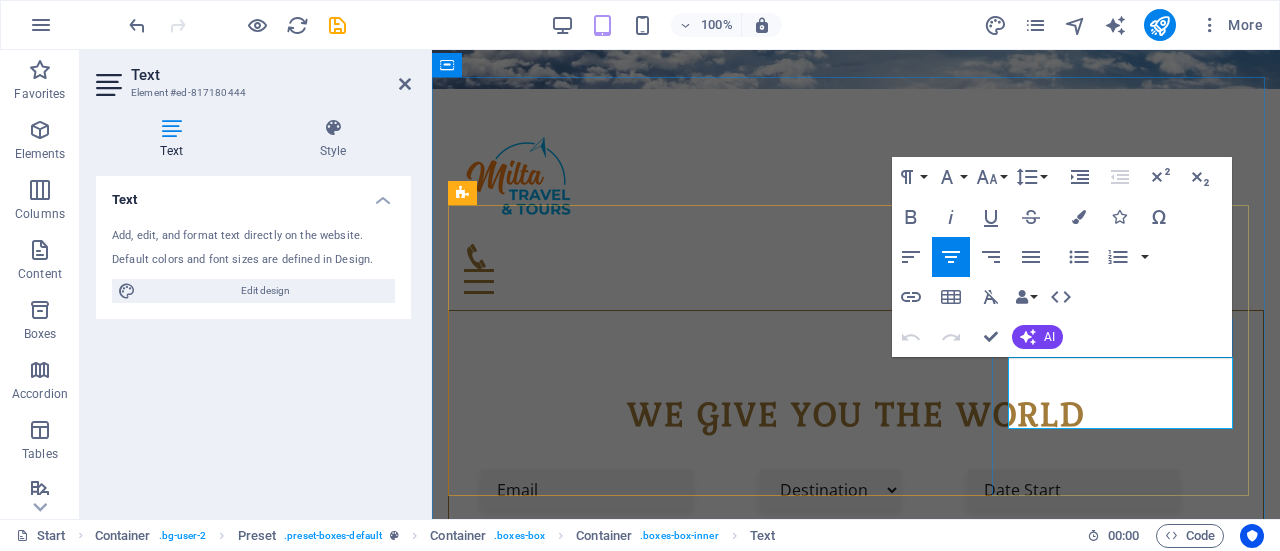 drag, startPoint x: 1148, startPoint y: 407, endPoint x: 1064, endPoint y: 403, distance: 84.095184 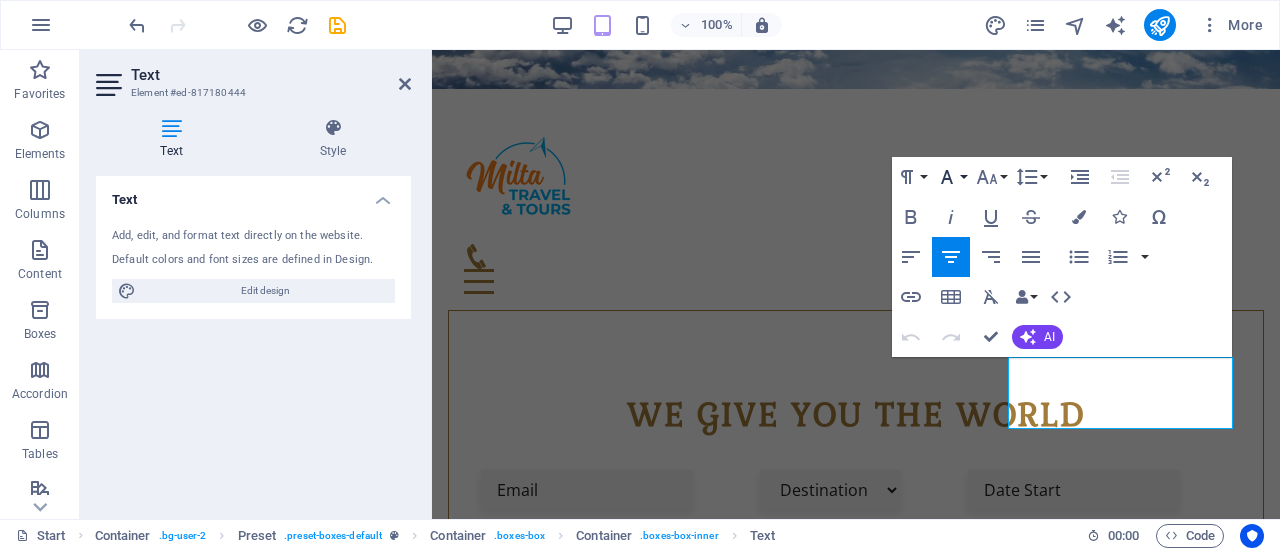 click on "Font Family" at bounding box center [951, 177] 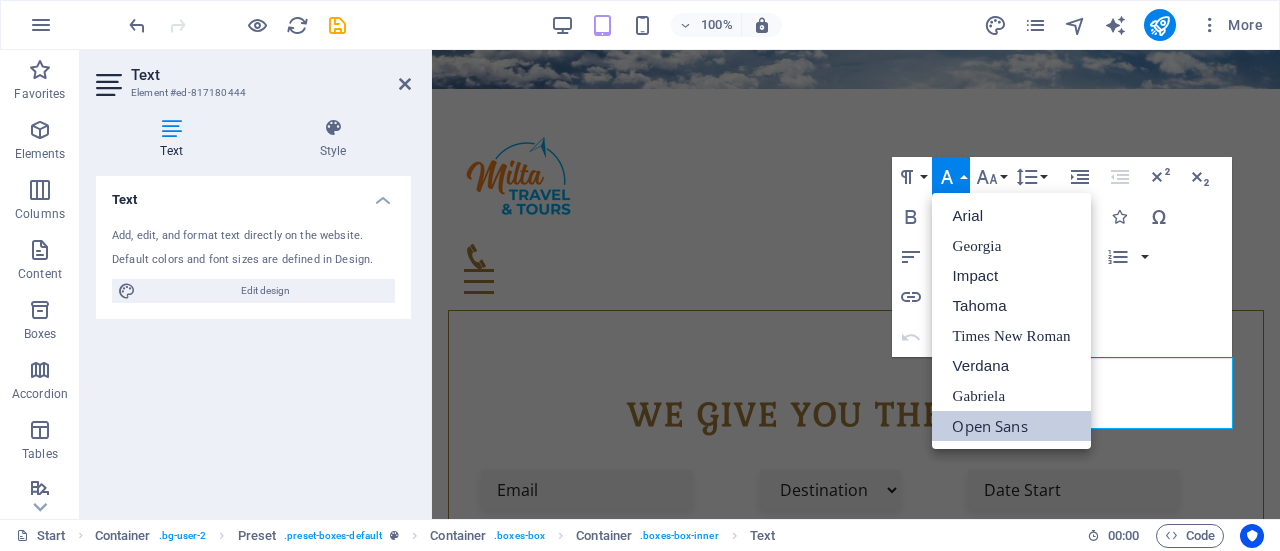 scroll, scrollTop: 0, scrollLeft: 0, axis: both 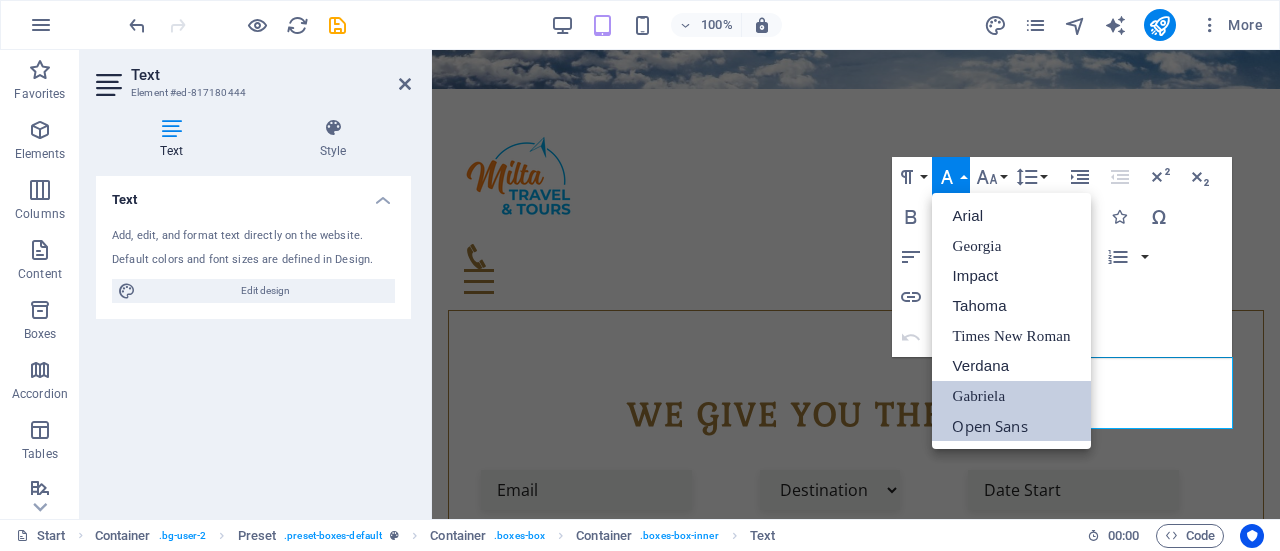 click on "Gabriela" at bounding box center [1011, 396] 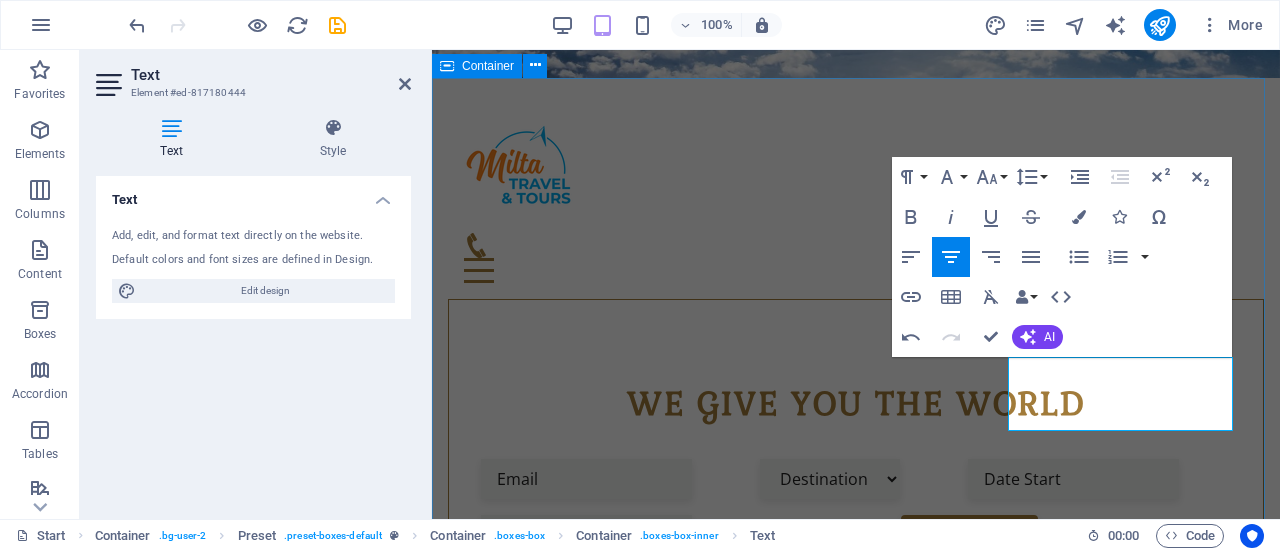 click on "Milta travel and tour  - Travel Agency DESTINATION EXPERTS Exploring the world’s greatest destinations and resorts is what we do best. Sharing that expertise with you is what we love most. Let us give you an insider’s look at your next dream escape. Services Customized and all-inclusive travel planning and reservation services that reflect your ideal itinerary, travel tastes, and individual approach to exploration Enjoy your Vacation Lorem ipsum dolor sit amet, conse ctetur adipisicing elit. Veritatis, dol orem!" at bounding box center (856, 1232) 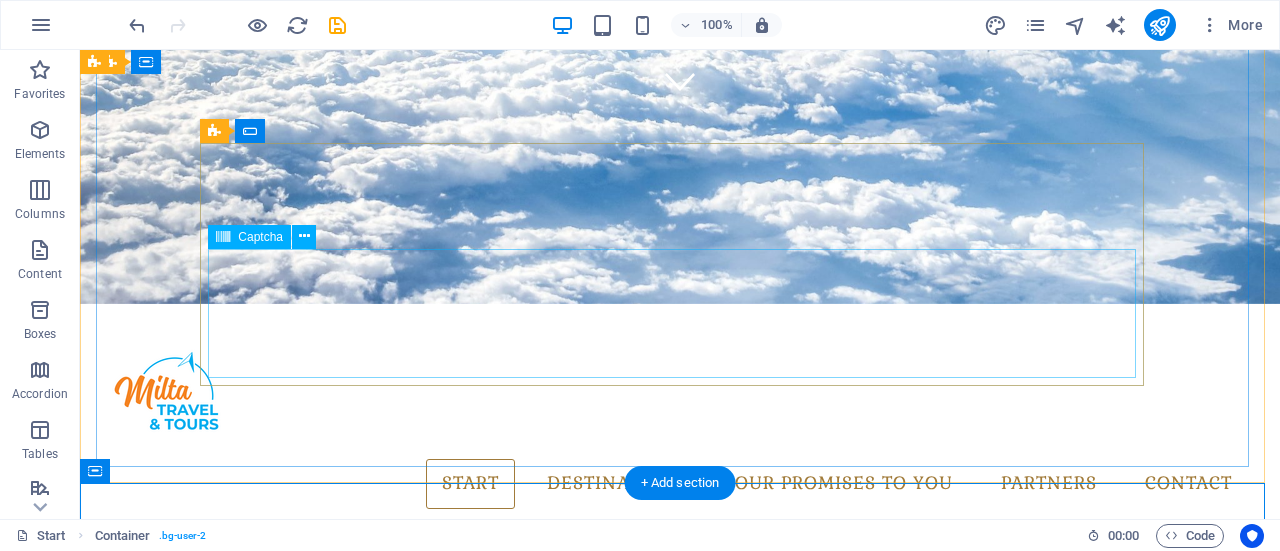 scroll, scrollTop: 626, scrollLeft: 0, axis: vertical 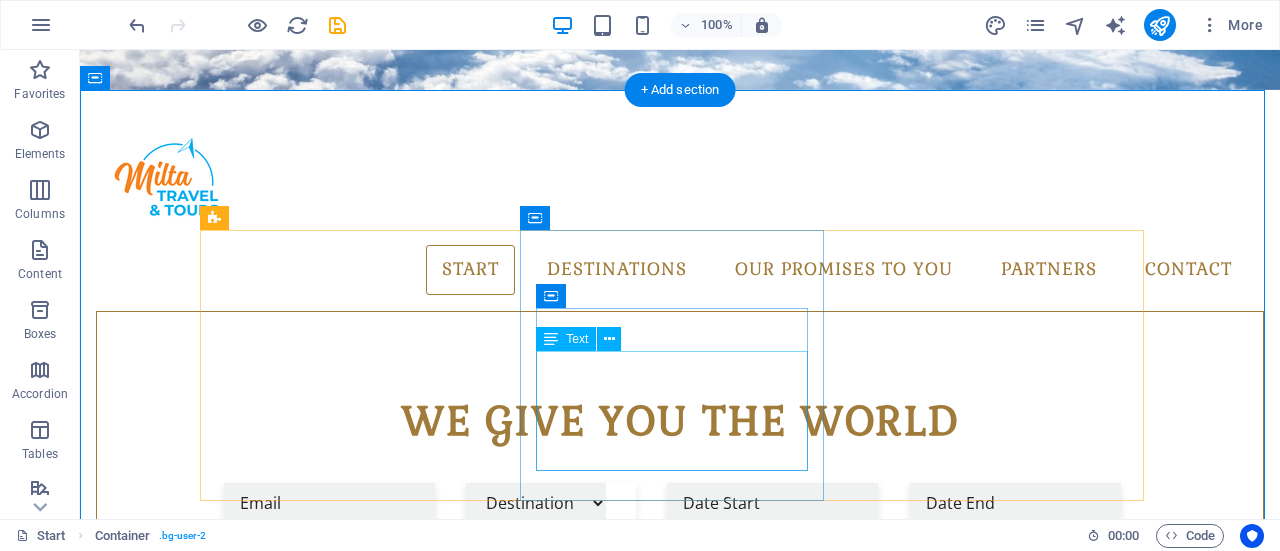 click on "Customized and all-inclusive travel planning and reservation services that reflect your ideal itinerary, travel tastes, and individual approach to exploration" at bounding box center [680, 1359] 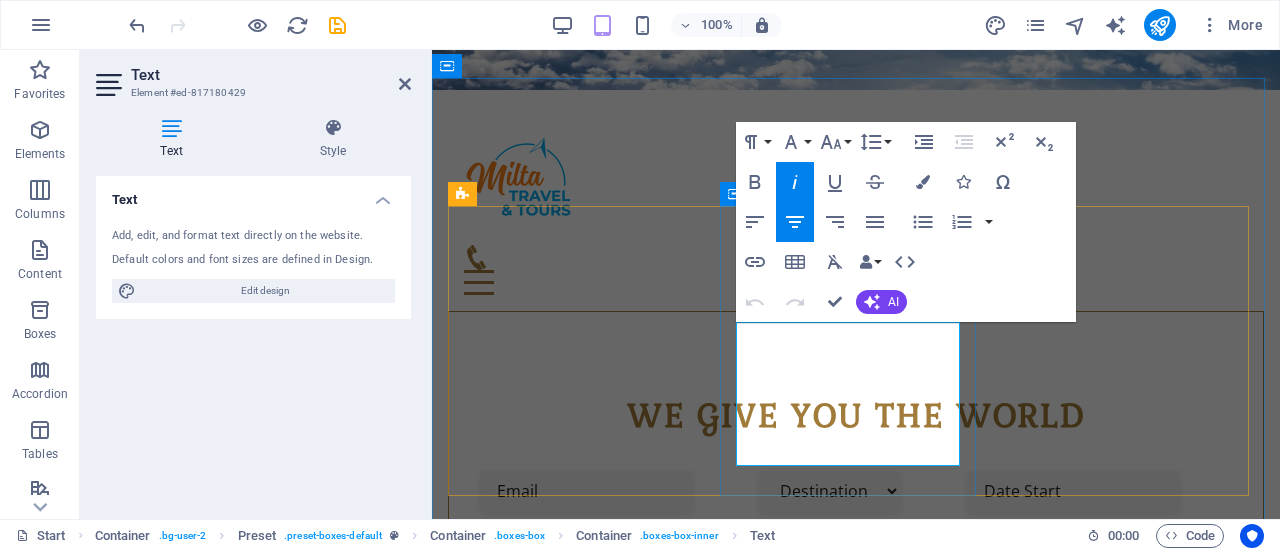 drag, startPoint x: 741, startPoint y: 341, endPoint x: 964, endPoint y: 466, distance: 255.64429 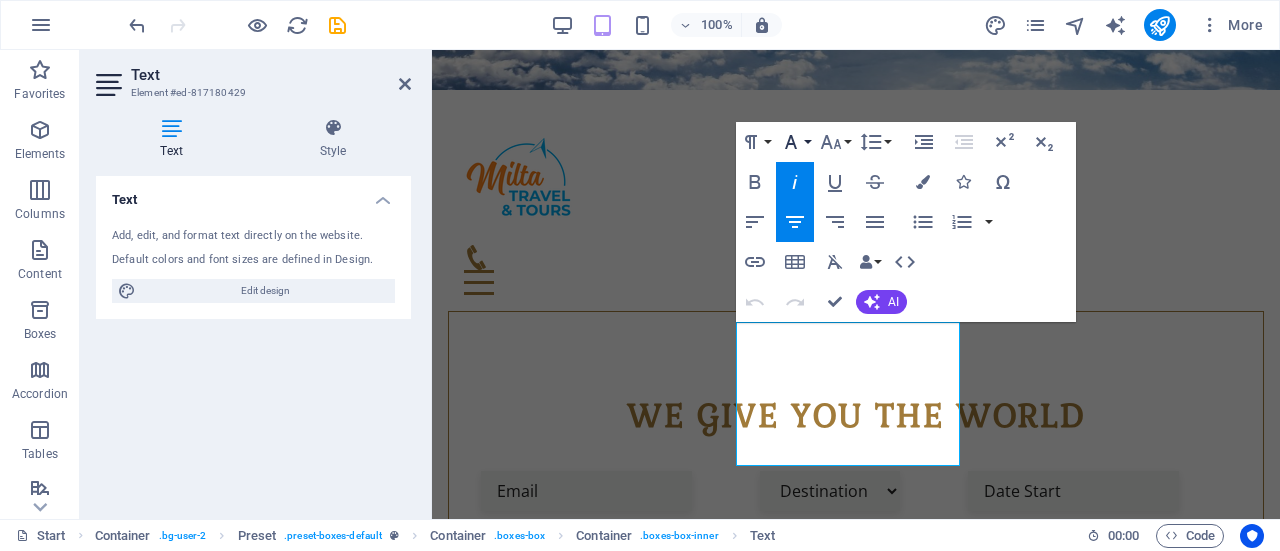 click 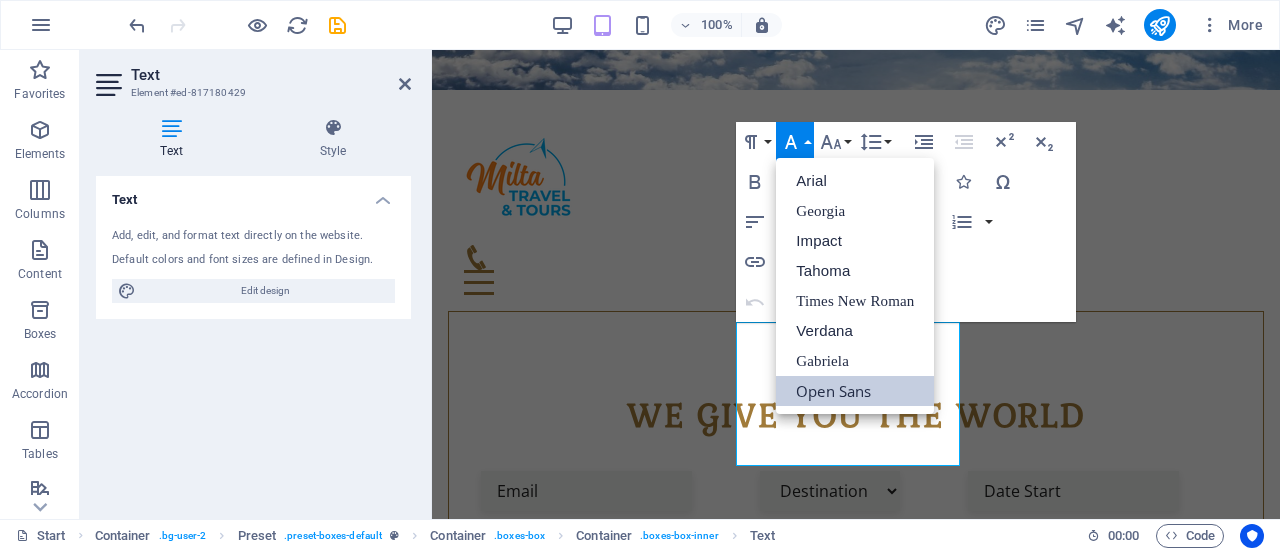 scroll, scrollTop: 0, scrollLeft: 0, axis: both 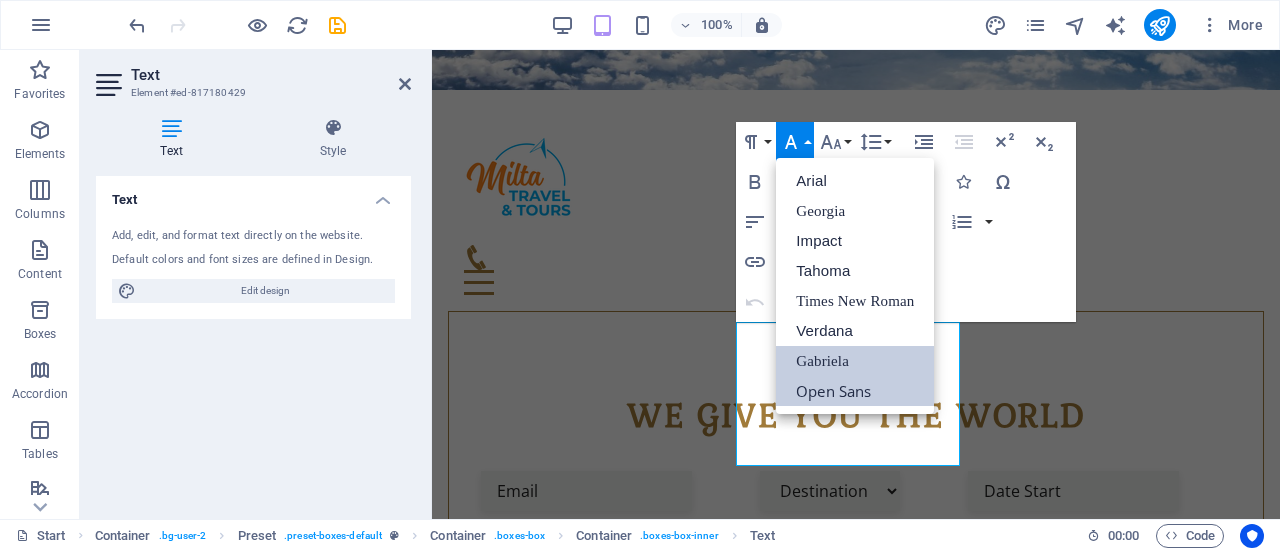 click on "Gabriela" at bounding box center (855, 361) 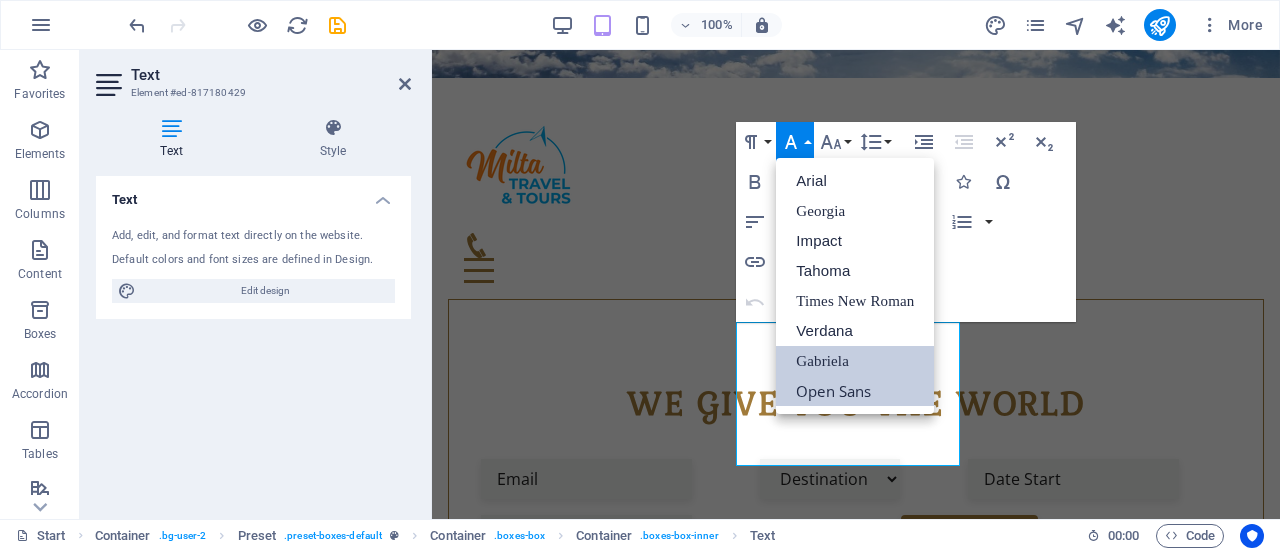 scroll, scrollTop: 624, scrollLeft: 0, axis: vertical 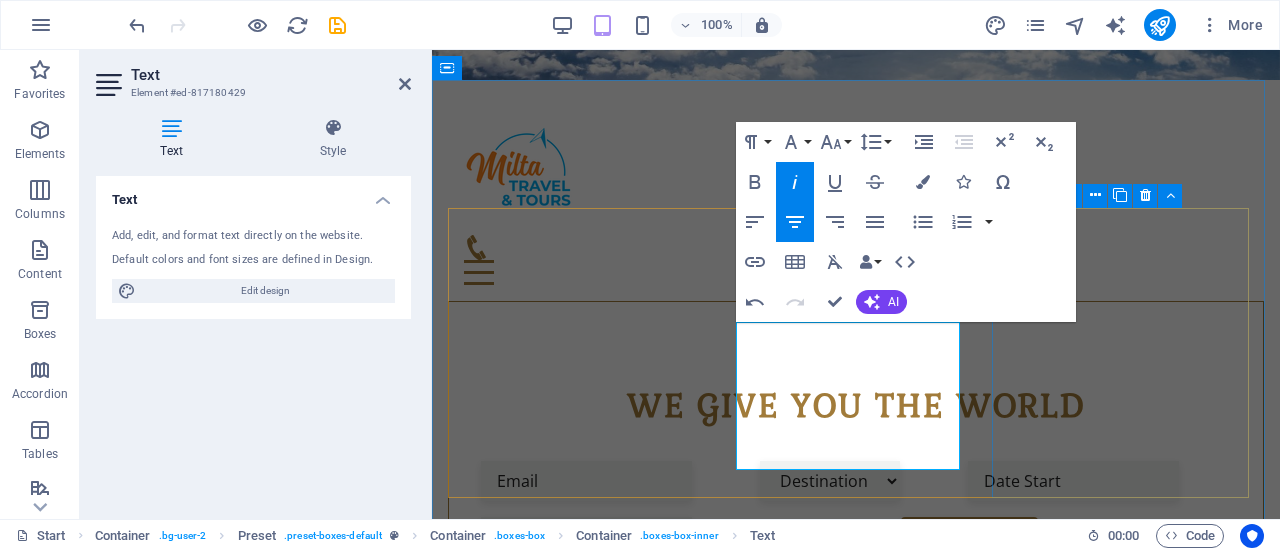 click on "Enjoy your Vacation Lorem ipsum dolor sit amet, conse ctetur adipisicing elit. Veritatis, dol orem!" at bounding box center [856, 1435] 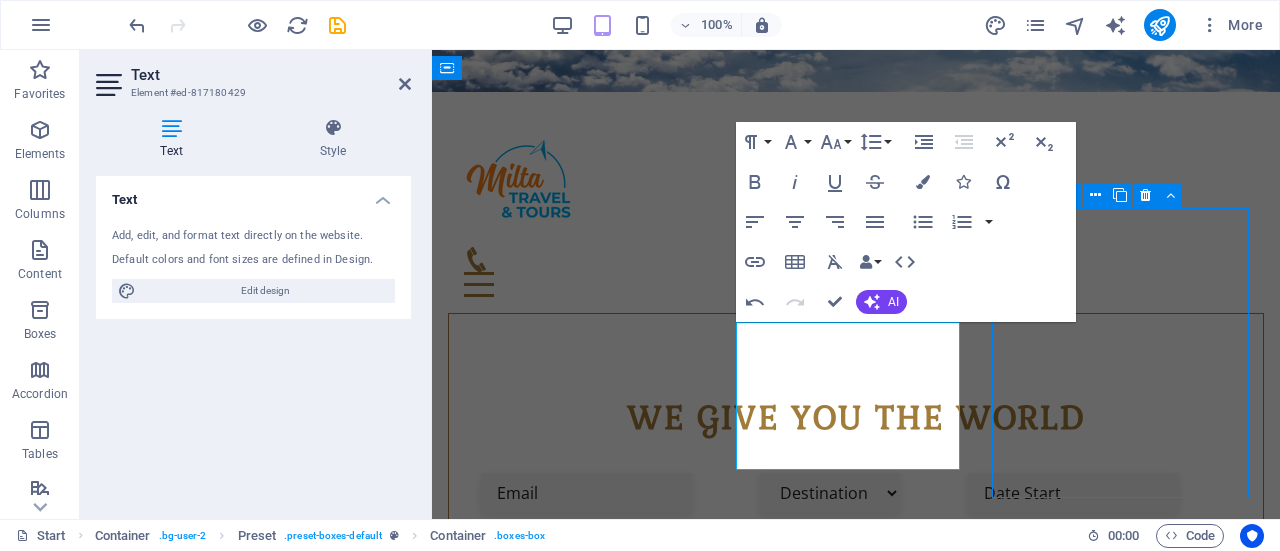 click on "Enjoy your Vacation Lorem ipsum dolor sit amet, conse ctetur adipisicing elit. Veritatis, dol orem!" at bounding box center [856, 1447] 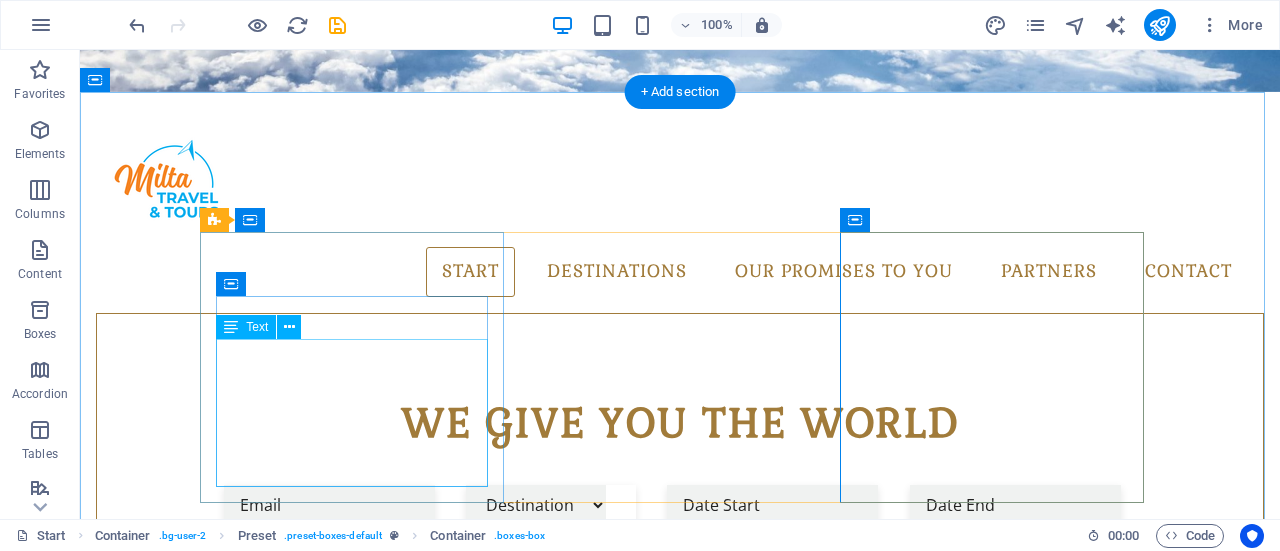 click on "Exploring the world’s greatest destinations and resorts is what we do best. Sharing that expertise with you is what we love most. Let us give you an insider’s look at your next dream escape." at bounding box center [680, 1180] 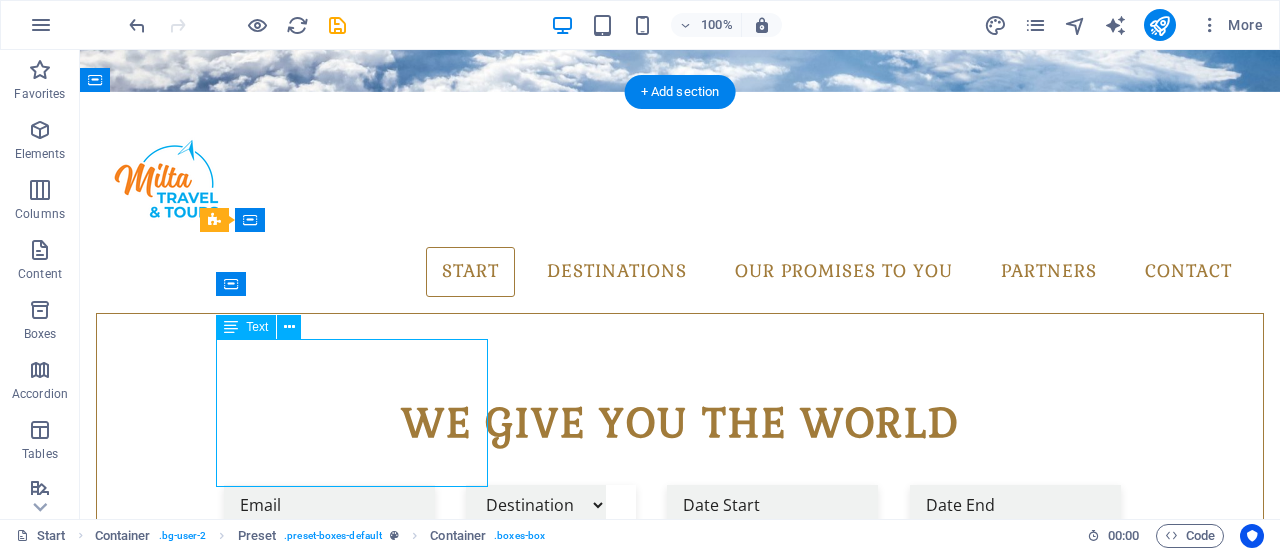 click on "Exploring the world’s greatest destinations and resorts is what we do best. Sharing that expertise with you is what we love most. Let us give you an insider’s look at your next dream escape." at bounding box center [680, 1180] 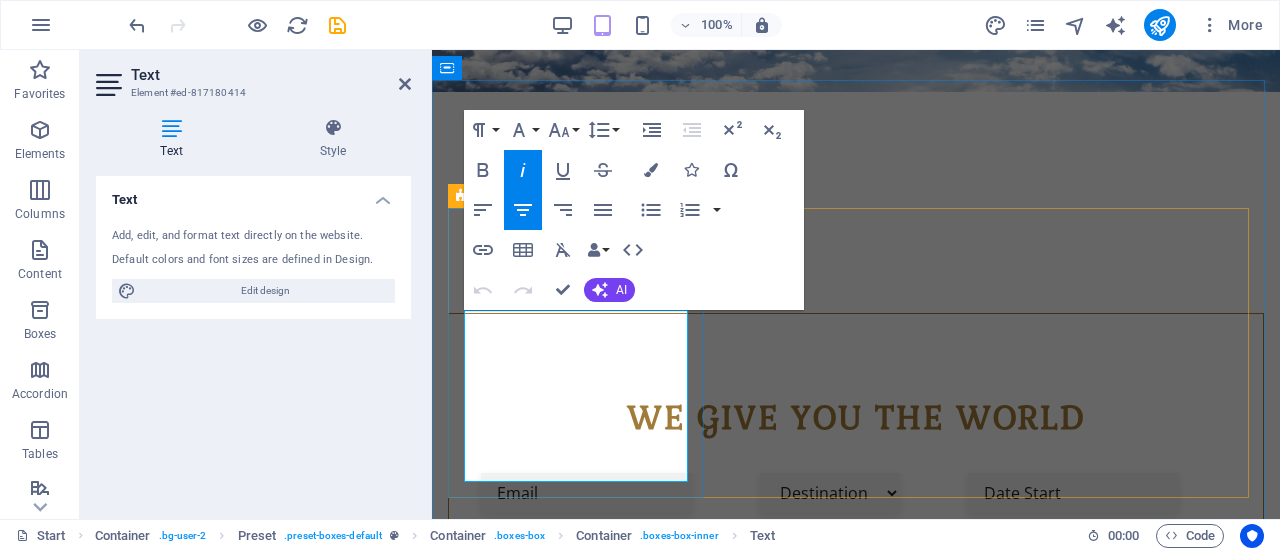drag, startPoint x: 632, startPoint y: 469, endPoint x: 464, endPoint y: 325, distance: 221.26907 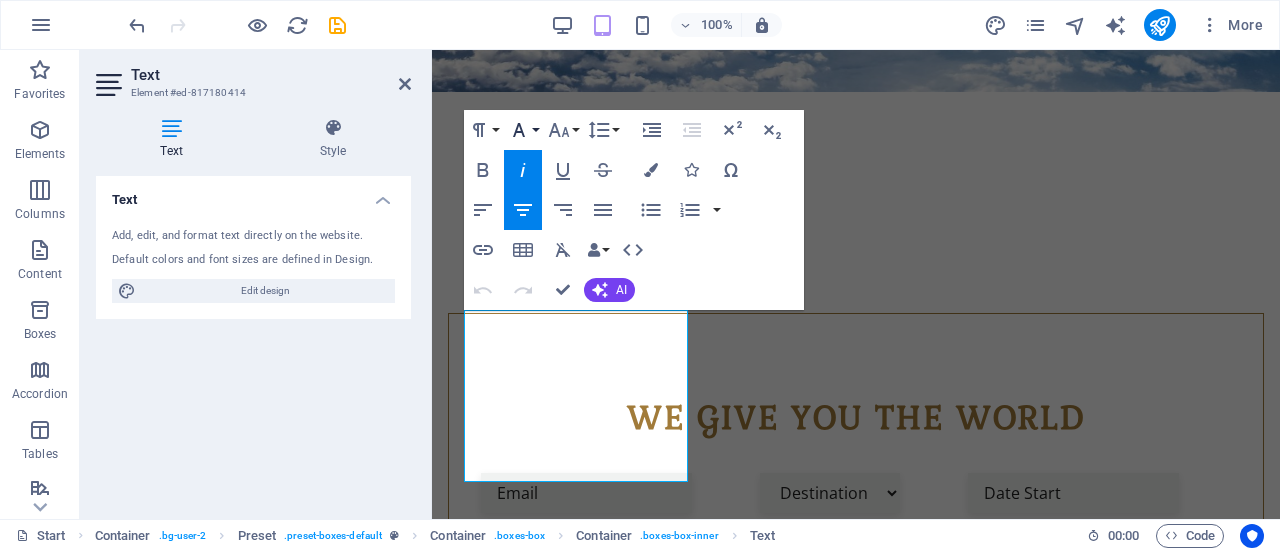 click 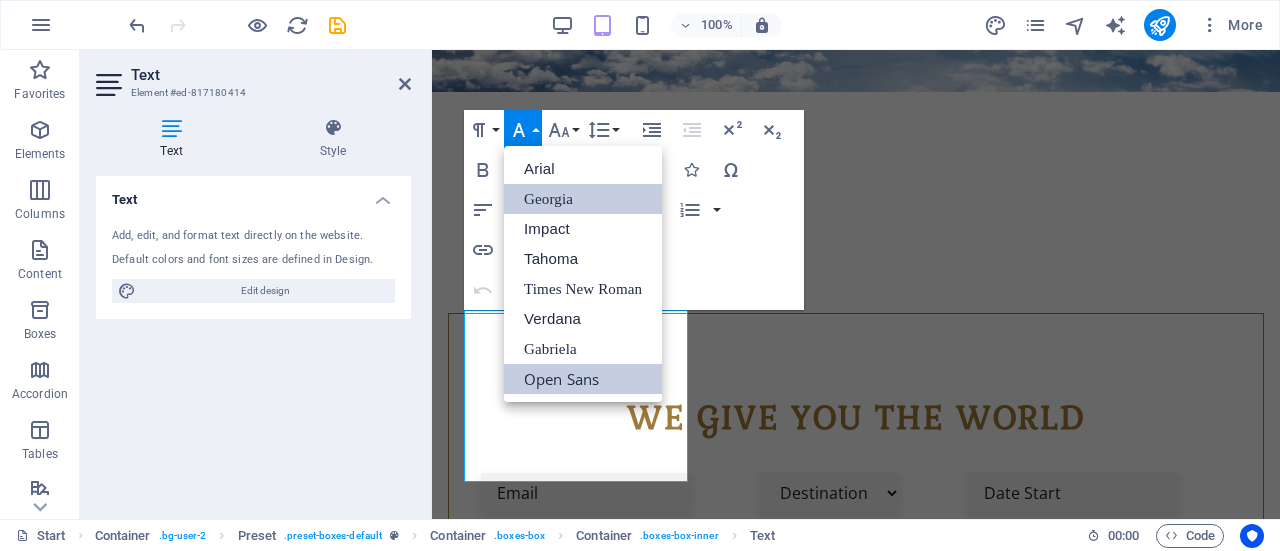 scroll, scrollTop: 0, scrollLeft: 0, axis: both 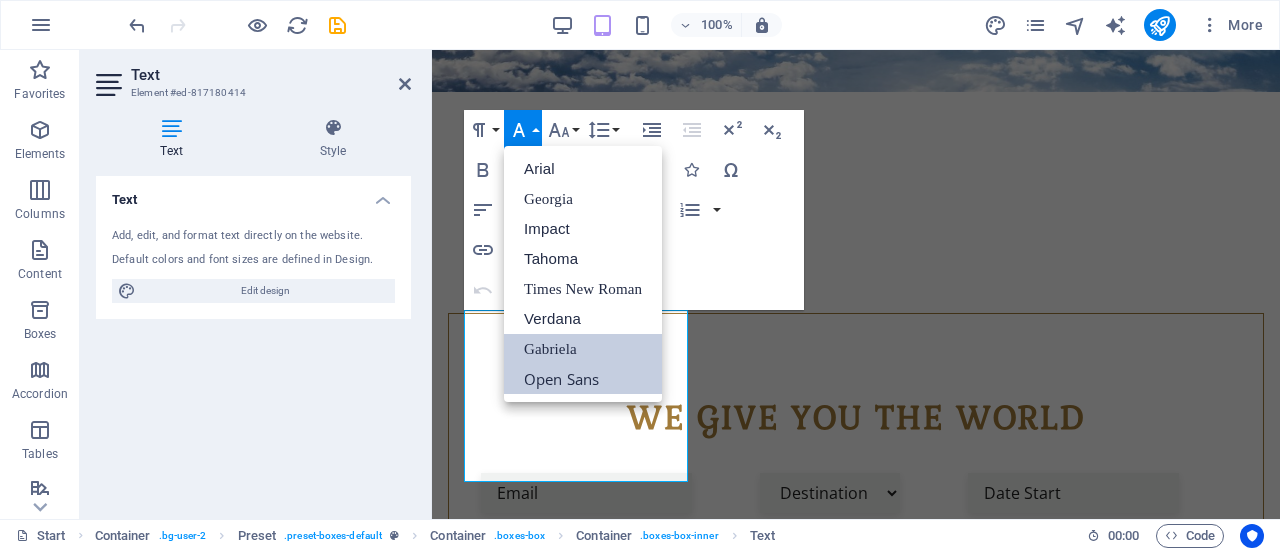 click on "Gabriela" at bounding box center [583, 349] 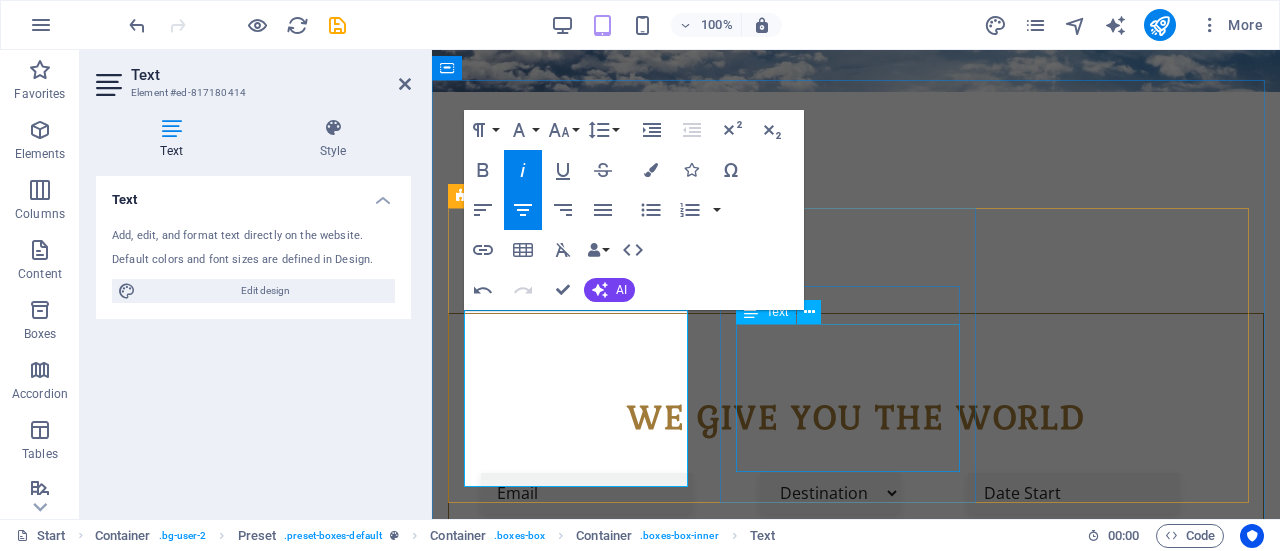 scroll, scrollTop: 654, scrollLeft: 0, axis: vertical 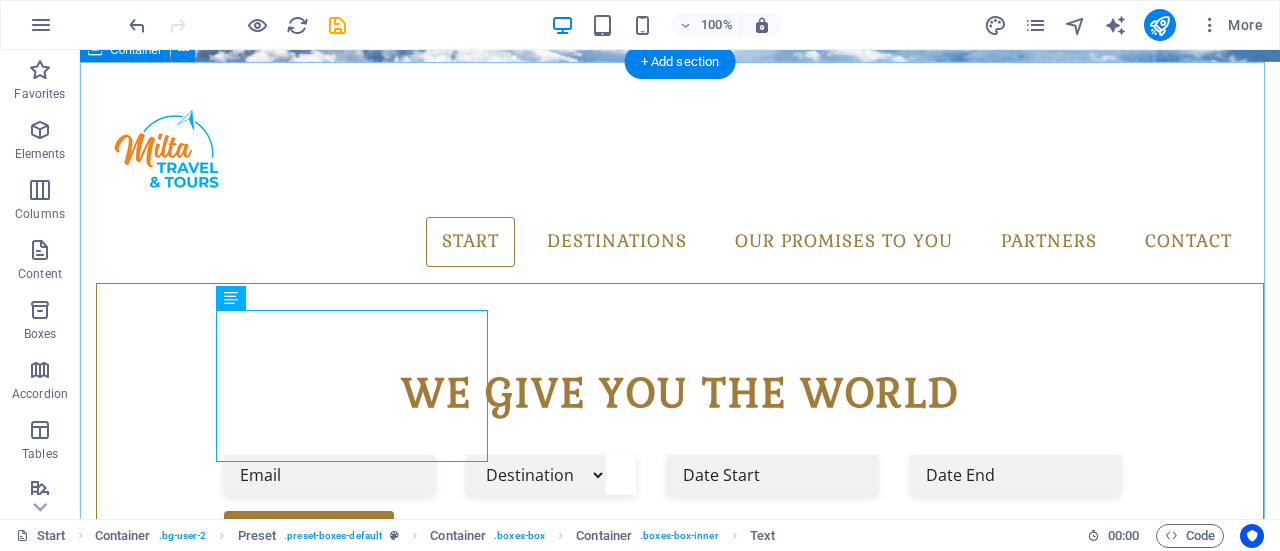 click on "Milta travel and tour  - Travel Agency DESTINATION EXPERTS Exploring the world’s greatest destinations and resorts is what we do best. Sharing that expertise with you is what we love most. Let us give you an insider’s look at your next dream escape. Services Customized and all-inclusive travel planning and reservation services that reflect your ideal itinerary, travel tastes, and individual approach to exploration Enjoy your Vacation Lorem ipsum dolor sit amet, conse ctetur adipisicing elit. Veritatis, dol orem!" at bounding box center [680, 1244] 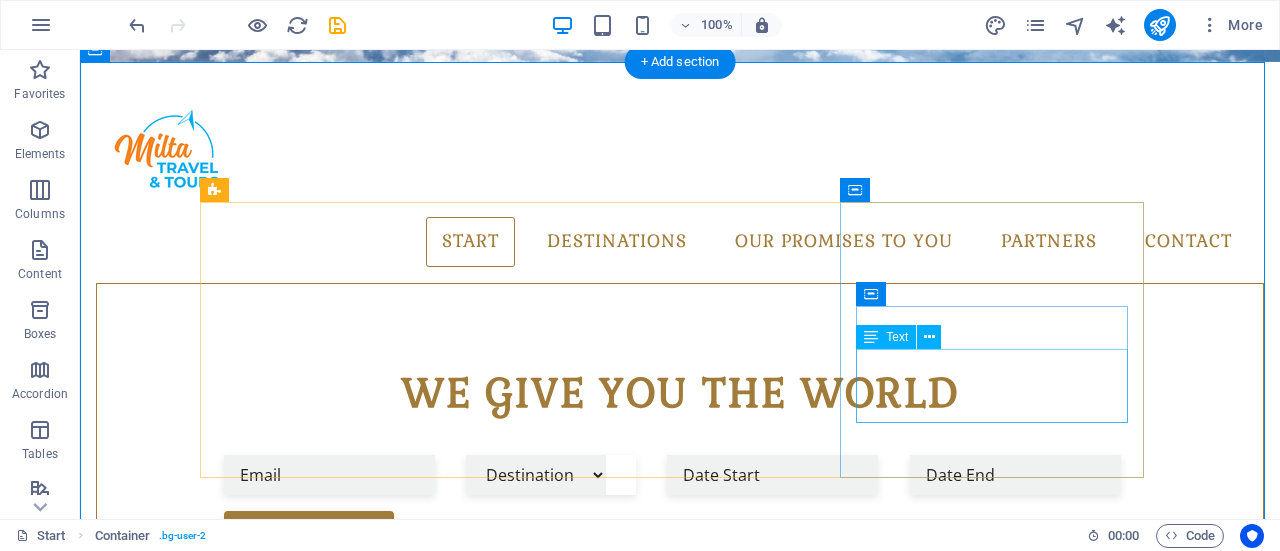 click on "Lorem ipsum dolor sit amet, conse ctetur adipisicing elit. Veritatis, dol orem!" at bounding box center [680, 1500] 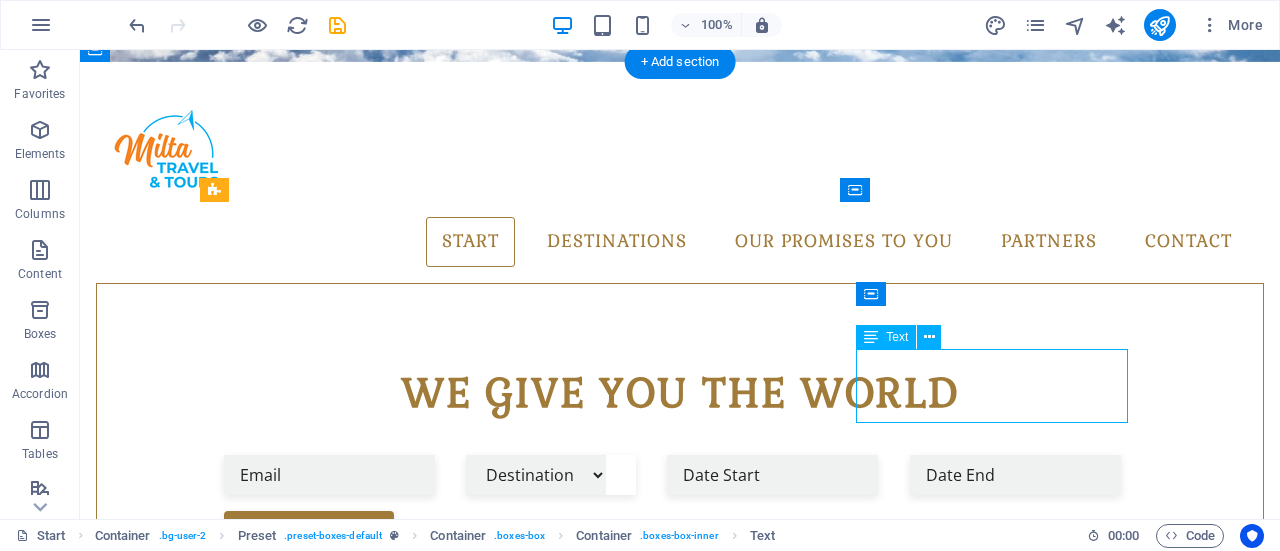 click on "Lorem ipsum dolor sit amet, conse ctetur adipisicing elit. Veritatis, dol orem!" at bounding box center (680, 1500) 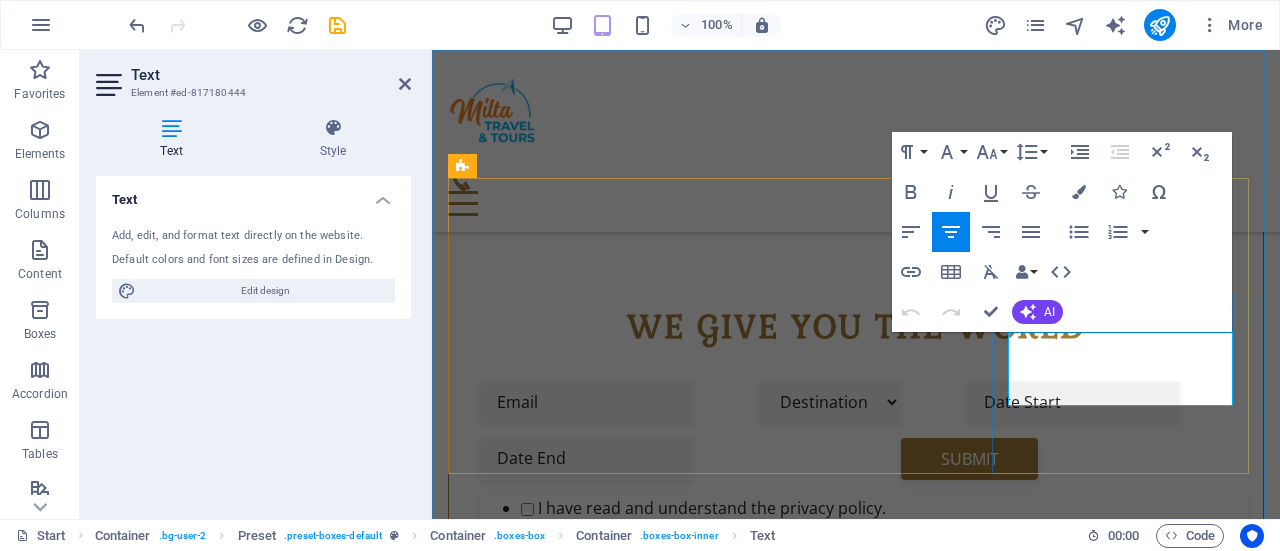 scroll, scrollTop: 654, scrollLeft: 0, axis: vertical 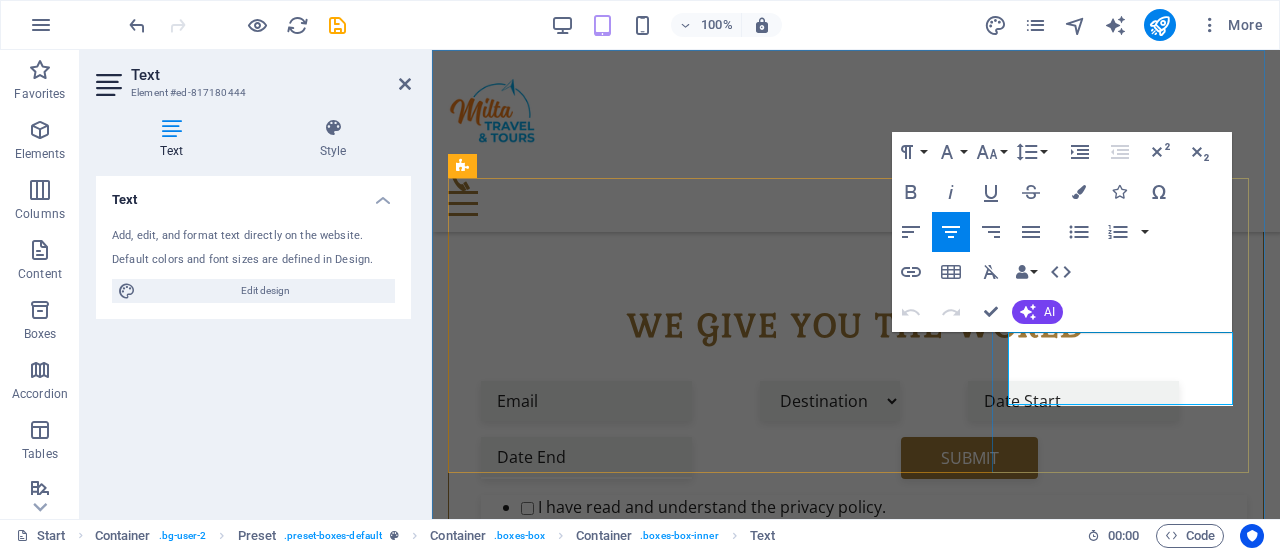 drag, startPoint x: 1198, startPoint y: 401, endPoint x: 994, endPoint y: 343, distance: 212.08488 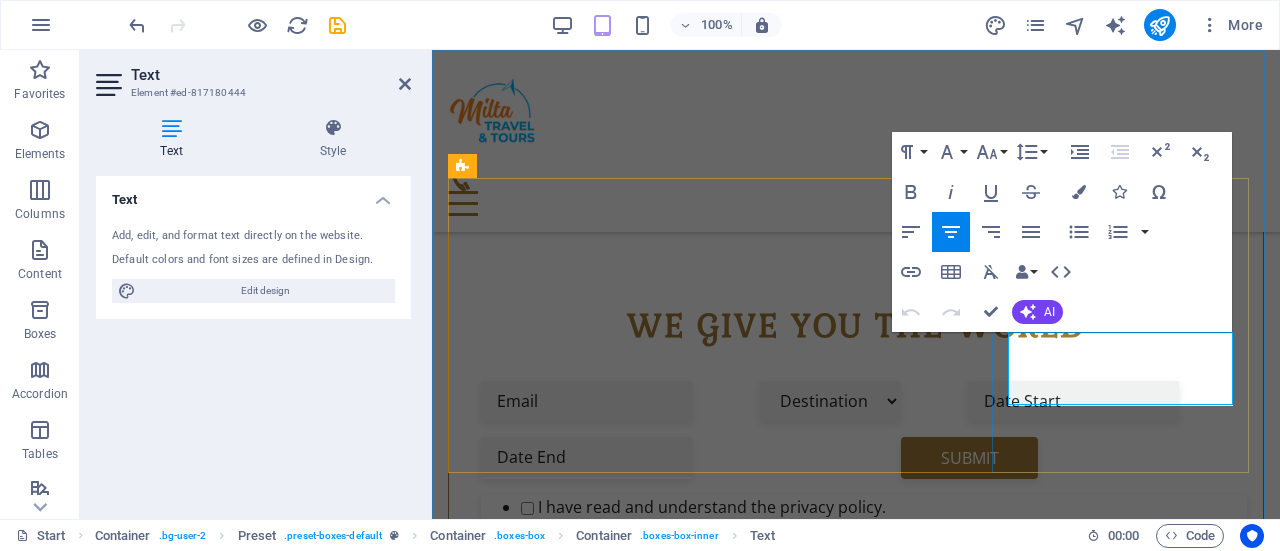 click on "Enjoy your Vacation Lorem ipsum dolor sit amet, conse ctetur adipisicing elit. Veritatis, dol orem!" at bounding box center [856, 1355] 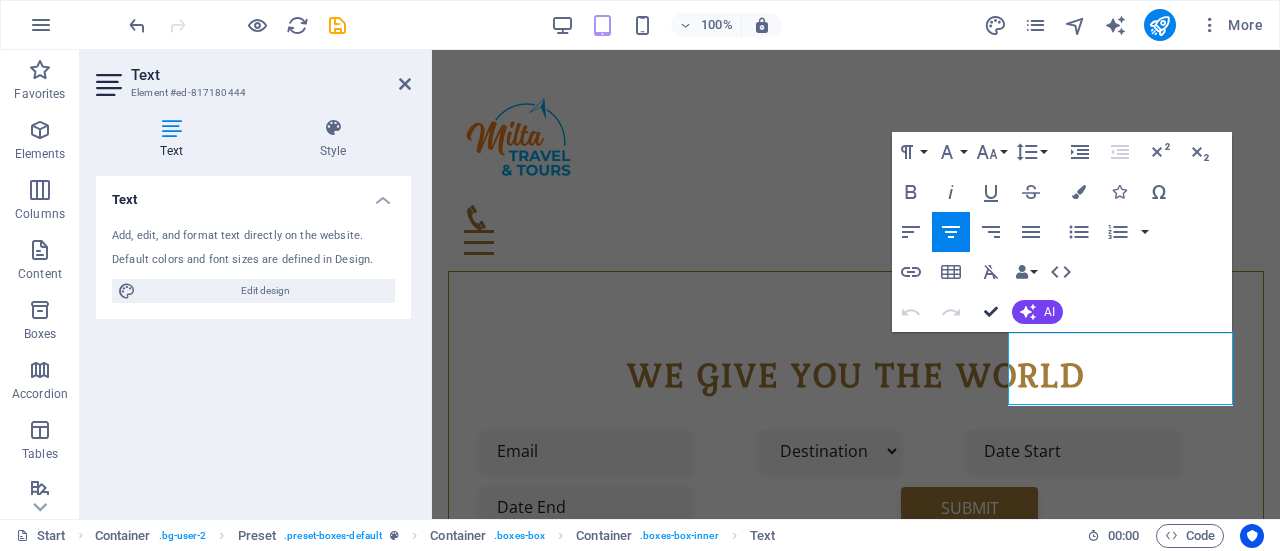 scroll, scrollTop: 604, scrollLeft: 0, axis: vertical 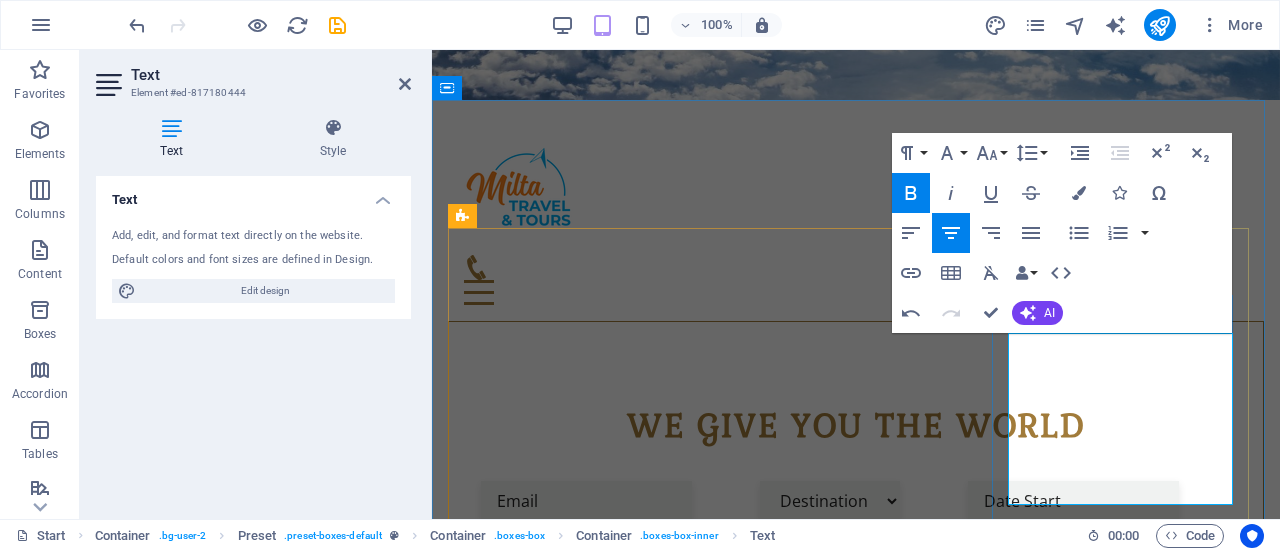 drag, startPoint x: 1196, startPoint y: 493, endPoint x: 1026, endPoint y: 335, distance: 232.0862 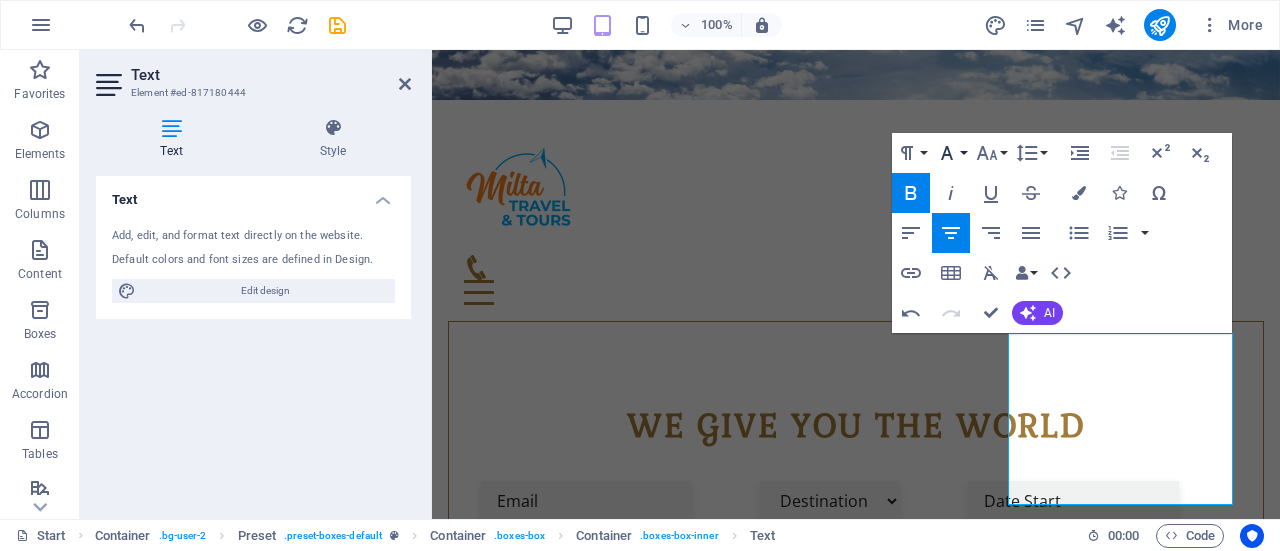 click on "Font Family" at bounding box center (951, 153) 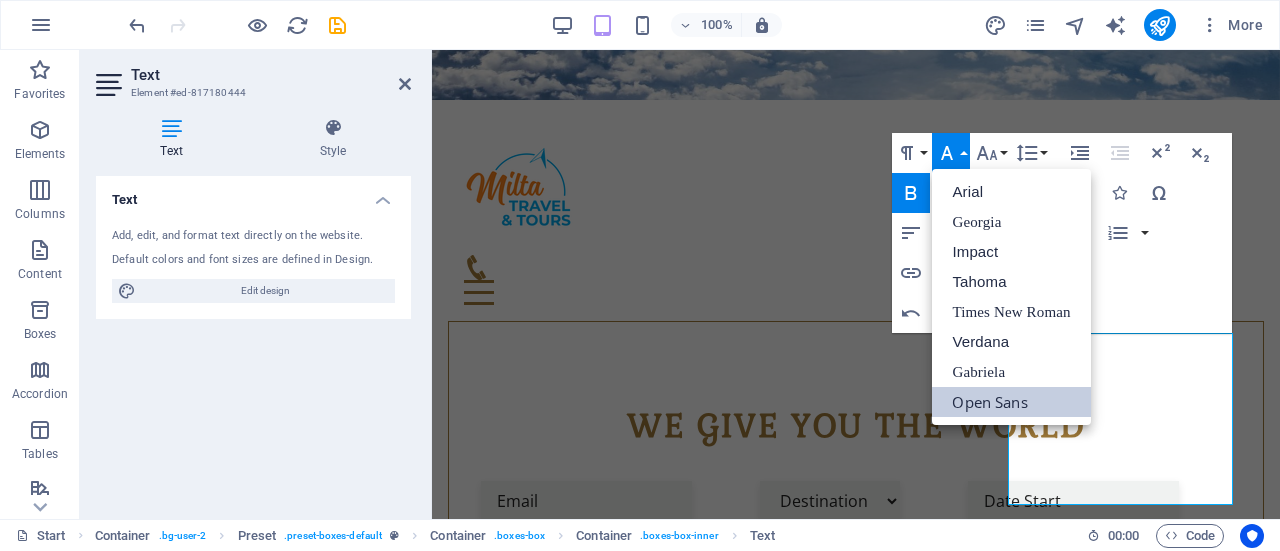 scroll, scrollTop: 0, scrollLeft: 0, axis: both 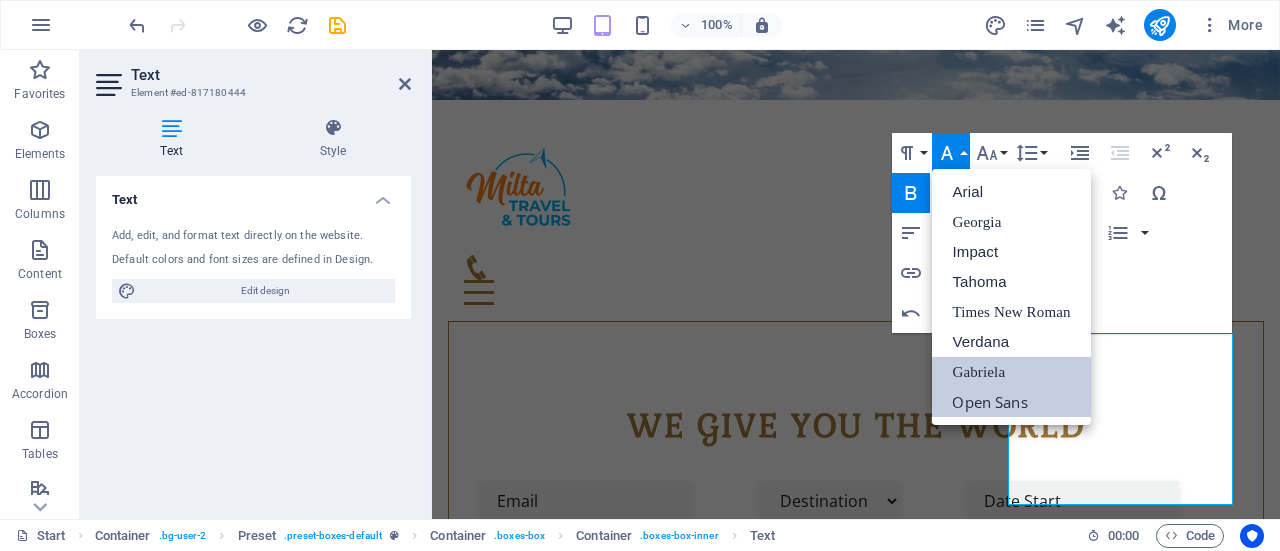 click on "Gabriela" at bounding box center (1011, 372) 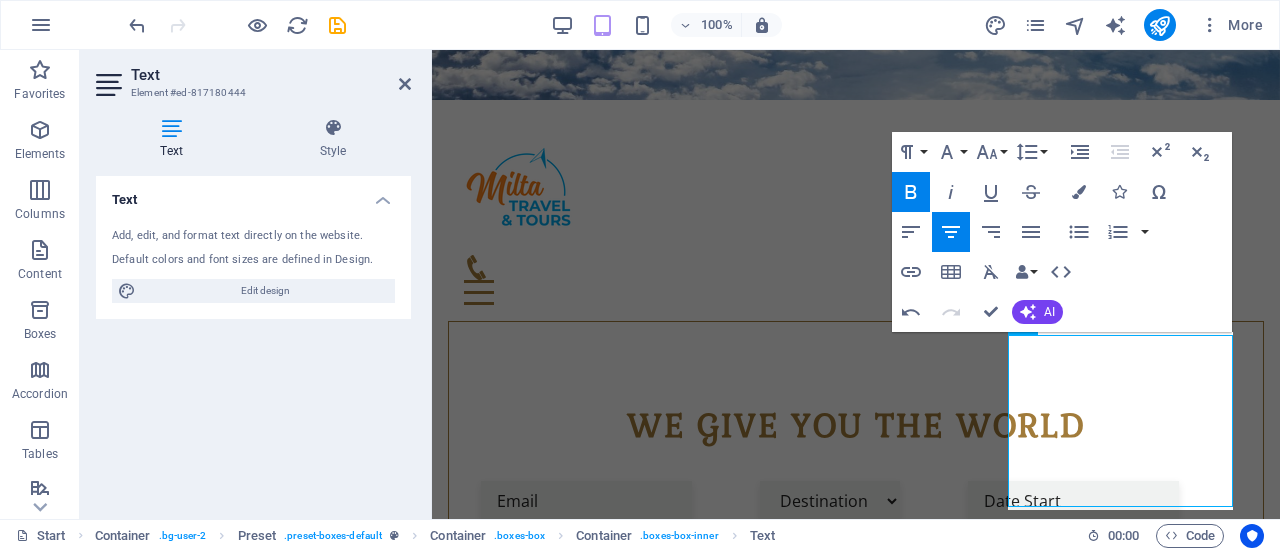 scroll, scrollTop: 602, scrollLeft: 0, axis: vertical 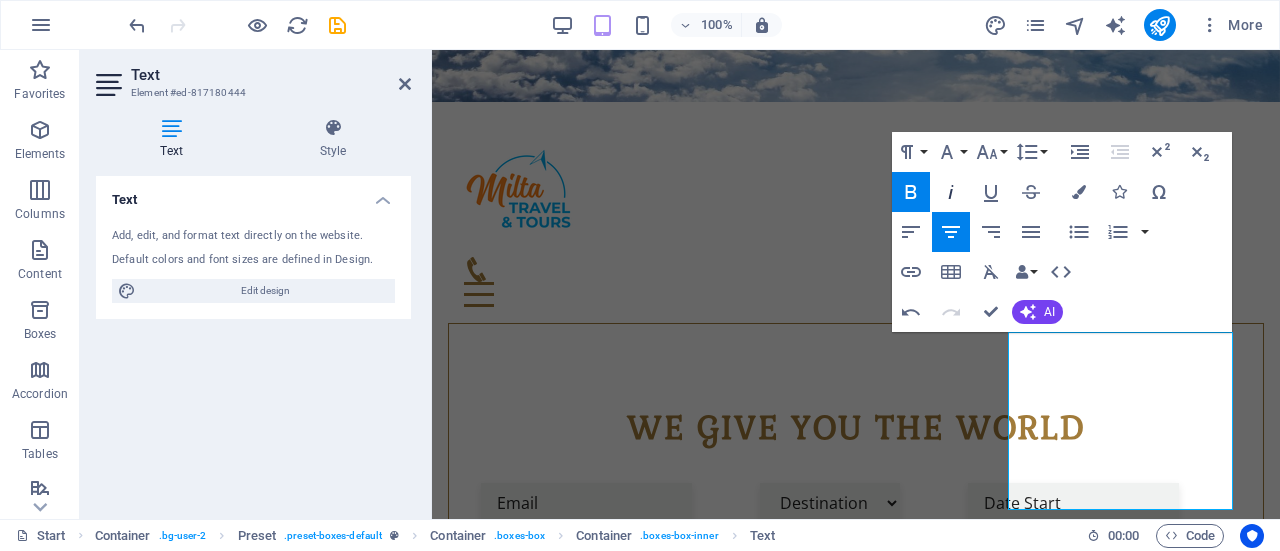 click 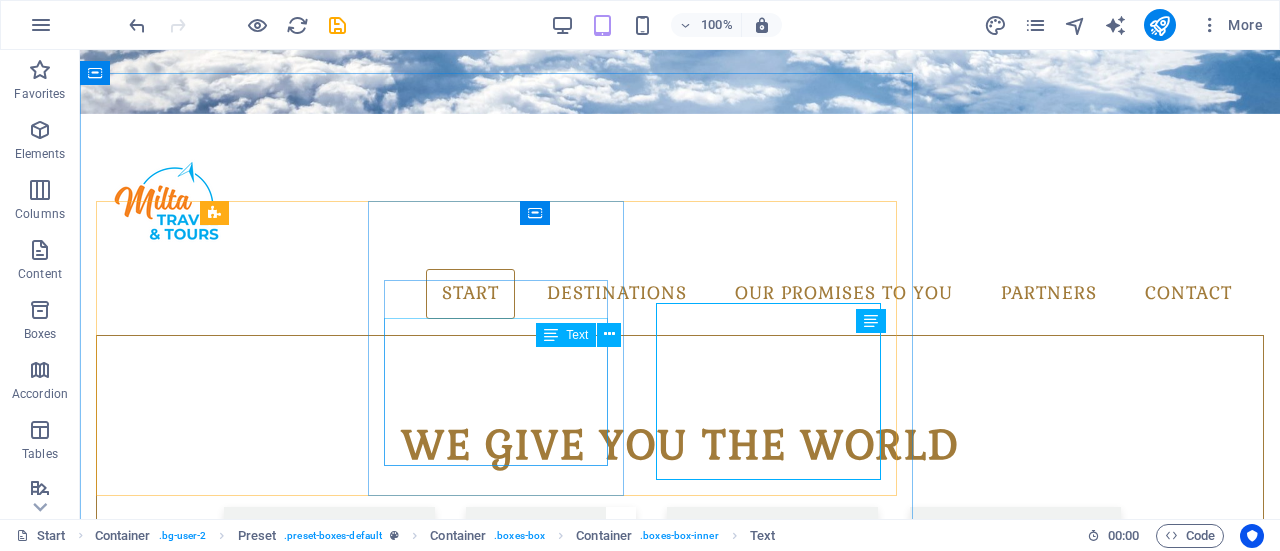scroll, scrollTop: 631, scrollLeft: 0, axis: vertical 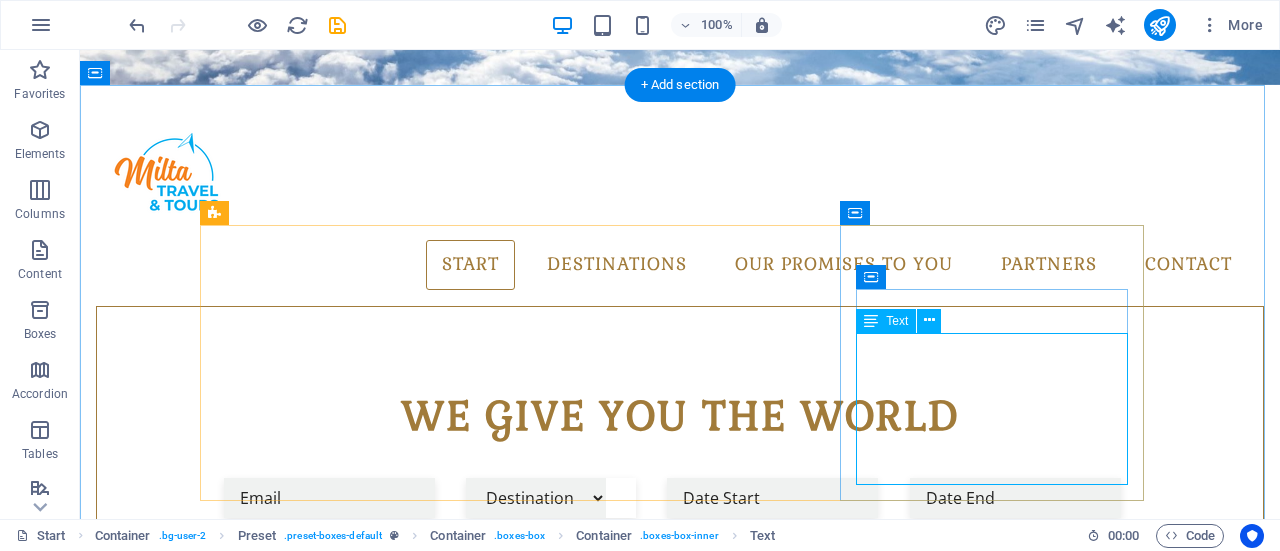 click on "For those who seek the extraordinary, we curate exceptional vacations. With access to elite hotel partners, our Select benefits elevate your experience beyond standard bookings" at bounding box center [680, 1536] 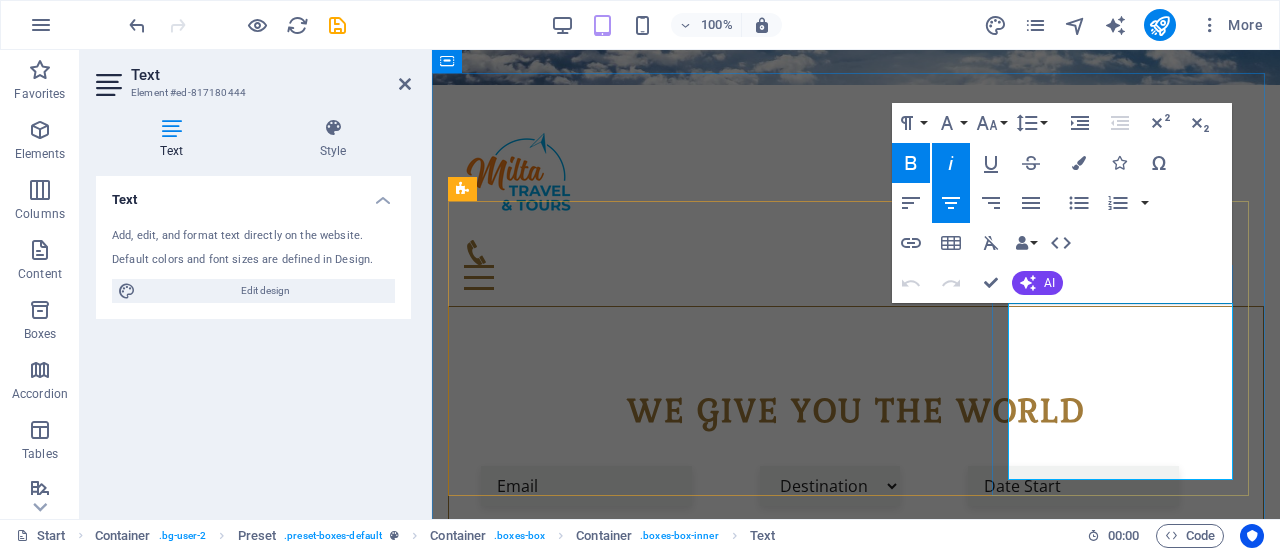 drag, startPoint x: 1203, startPoint y: 471, endPoint x: 1024, endPoint y: 313, distance: 238.7572 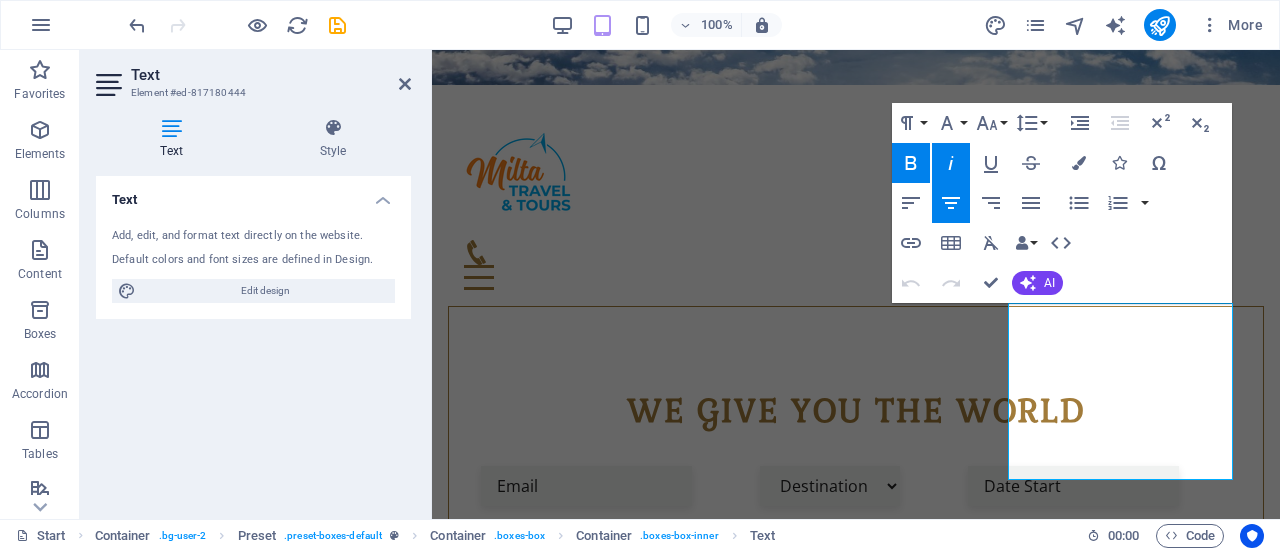 click 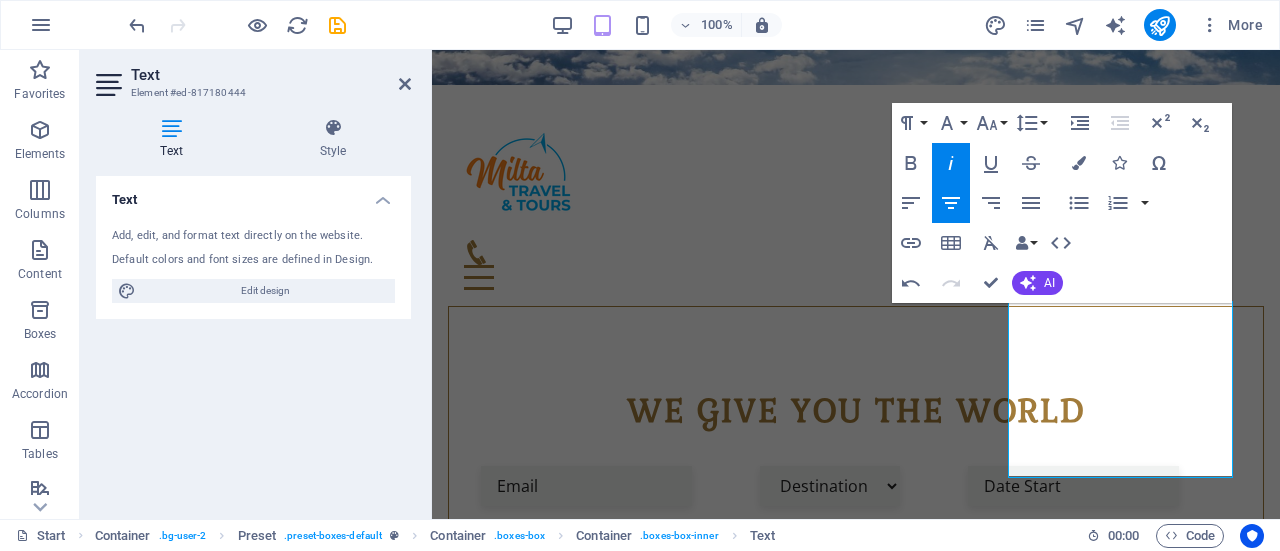 scroll, scrollTop: 633, scrollLeft: 0, axis: vertical 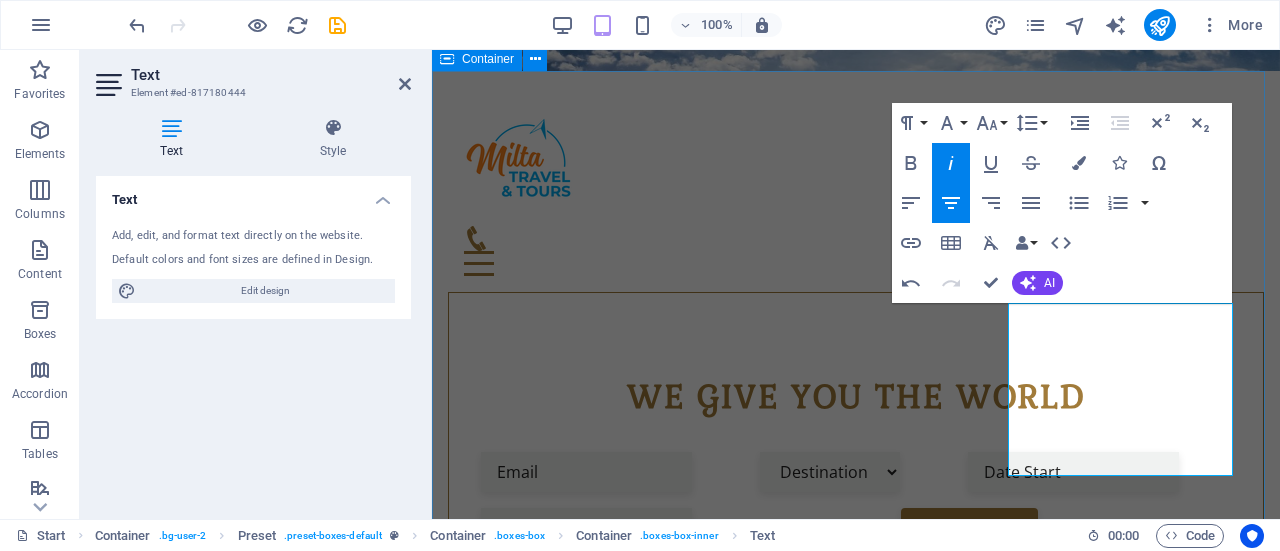 click on "Milta travel and tour  - Travel Agency DESTINATION EXPERTS Exploring the world’s greatest destinations and resorts is what we do best. Sharing that expertise with you is what we love most. Let us give you an insider’s look at your next dream escape. Services Customized and all-inclusive travel planning and reservation services that reflect your ideal itinerary, travel tastes, and individual approach to exploration Enjoy your Vacation For those who seek the extraordinary, we curate exceptional vacations. With access to elite hotel partners, our Select benefits elevate your experience beyond standard bookings" at bounding box center (856, 1239) 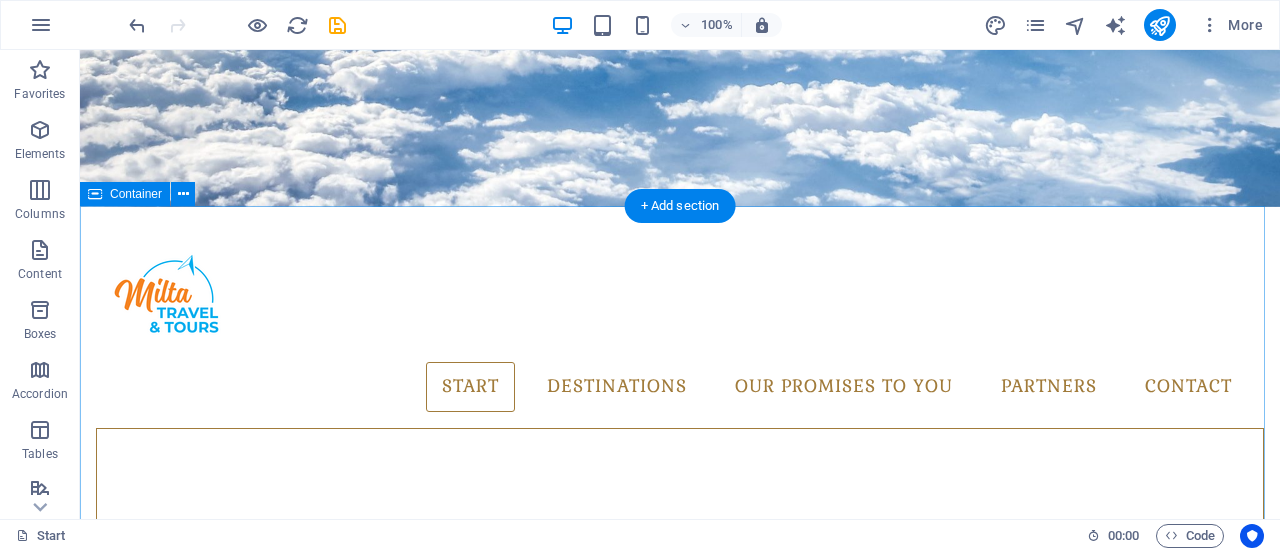 scroll, scrollTop: 510, scrollLeft: 0, axis: vertical 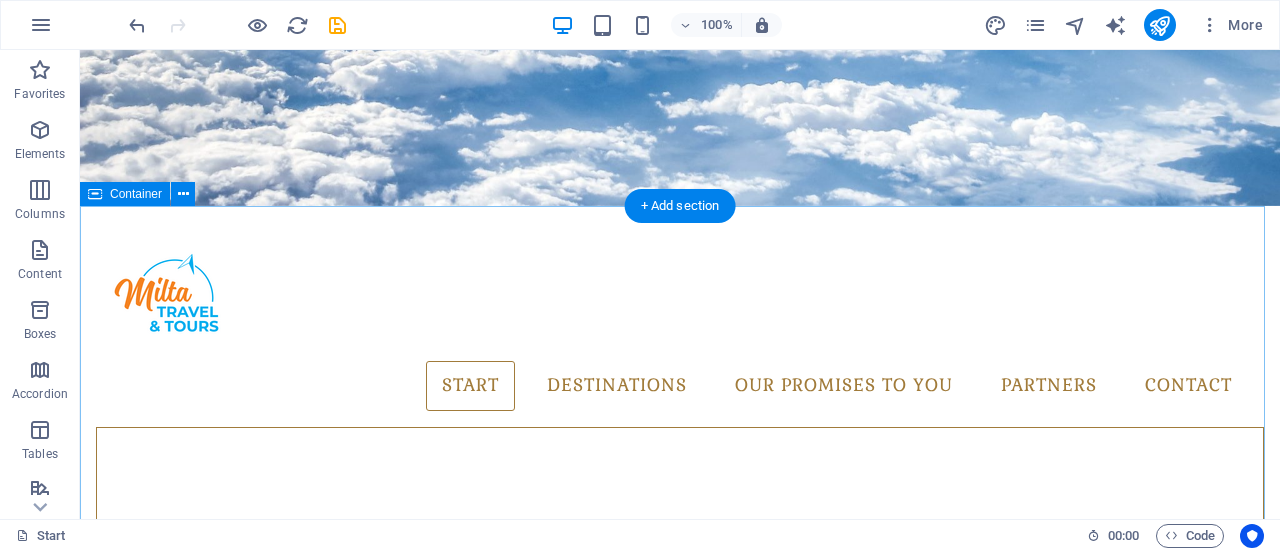 click on "Milta travel and tour  - Travel Agency DESTINATION EXPERTS Exploring the world’s greatest destinations and resorts is what we do best. Sharing that expertise with you is what we love most. Let us give you an insider’s look at your next dream escape. Services Customized and all-inclusive travel planning and reservation services that reflect your ideal itinerary, travel tastes, and individual approach to exploration Enjoy your Vacation For those who seek the extraordinary, we curate exceptional vacations. With access to elite hotel partners, our Select benefits elevate your experience beyond standard bookings" at bounding box center (680, 1400) 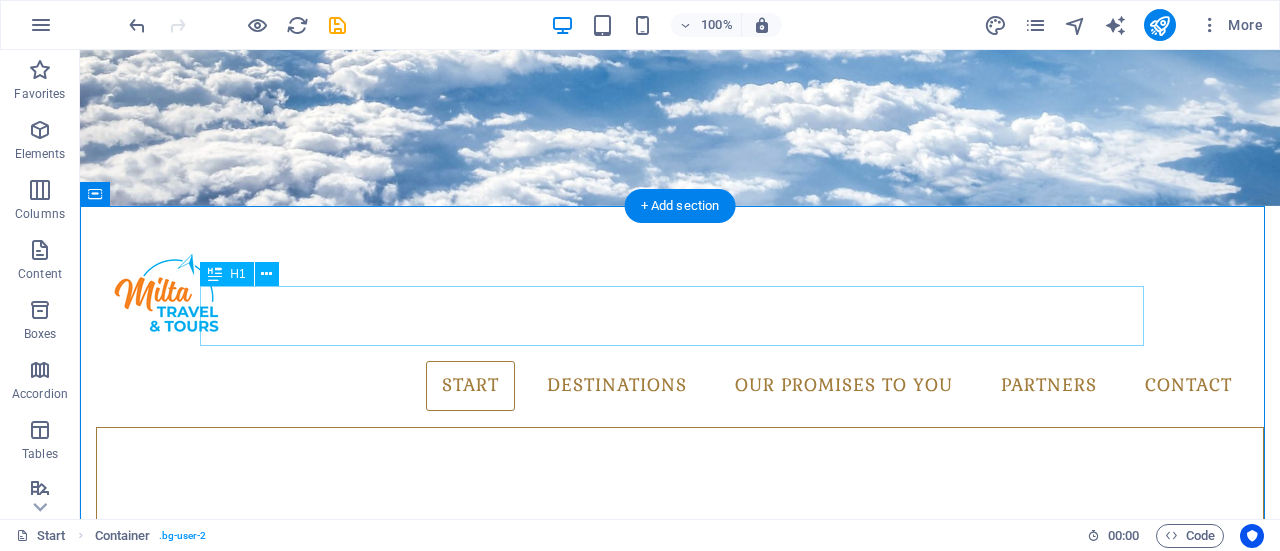 click on "Milta travel and tour  - Travel Agency" at bounding box center (680, 1132) 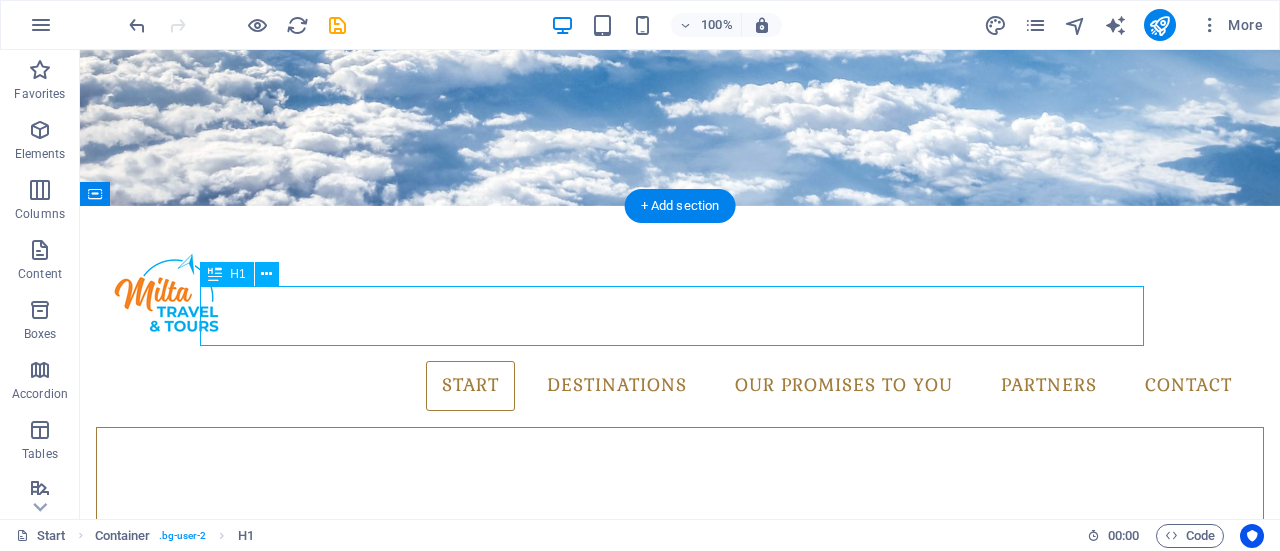 click on "Milta travel and tour  - Travel Agency" at bounding box center [680, 1132] 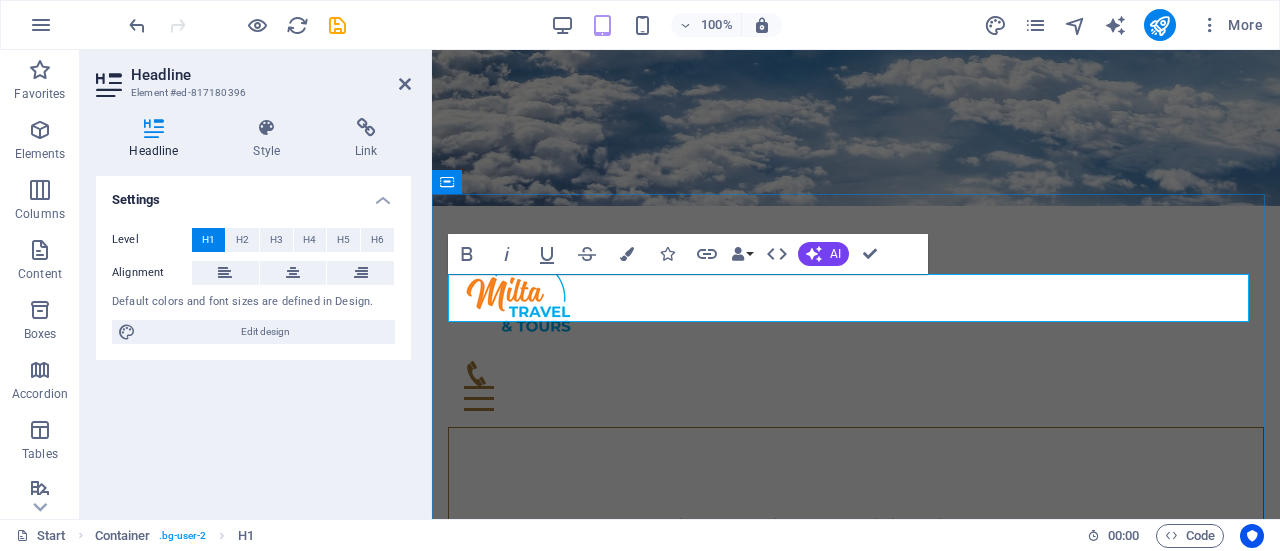 click on "Milta travel and tour  - Travel Agency" at bounding box center (856, 1114) 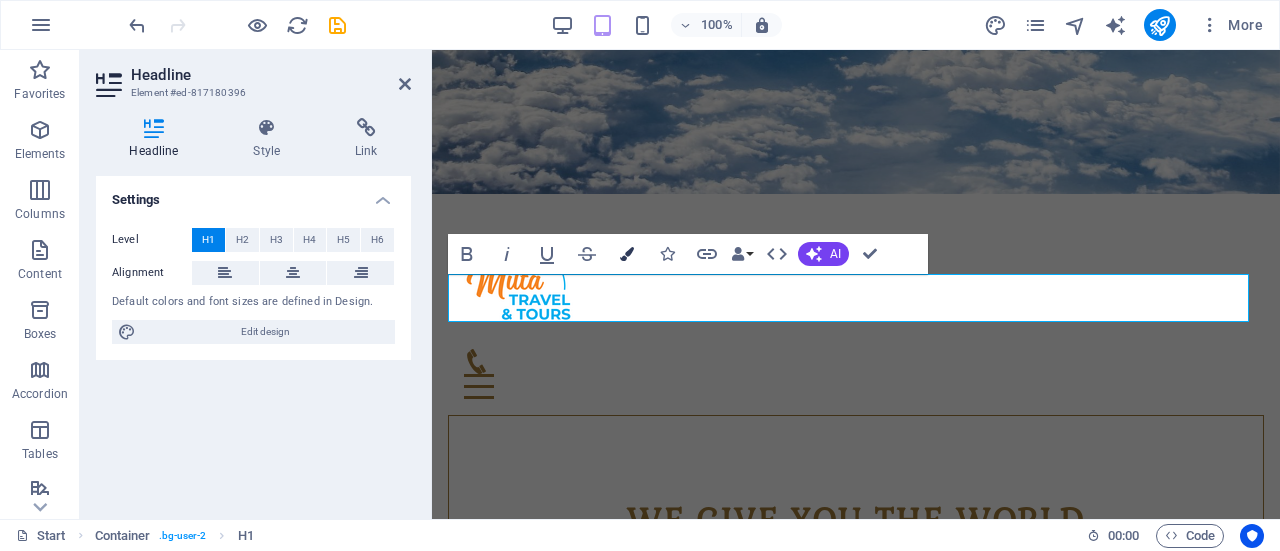 click at bounding box center (627, 254) 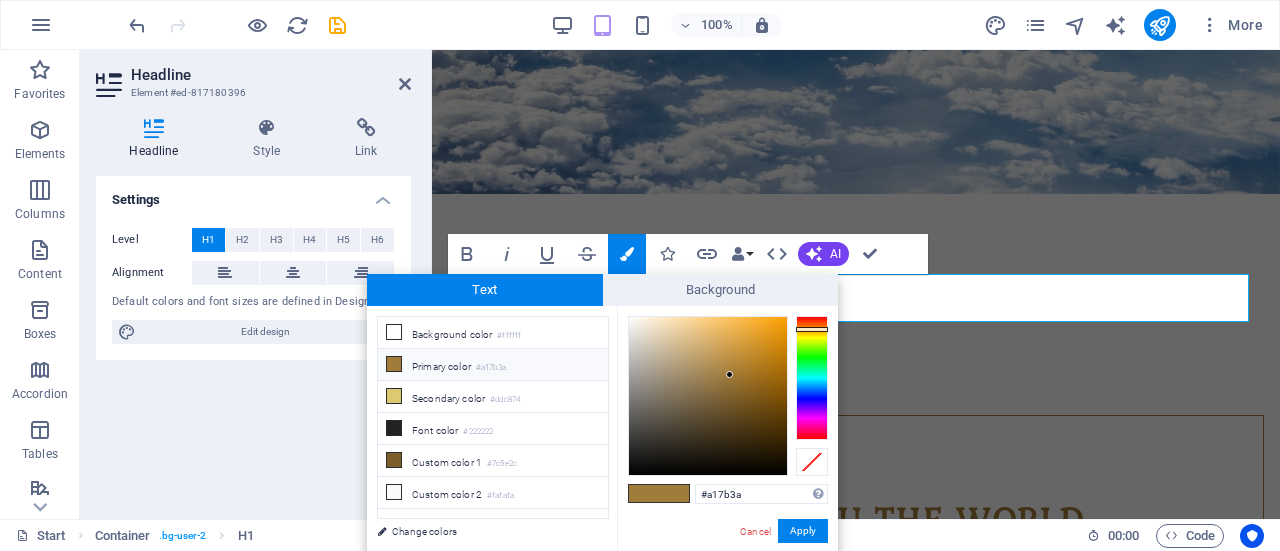 click at bounding box center (674, 493) 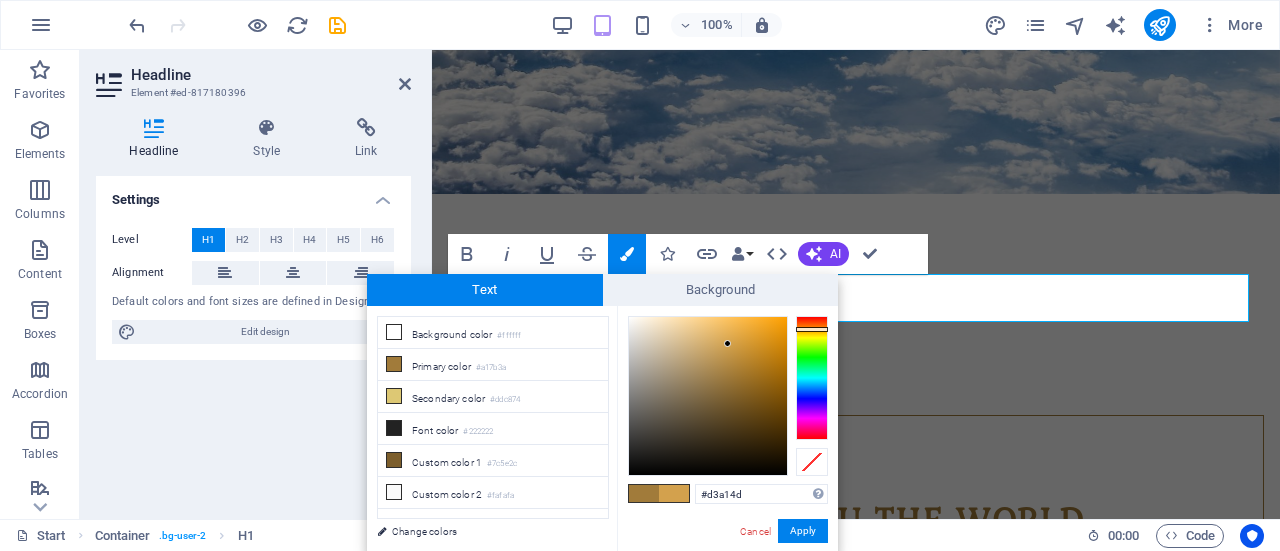 click at bounding box center [708, 396] 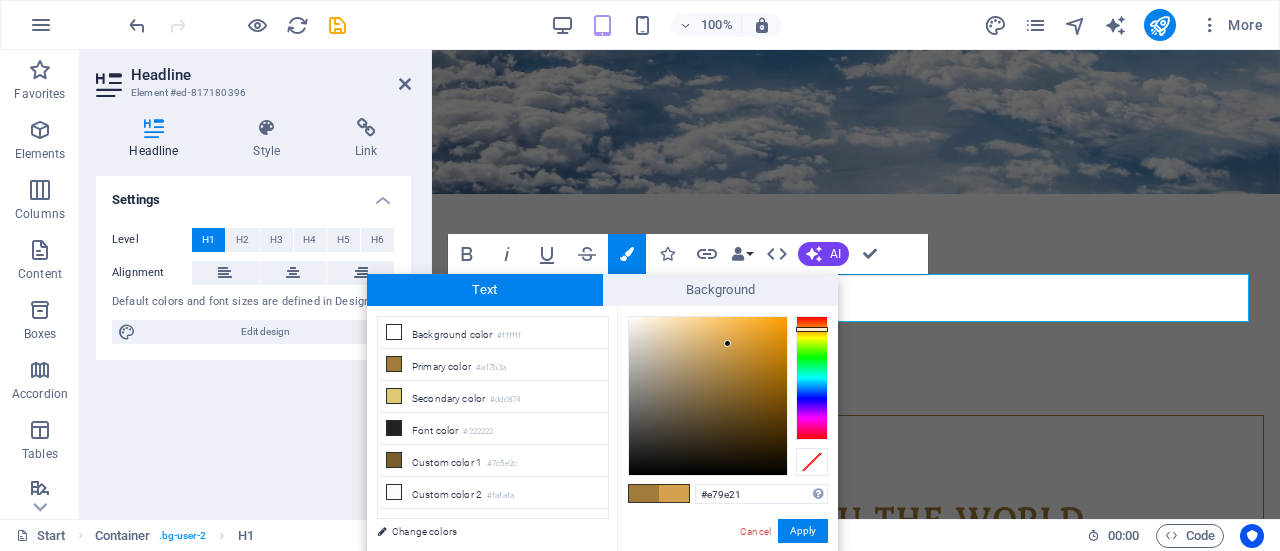 click at bounding box center (708, 396) 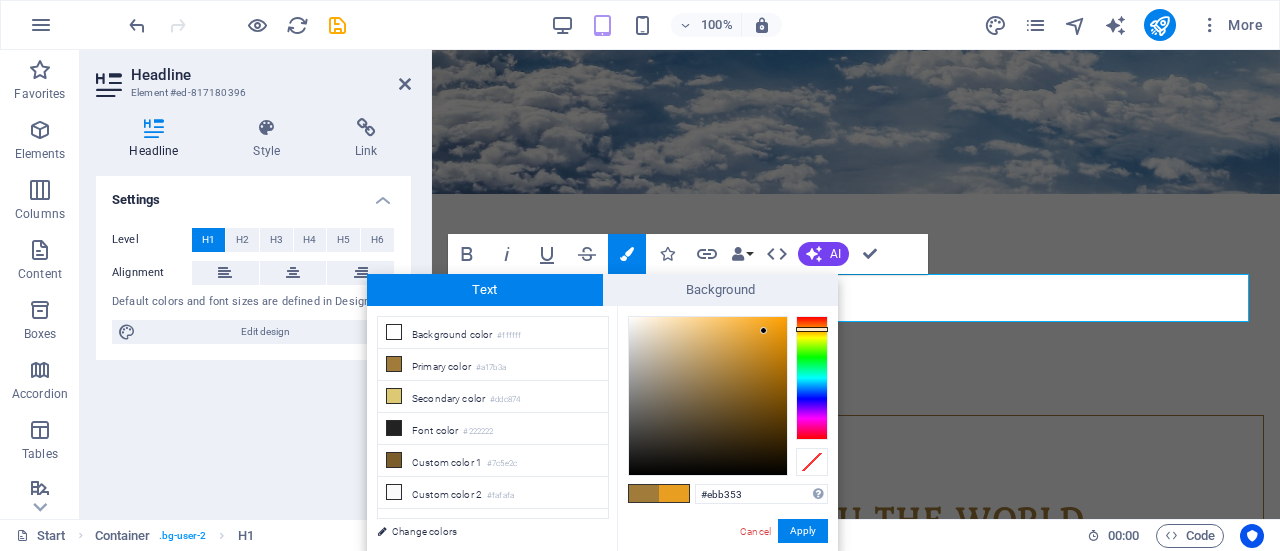 click at bounding box center (708, 396) 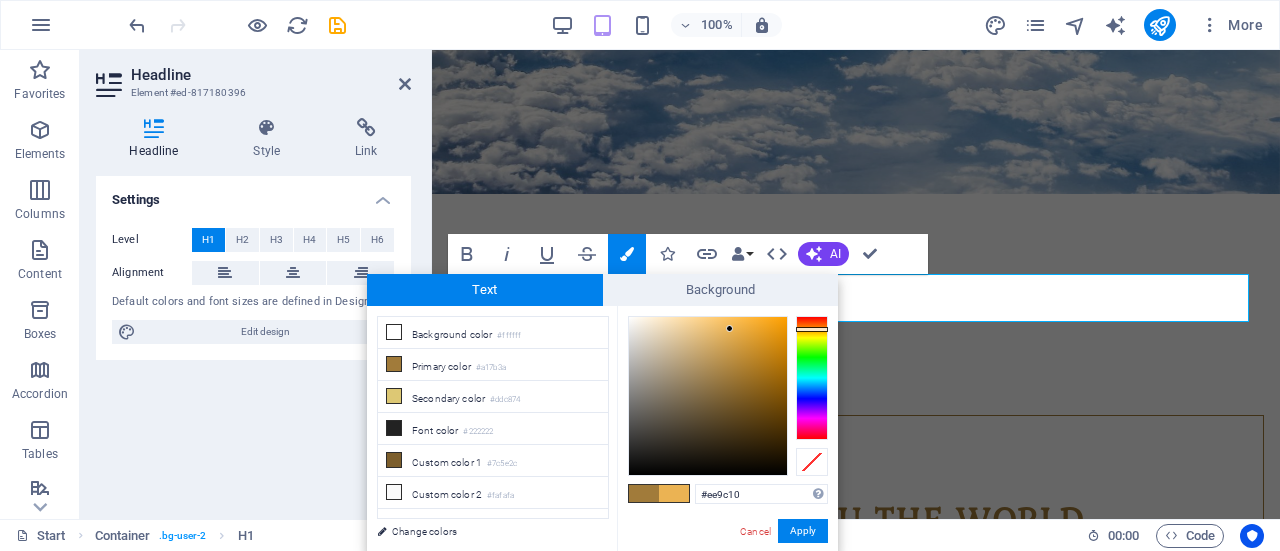 click at bounding box center [708, 396] 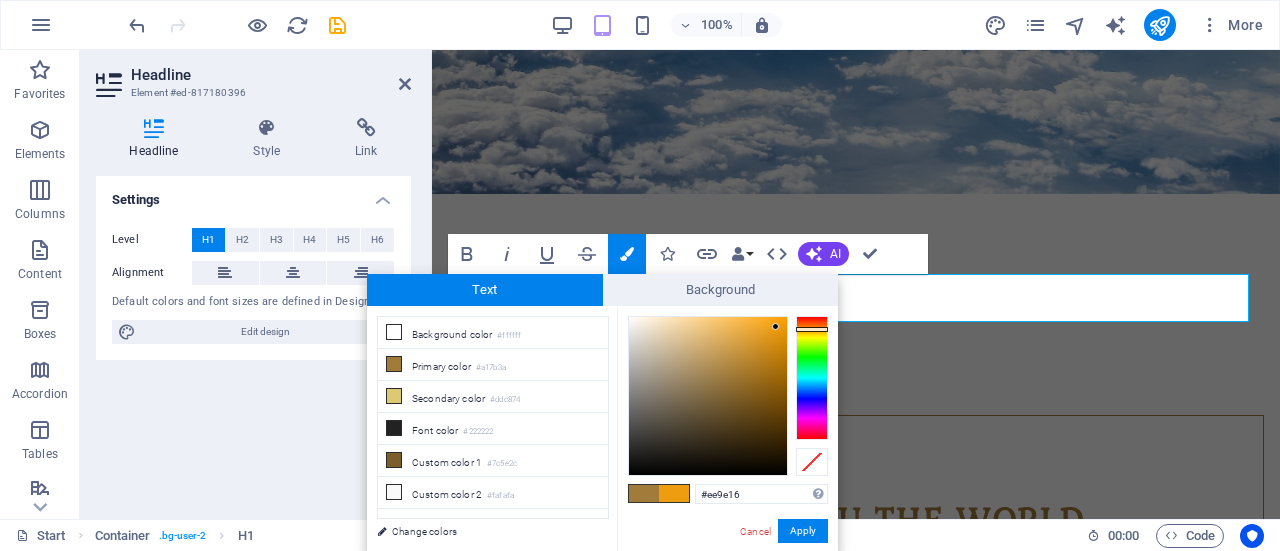 click at bounding box center (775, 326) 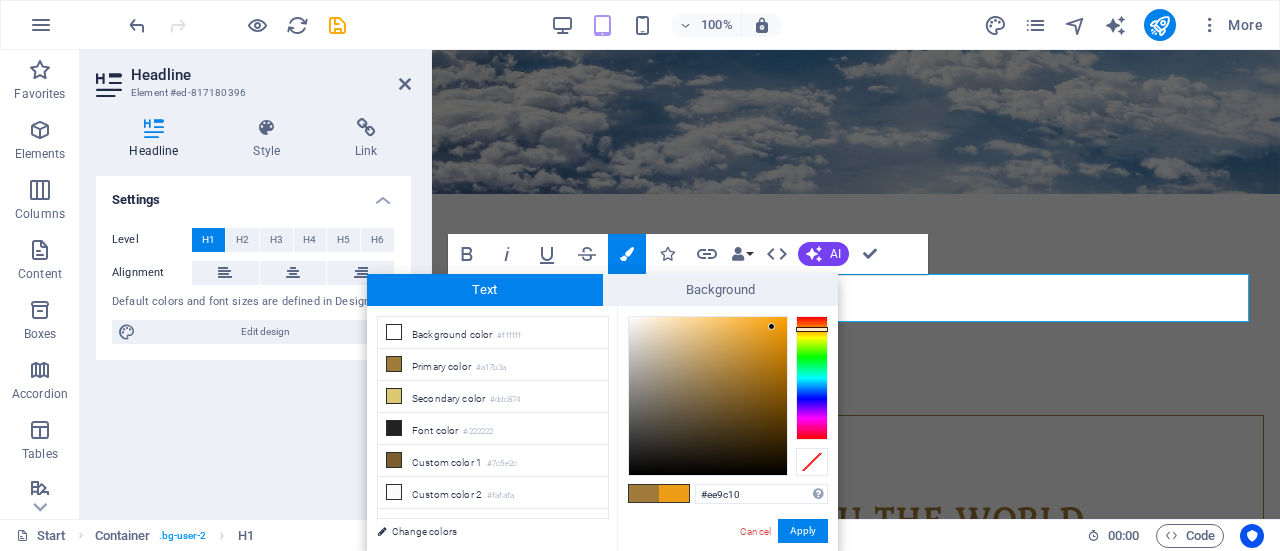 click at bounding box center (708, 396) 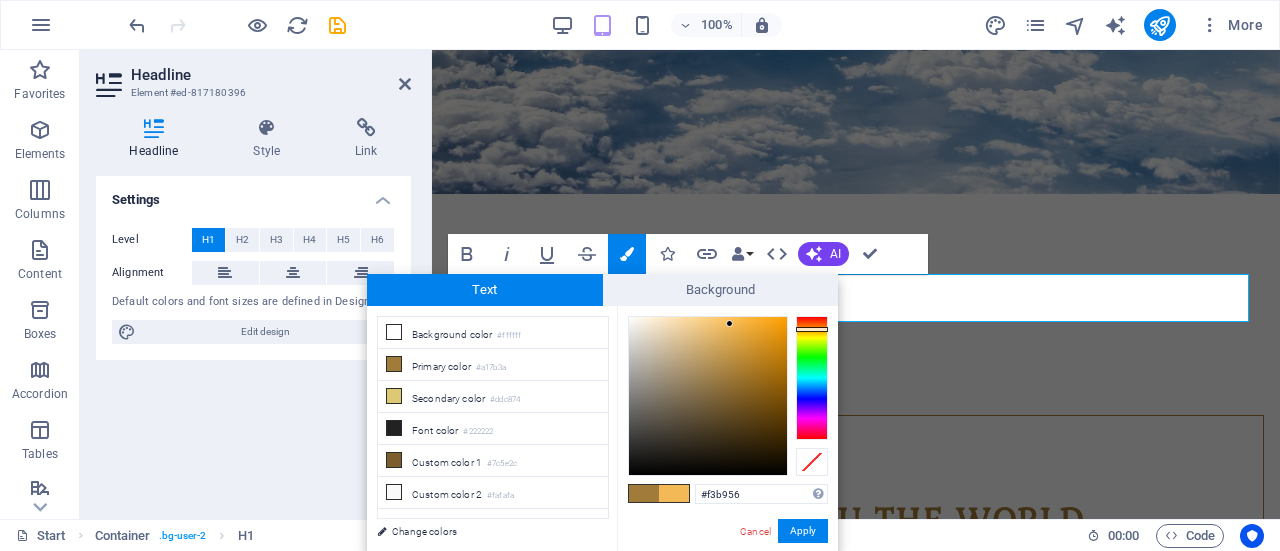 click at bounding box center (708, 396) 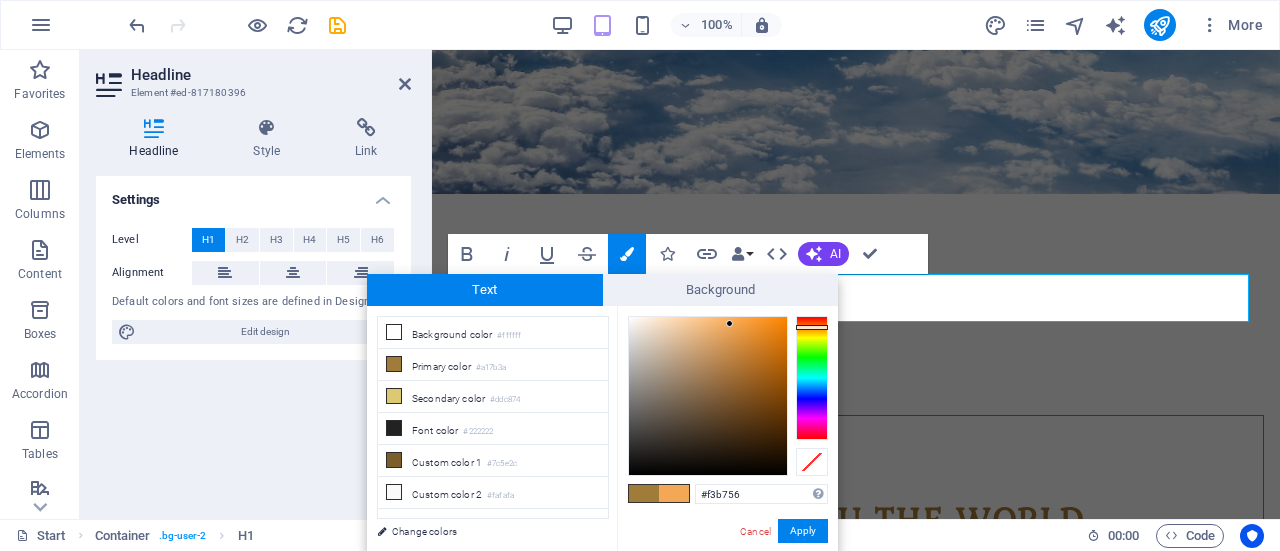 type on "#f3bf56" 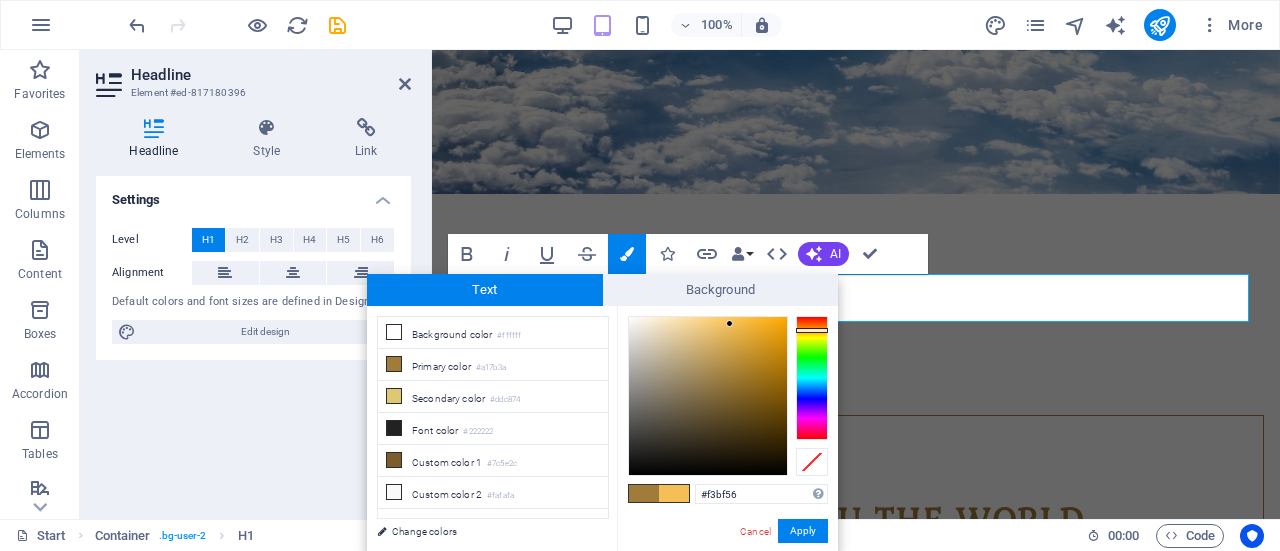 click at bounding box center (812, 330) 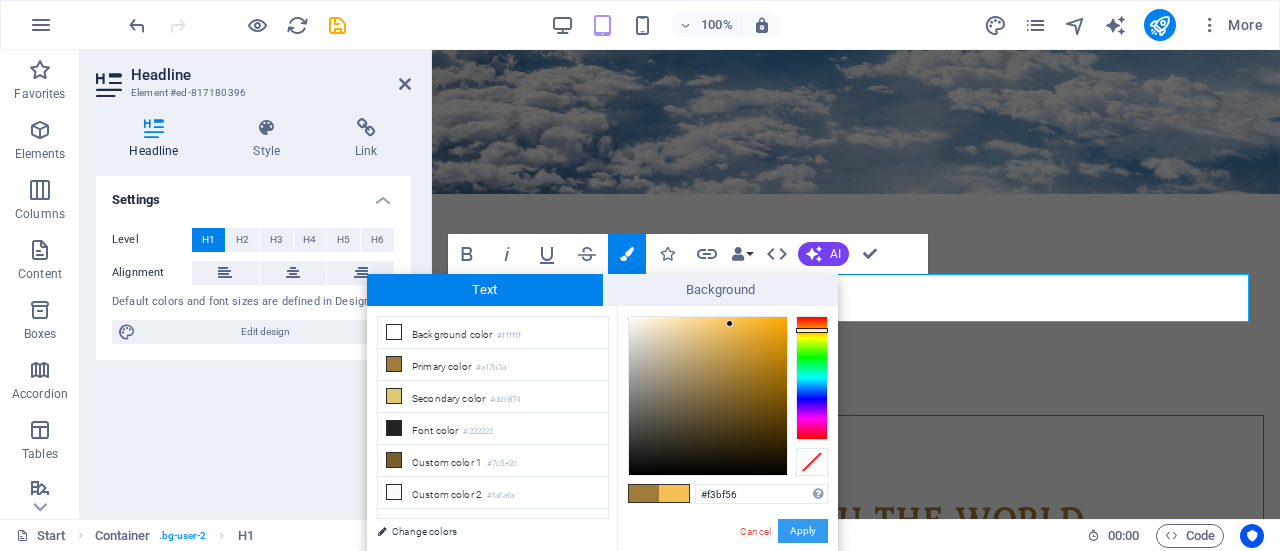 click on "Apply" at bounding box center (803, 531) 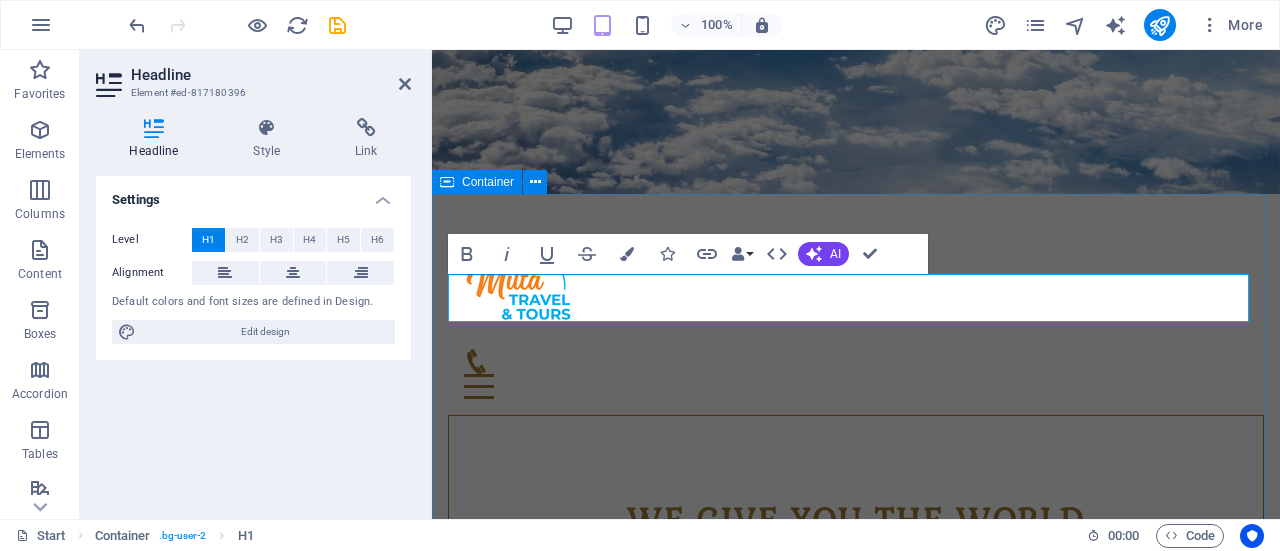 click on "Milta travel and tour  ​ ​ DESTINATION EXPERTS Exploring the world’s greatest destinations and resorts is what we do best. Sharing that expertise with you is what we love most. Let us give you an insider’s look at your next dream escape. Services Customized and all-inclusive travel planning and reservation services that reflect your ideal itinerary, travel tastes, and individual approach to exploration Enjoy your Vacation For those who seek the extraordinary, we curate exceptional vacations. With access to elite hotel partners, our Select benefits elevate your experience beyond standard bookings" at bounding box center [856, 1362] 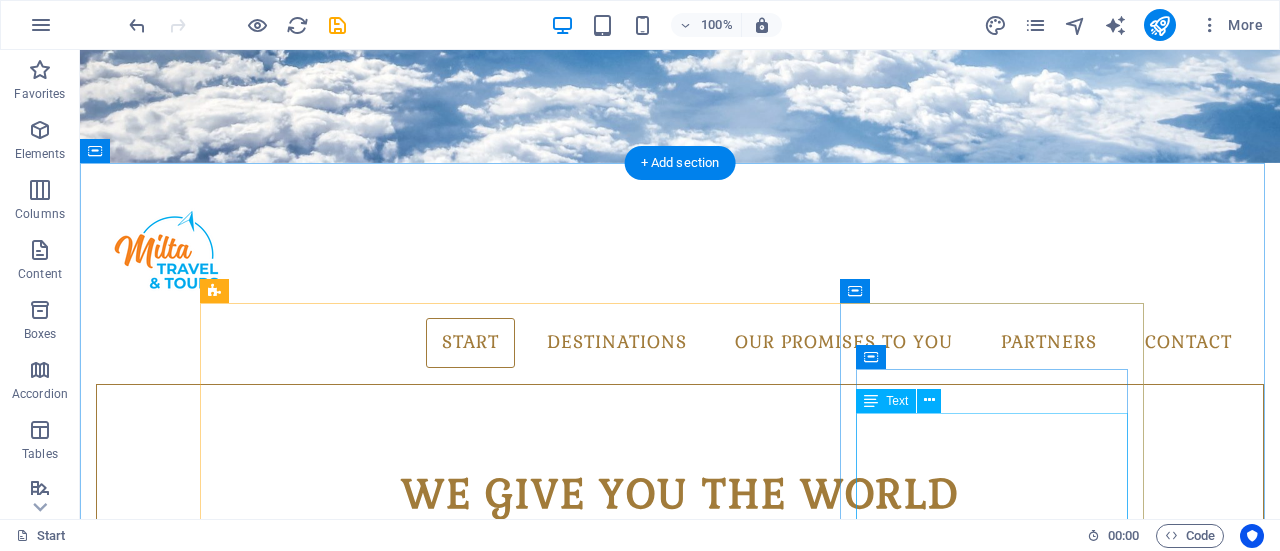 scroll, scrollTop: 453, scrollLeft: 0, axis: vertical 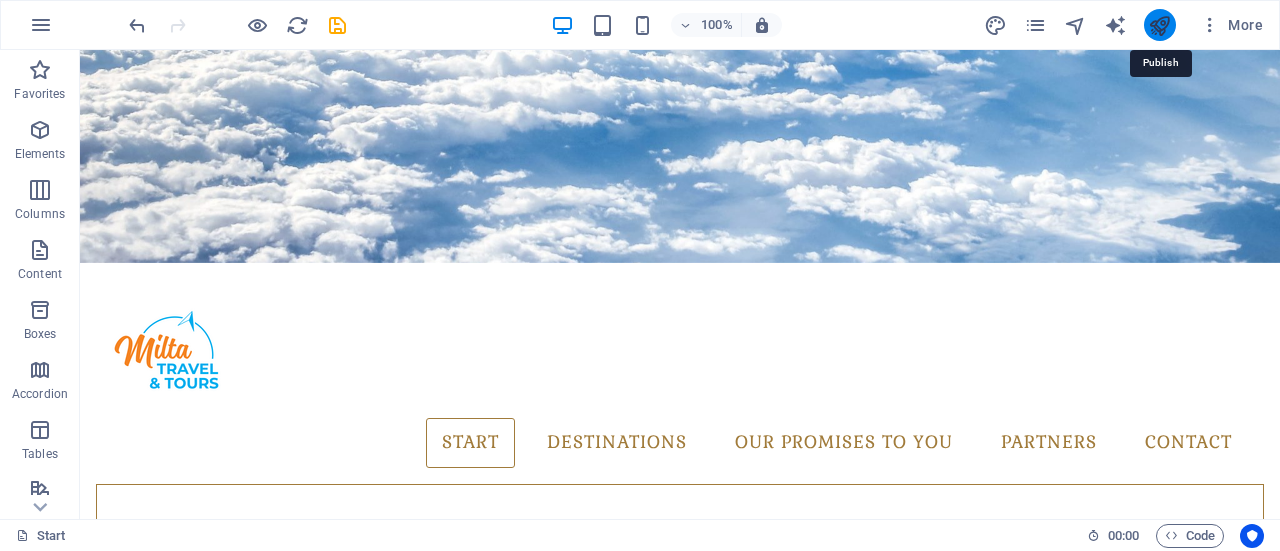 click at bounding box center (1159, 25) 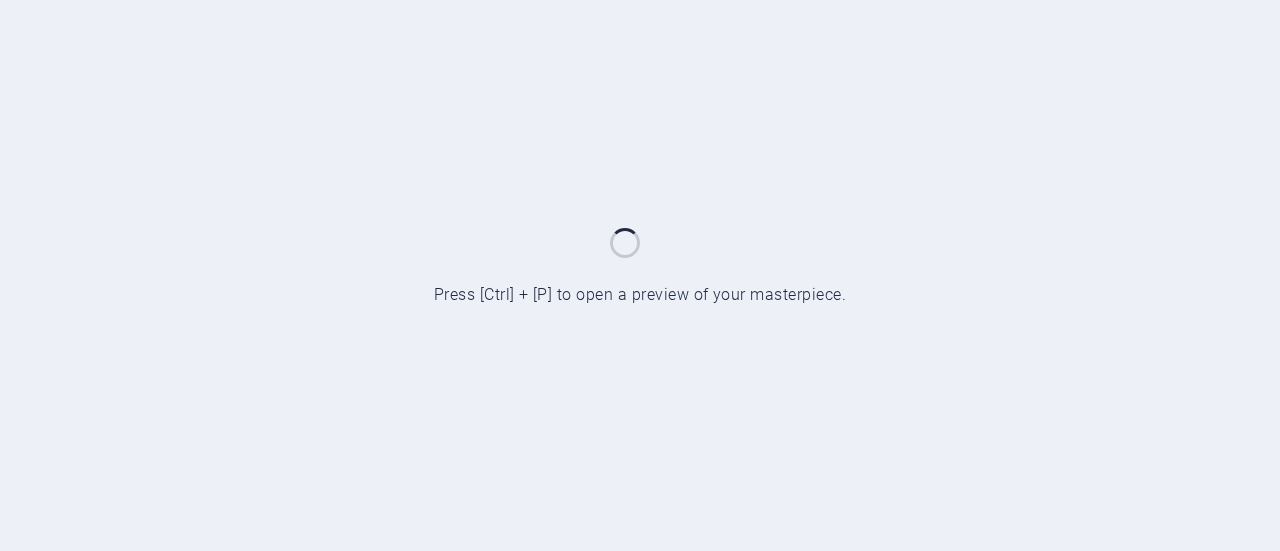 scroll, scrollTop: 0, scrollLeft: 0, axis: both 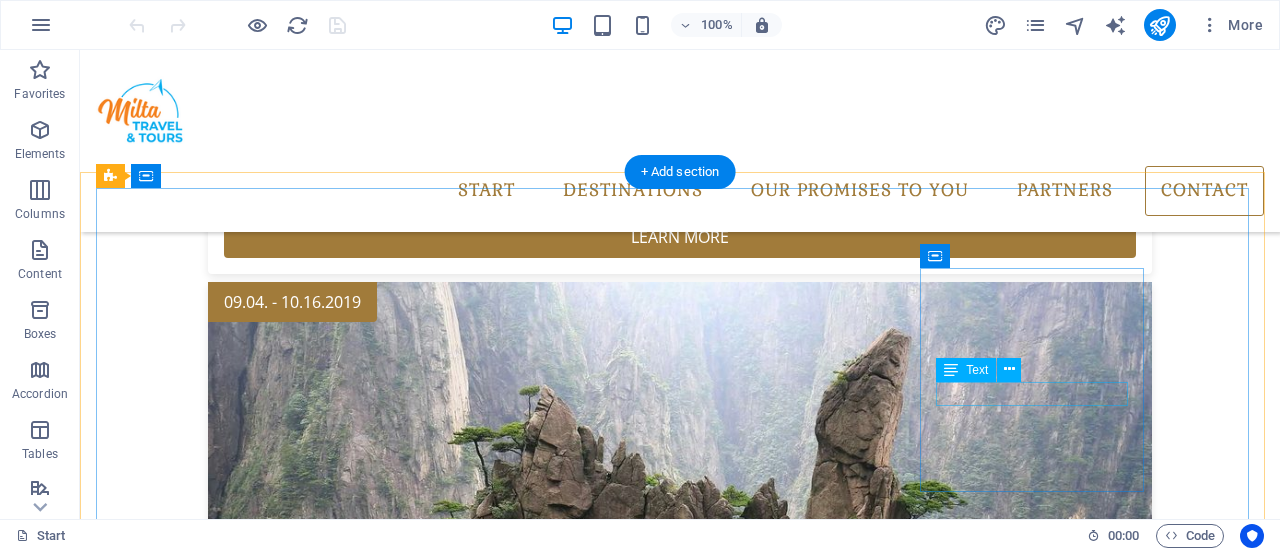 click on "info@[DOMAIN].com" at bounding box center (585, 6560) 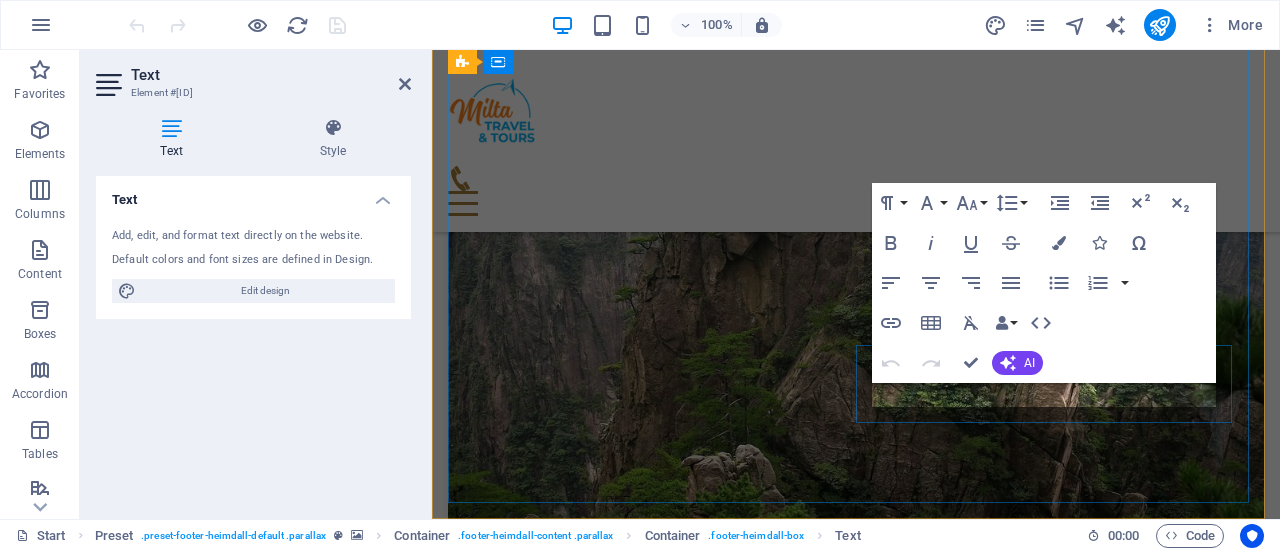 scroll, scrollTop: 4874, scrollLeft: 0, axis: vertical 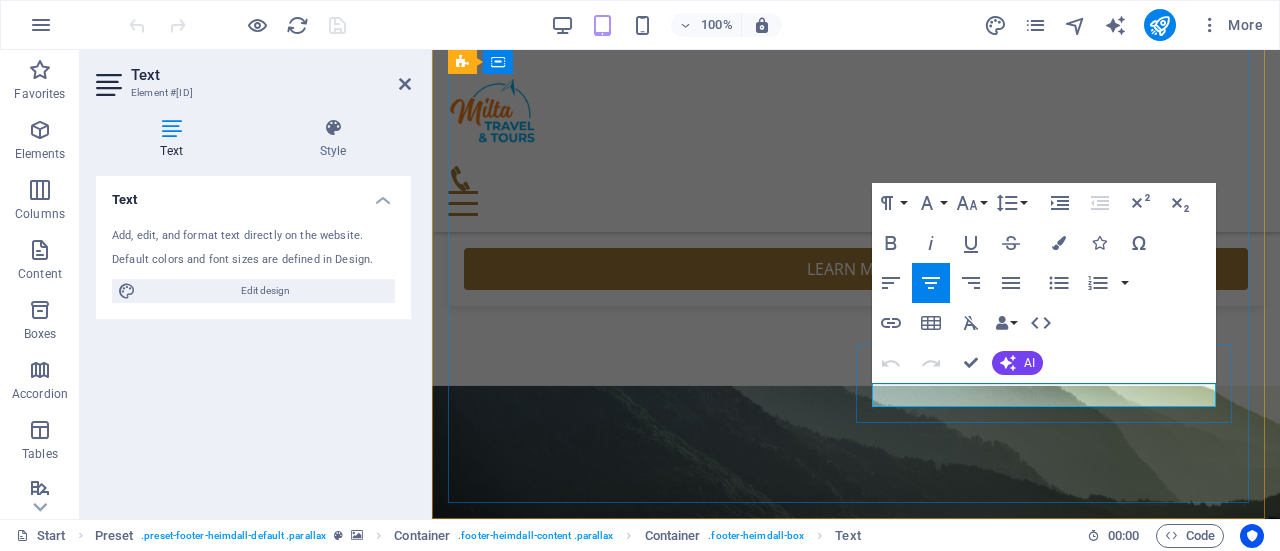 click on "info@[DOMAIN].com" at bounding box center (856, 5650) 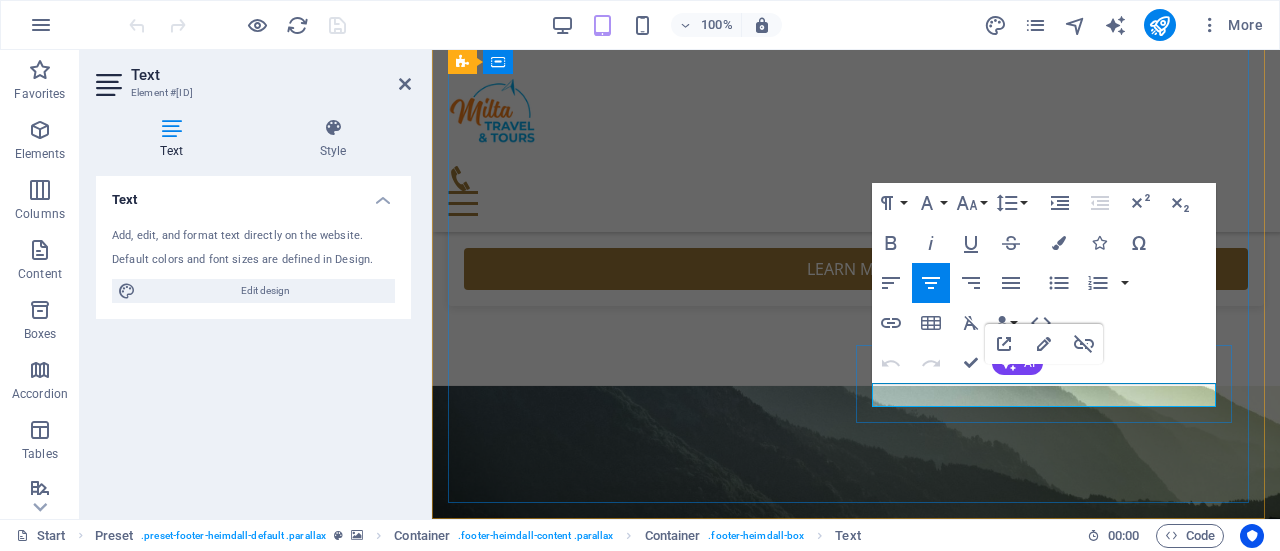 click on "info@[DOMAIN].com" at bounding box center [856, 5650] 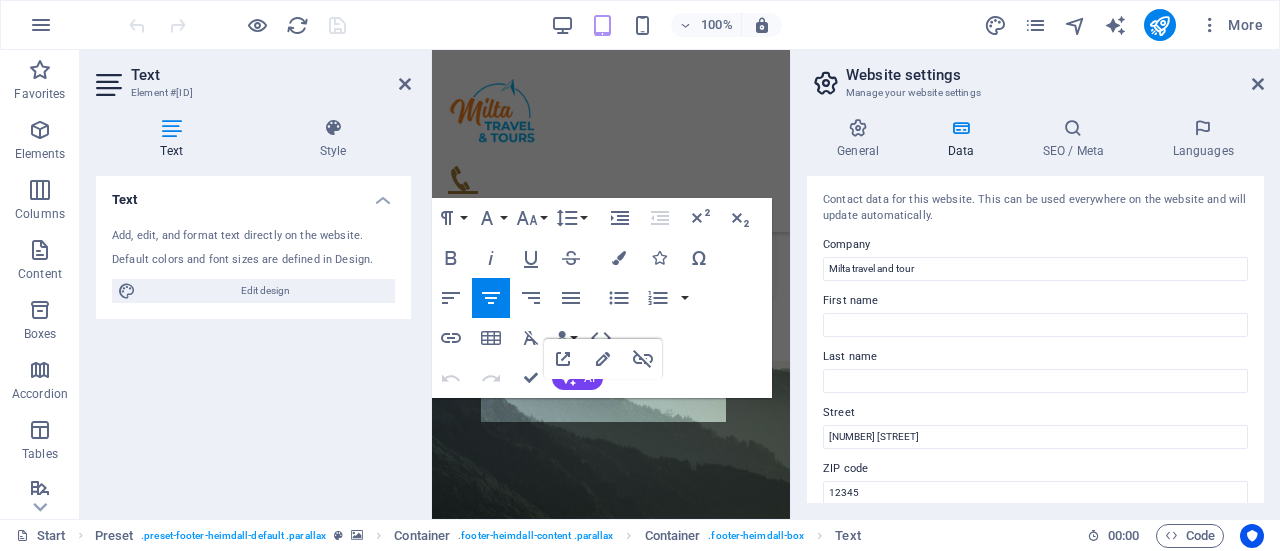scroll, scrollTop: 8206, scrollLeft: 0, axis: vertical 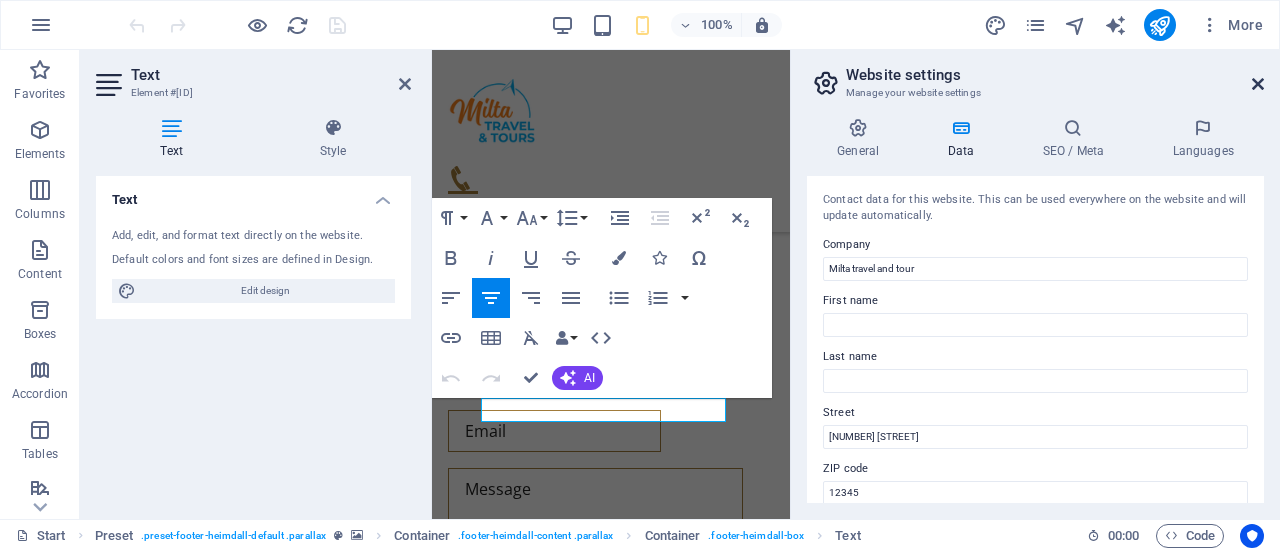 drag, startPoint x: 1254, startPoint y: 87, endPoint x: 815, endPoint y: 39, distance: 441.61636 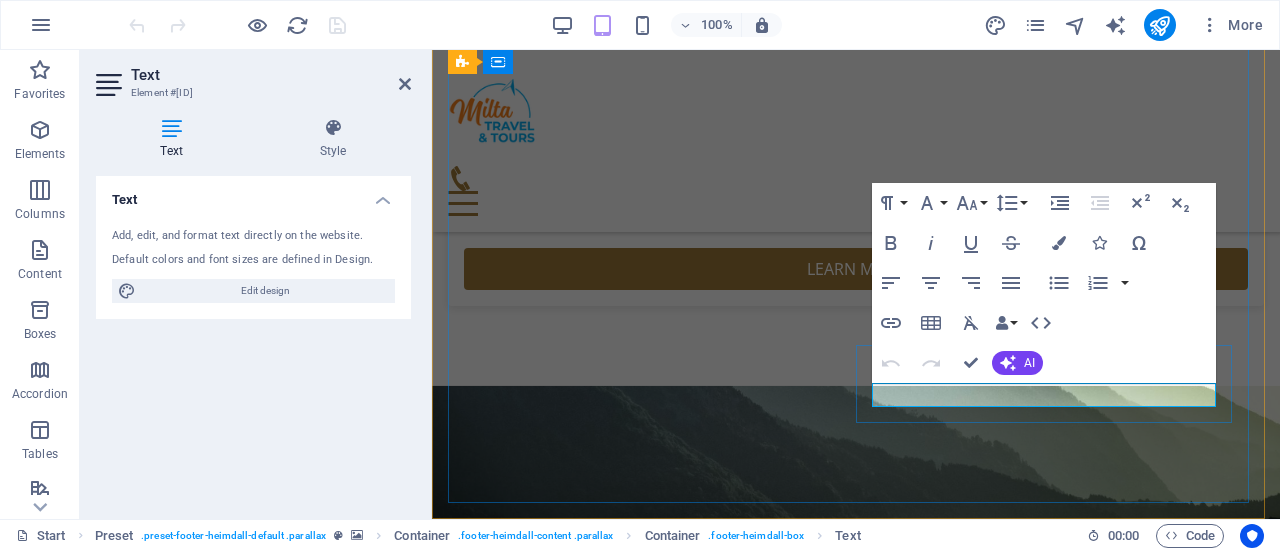 click on "[EMAIL]" at bounding box center (856, 5650) 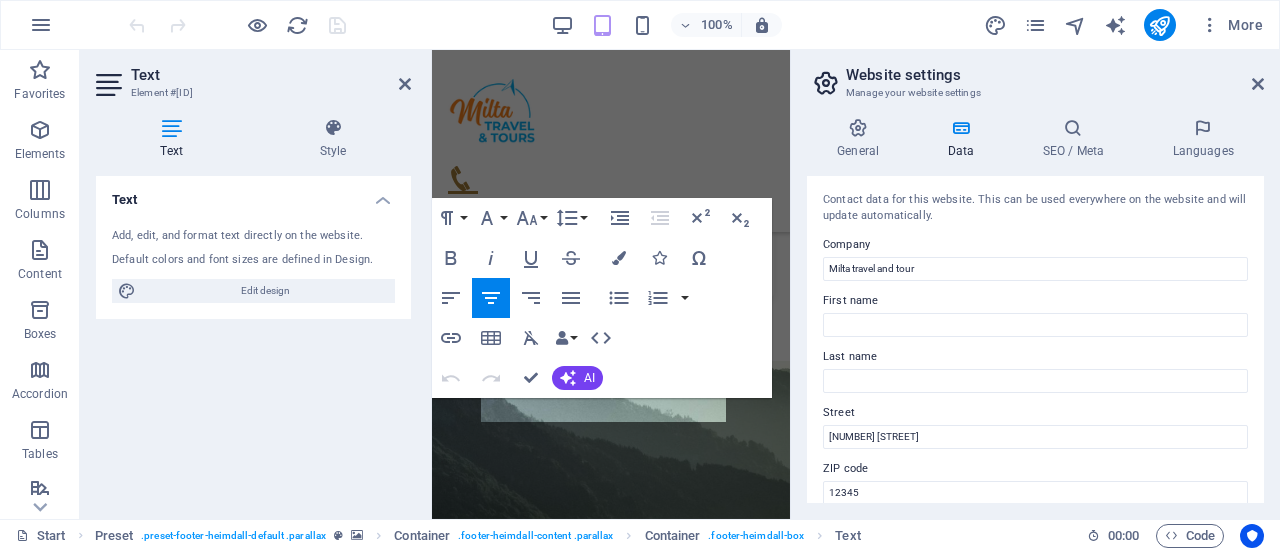 scroll, scrollTop: 8206, scrollLeft: 0, axis: vertical 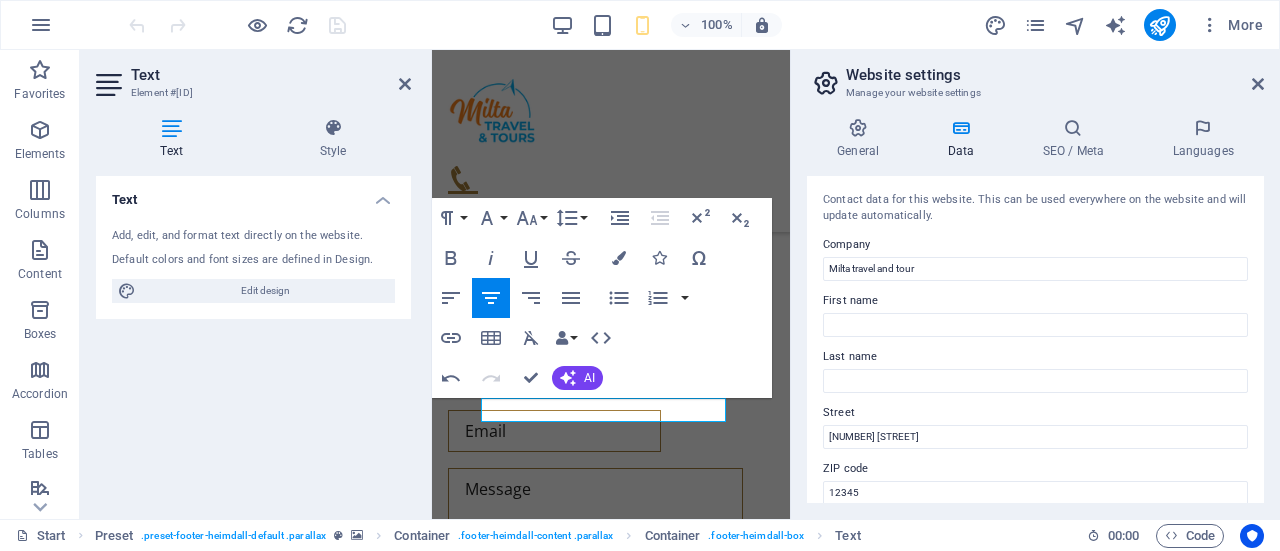 type 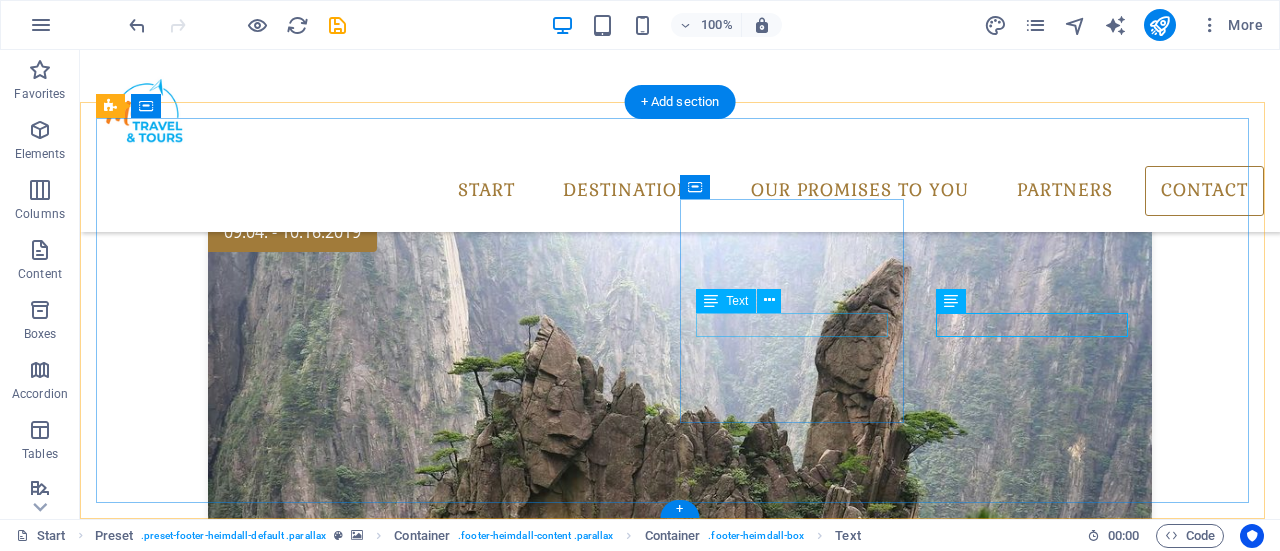click on "Phone:  +263 4 123 4567" at bounding box center [585, 6399] 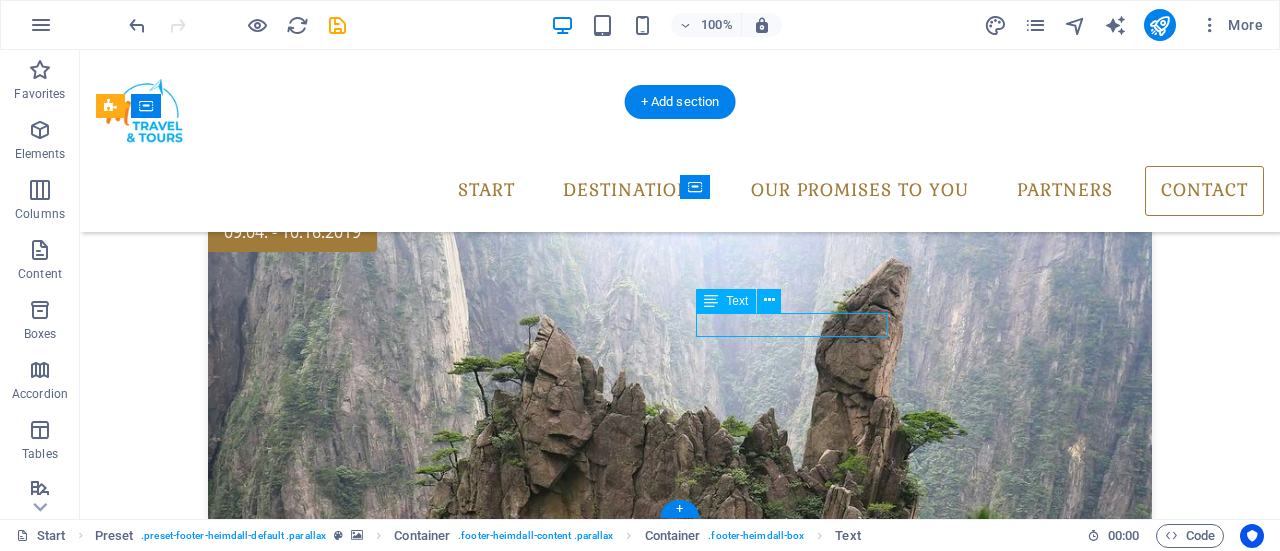 click on "Phone:  +263 4 123 4567" at bounding box center [585, 6399] 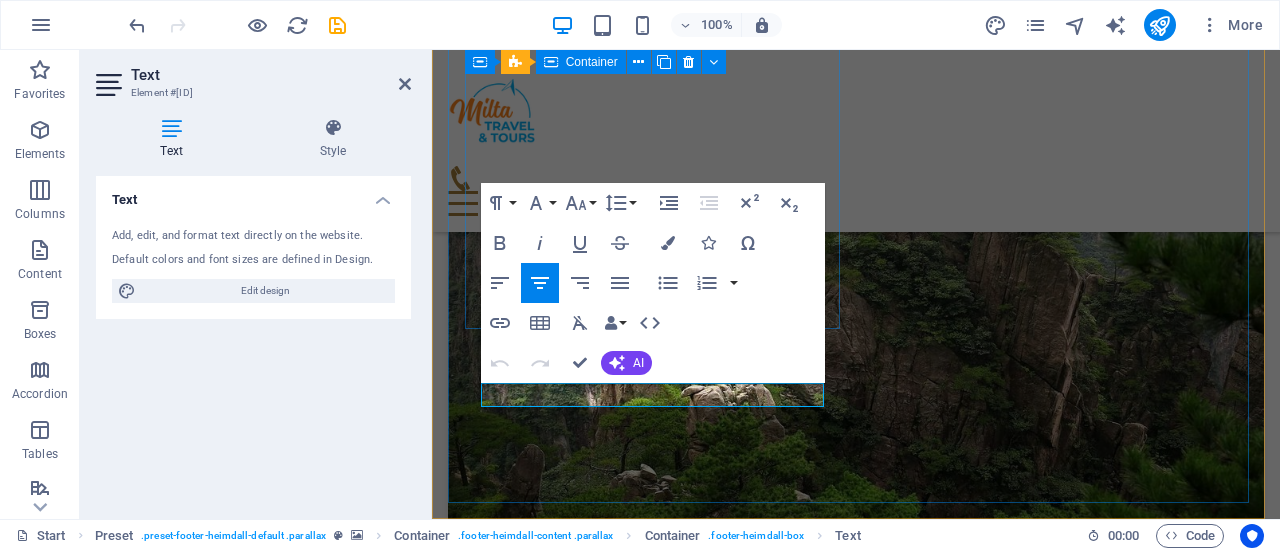 scroll, scrollTop: 4874, scrollLeft: 0, axis: vertical 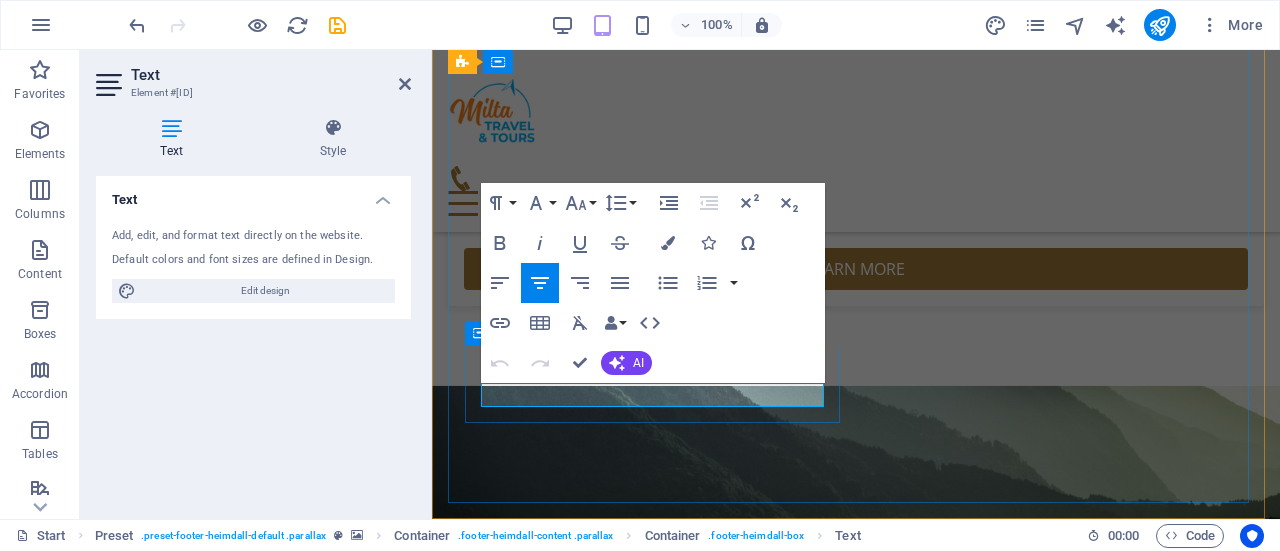 click on "[PHONE]" 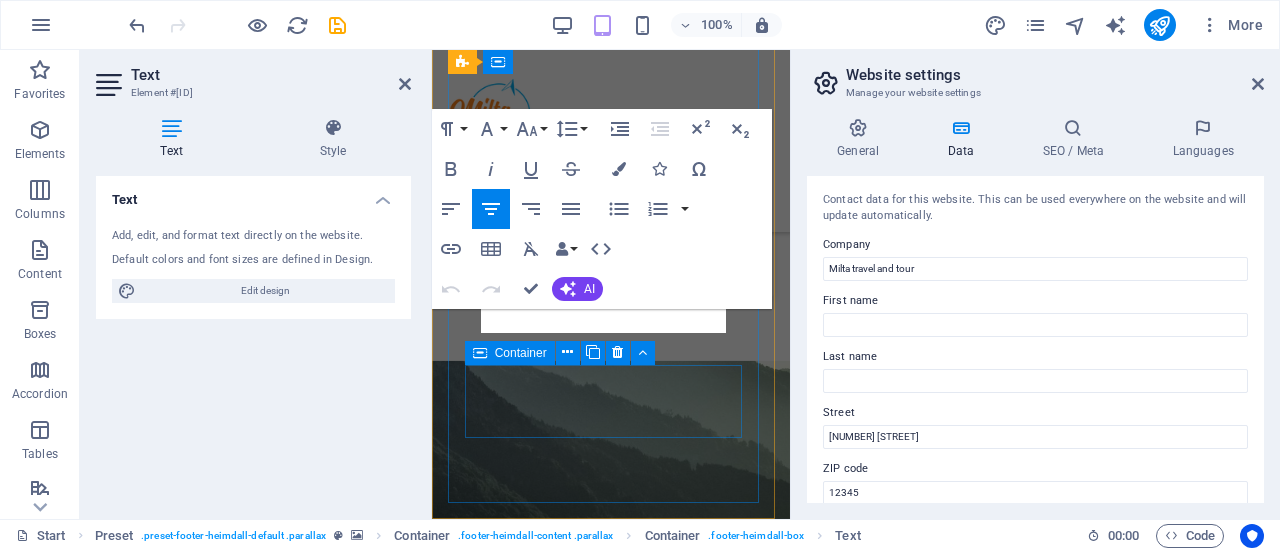 scroll, scrollTop: 8206, scrollLeft: 0, axis: vertical 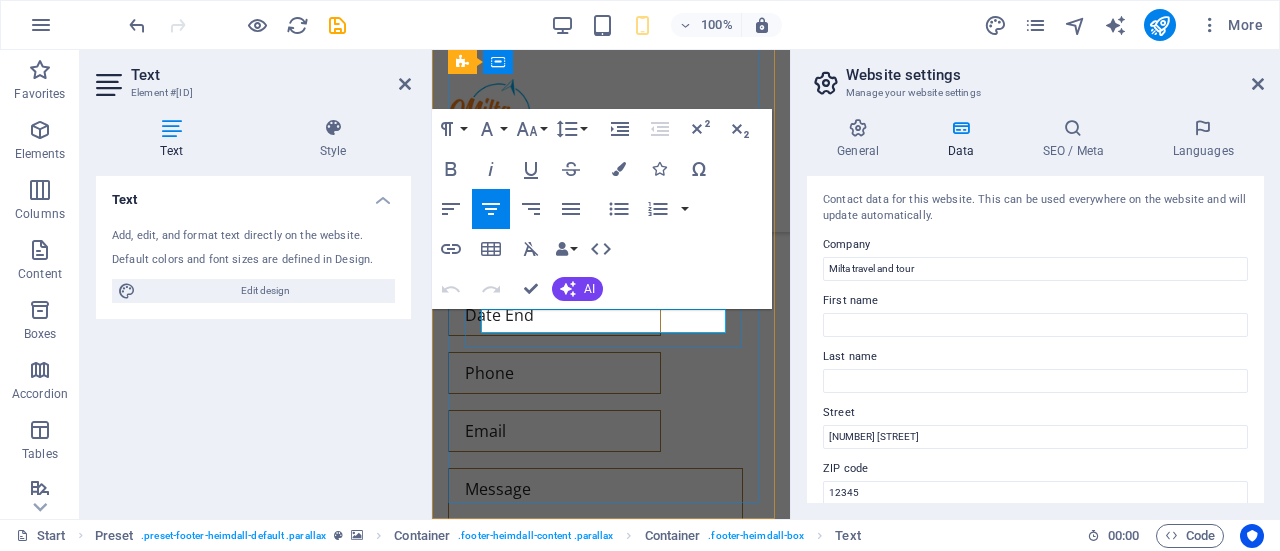click on "[PHONE]" 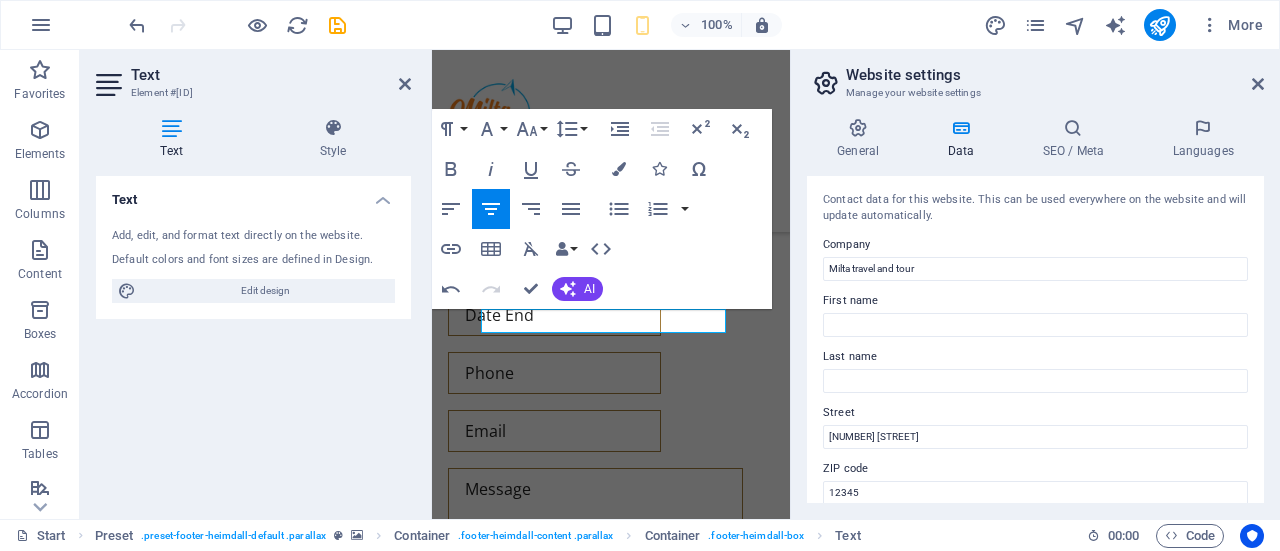 type 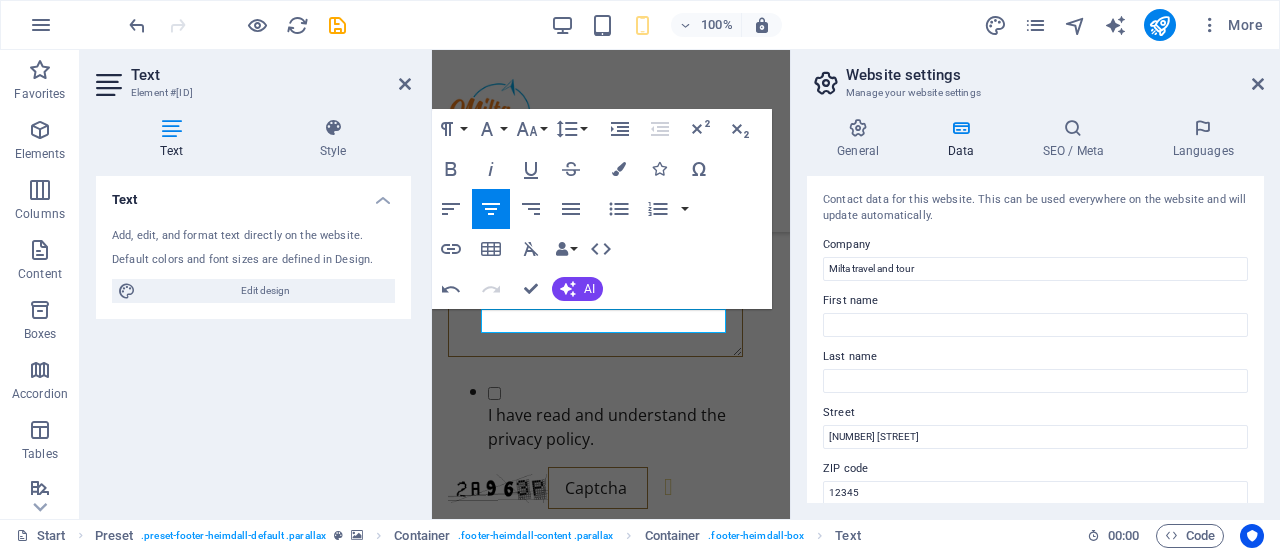 scroll, scrollTop: 4288, scrollLeft: 0, axis: vertical 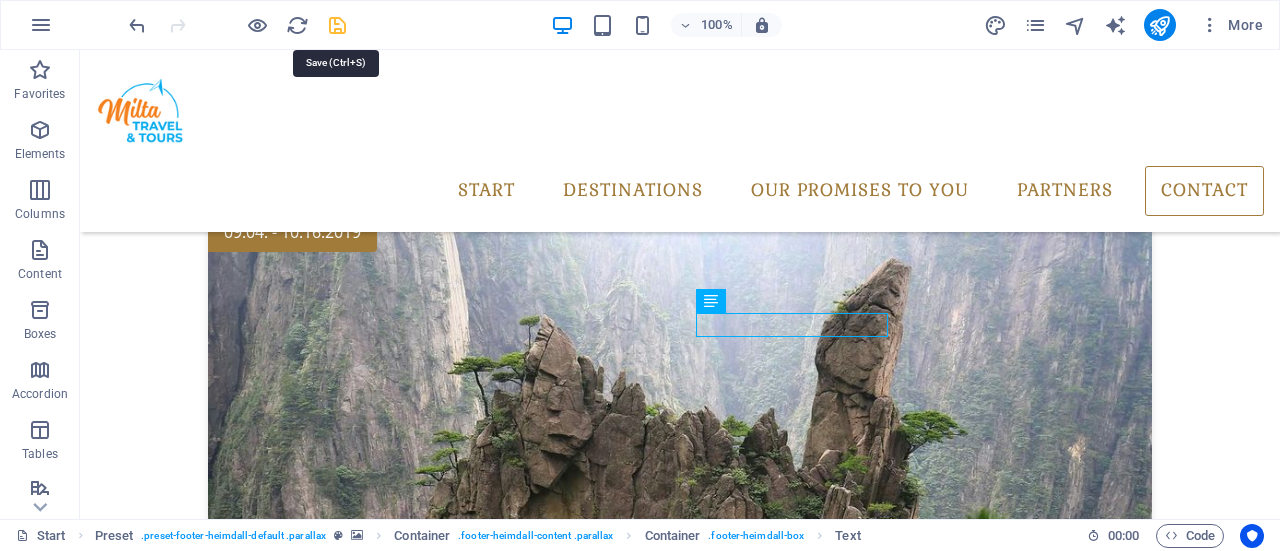 click at bounding box center [337, 25] 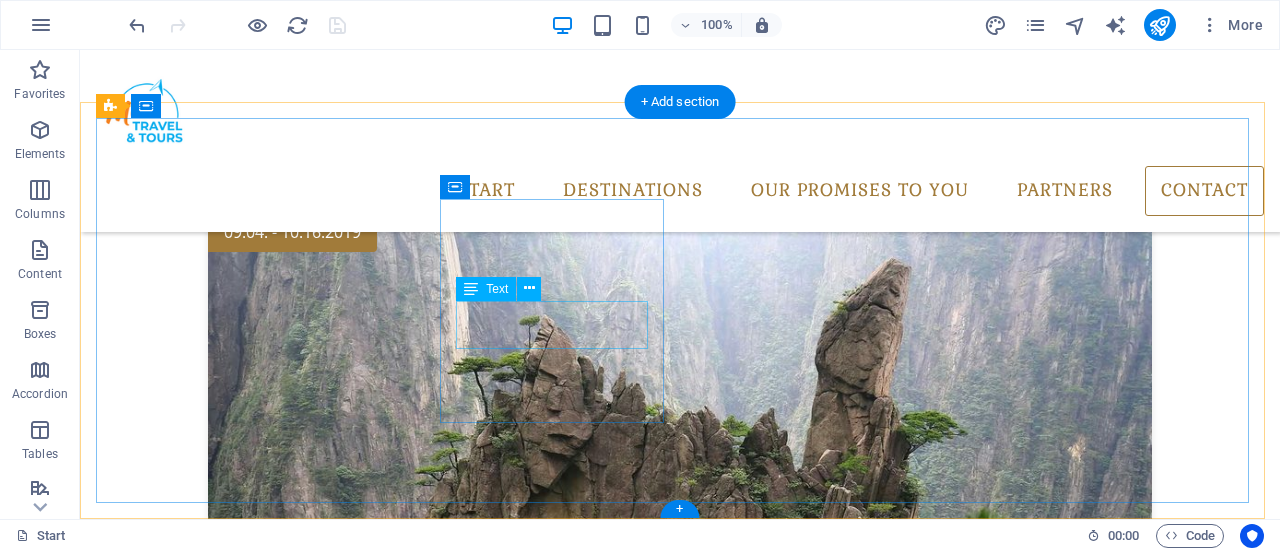 click on "123 Adventure Lane Harare   12345" at bounding box center [585, 6295] 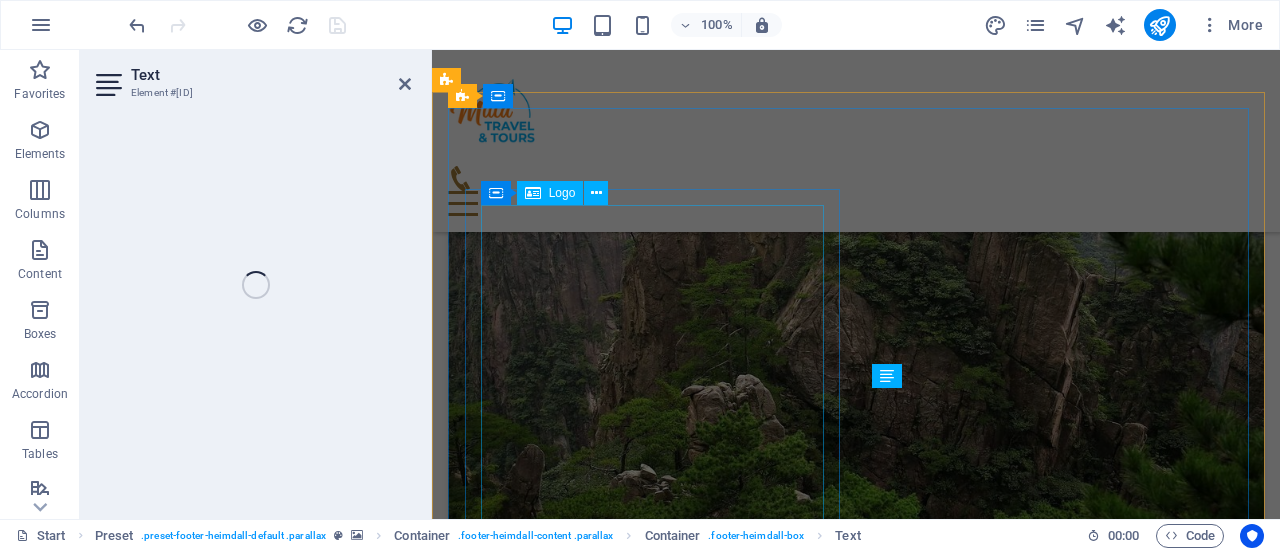 scroll, scrollTop: 4638, scrollLeft: 0, axis: vertical 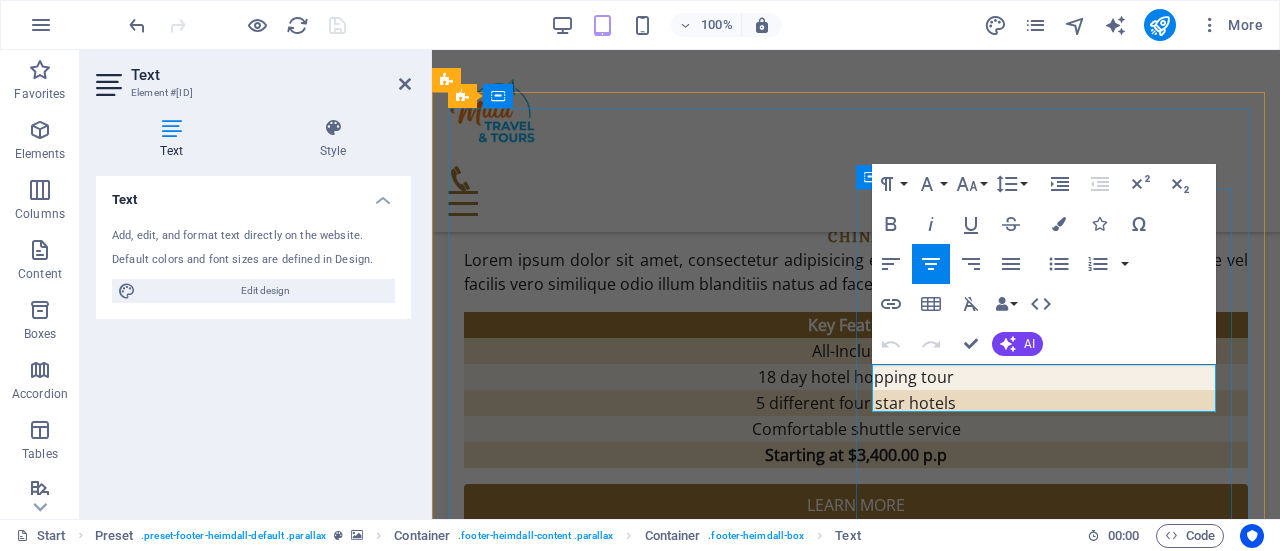 click on "12345" at bounding box center (884, 5714) 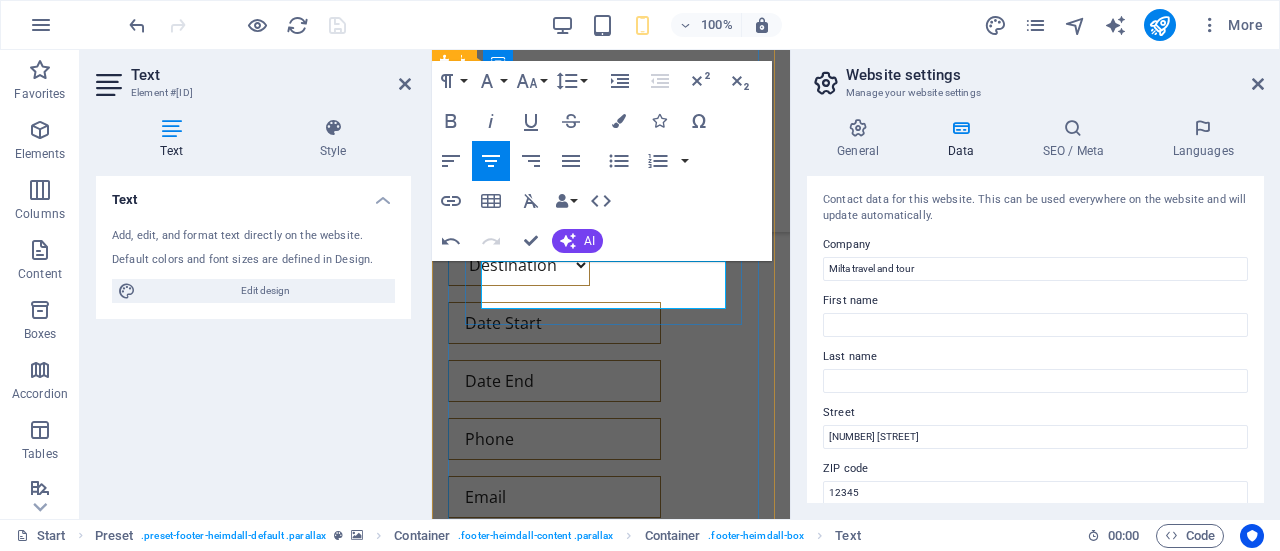 click on "[NUMBER] [STREET]" at bounding box center [611, 2049] 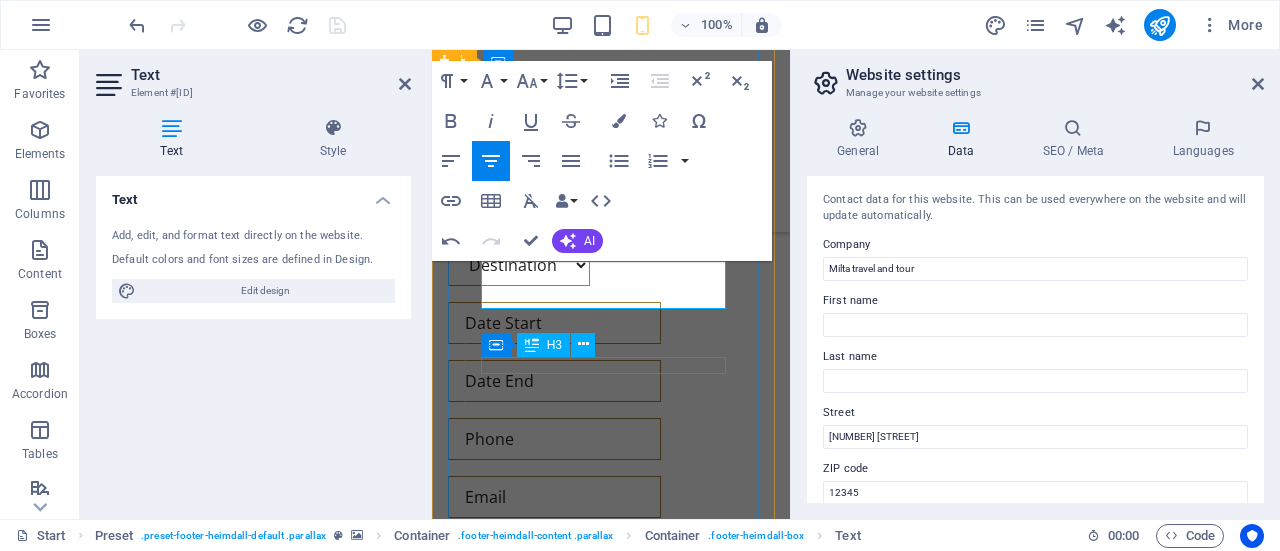 type 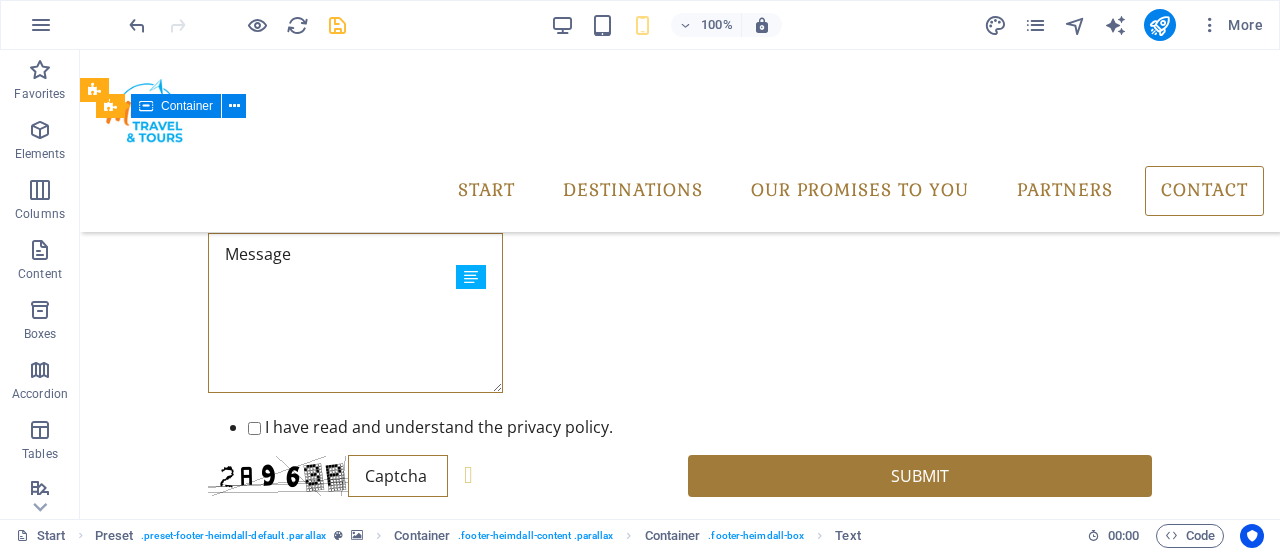 scroll, scrollTop: 4288, scrollLeft: 0, axis: vertical 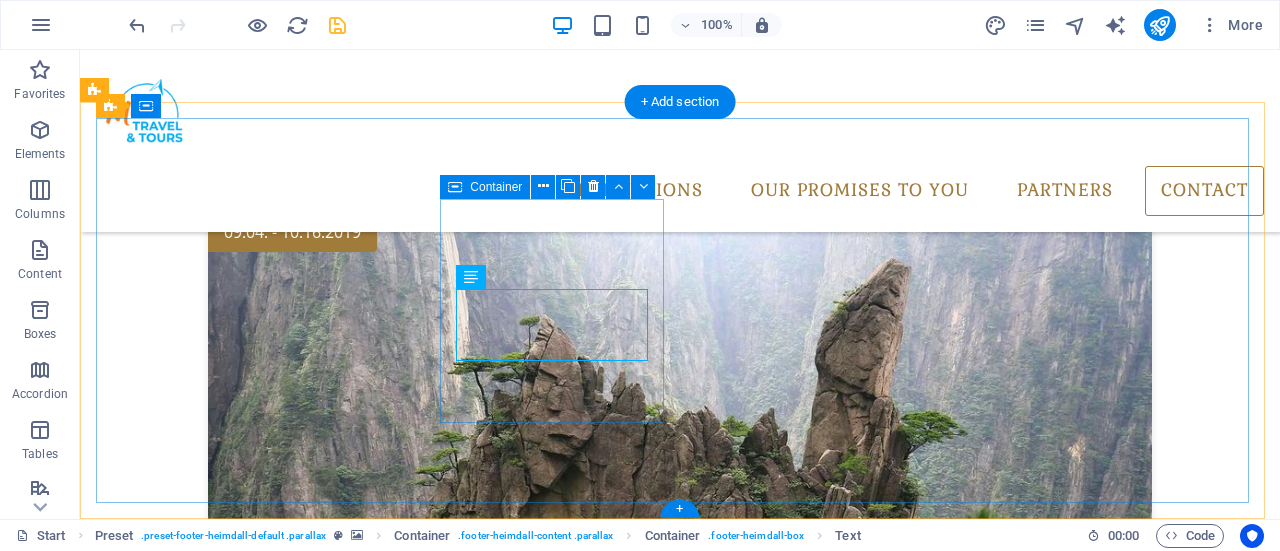click on "Address 5 Premium Close, Mount Pleasant Business Park, Harare" at bounding box center (585, 6282) 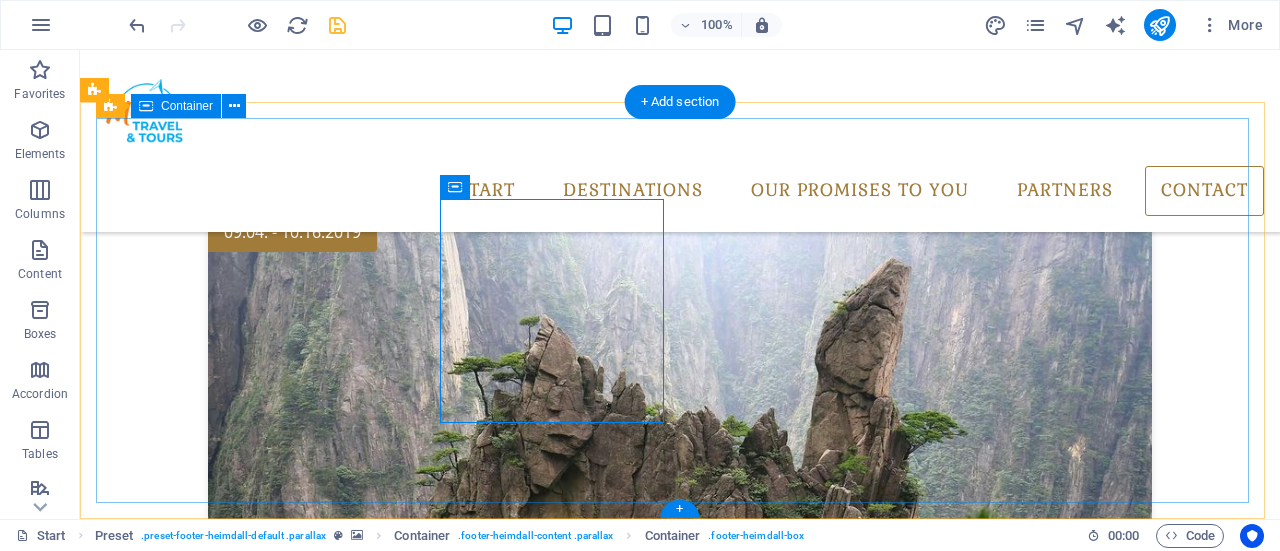 click on "Address 5 Premium Close, Mount Pleasant Business Park, Harare Phone Phone:  +263 717 418 282   Contact info@miltatravel.co .zw" at bounding box center (680, 5753) 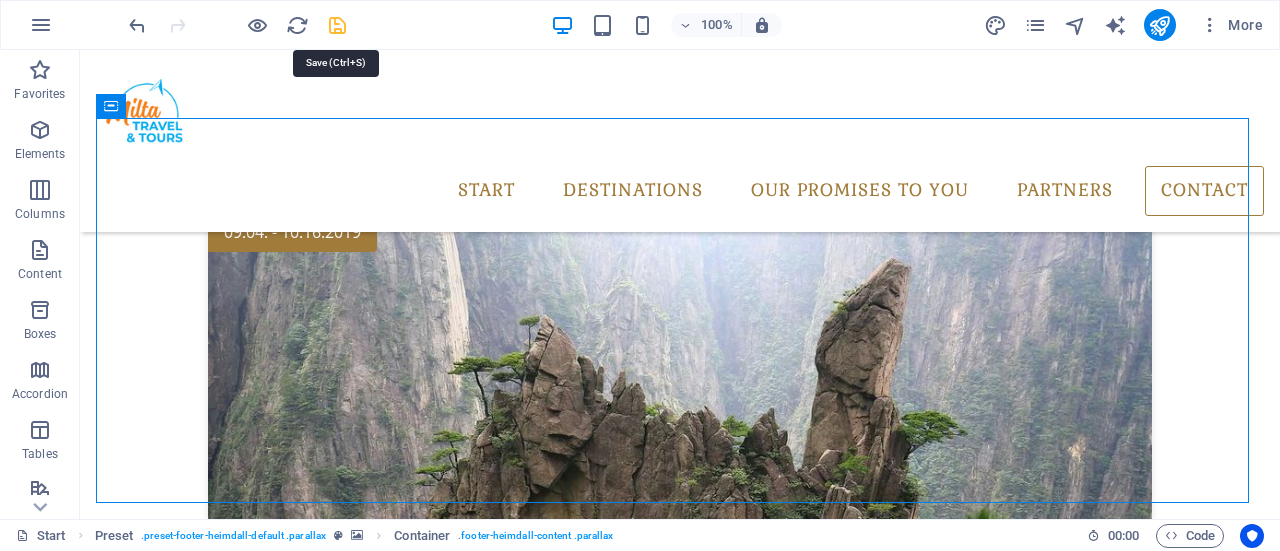 click at bounding box center (337, 25) 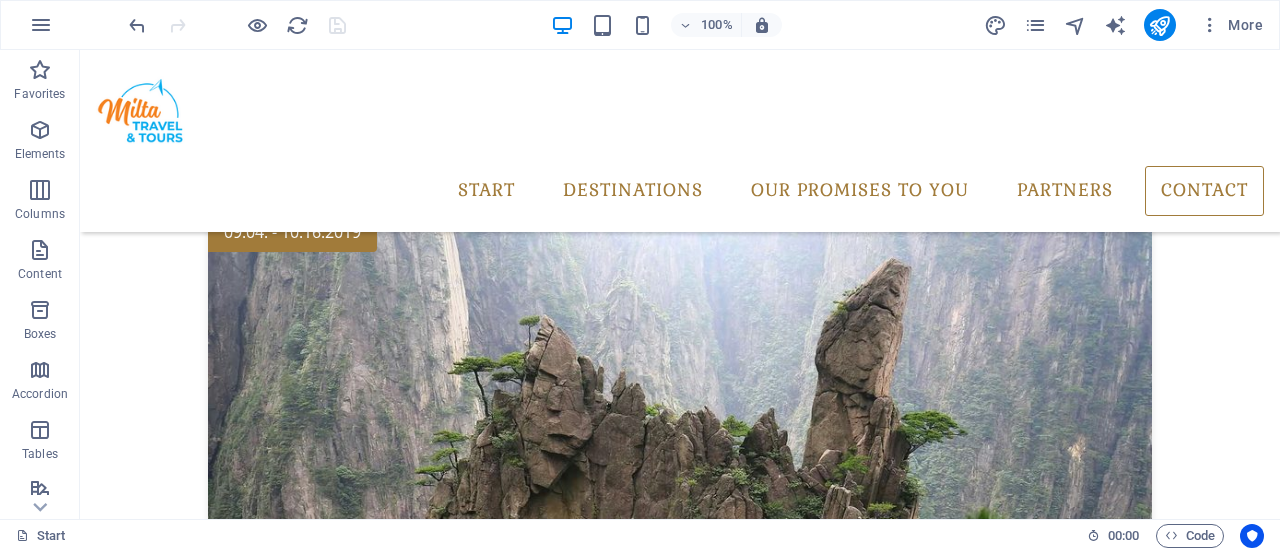 scroll, scrollTop: 3988, scrollLeft: 0, axis: vertical 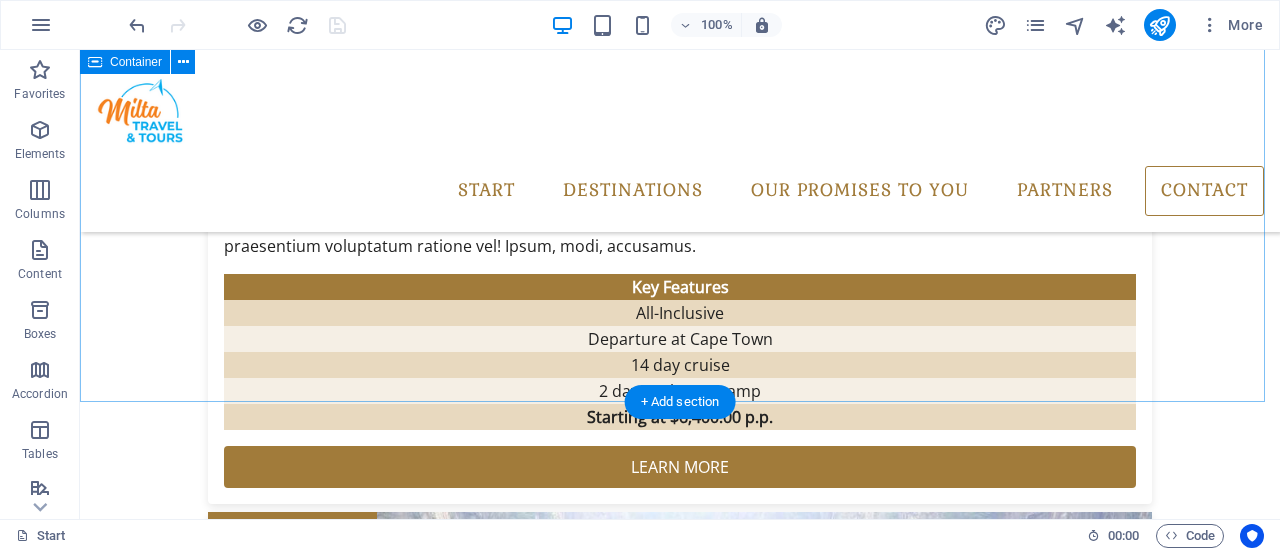 click on "Contact
Destination
Maldives
Antarctica
China
I have read and understand the privacy policy. Unreadable? Load new Submit" at bounding box center [680, 4410] 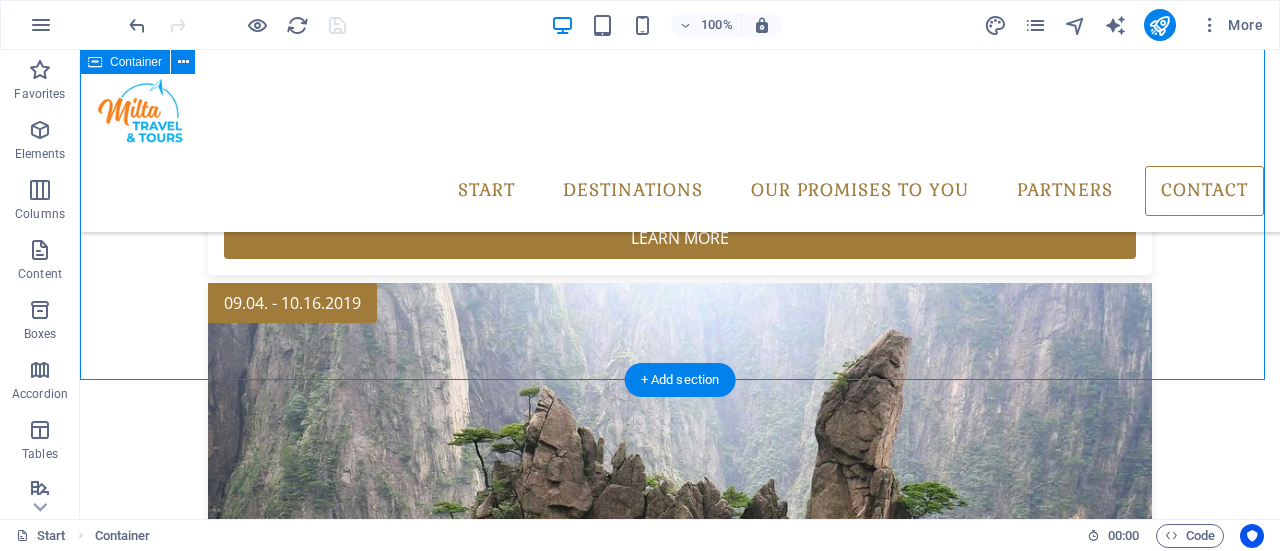 scroll, scrollTop: 4288, scrollLeft: 0, axis: vertical 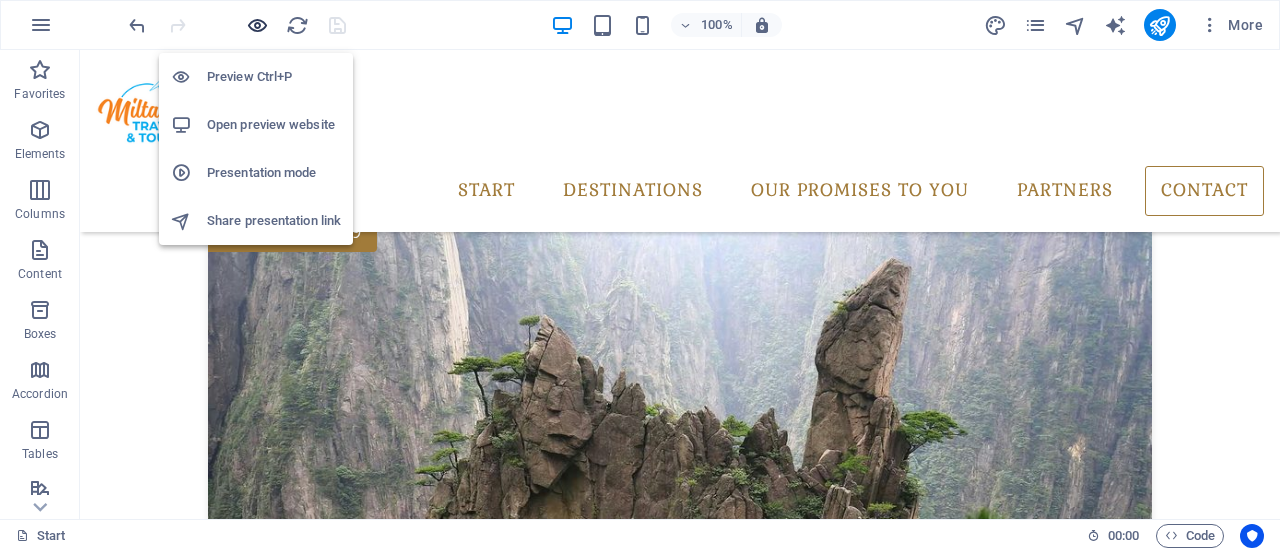 click at bounding box center [257, 25] 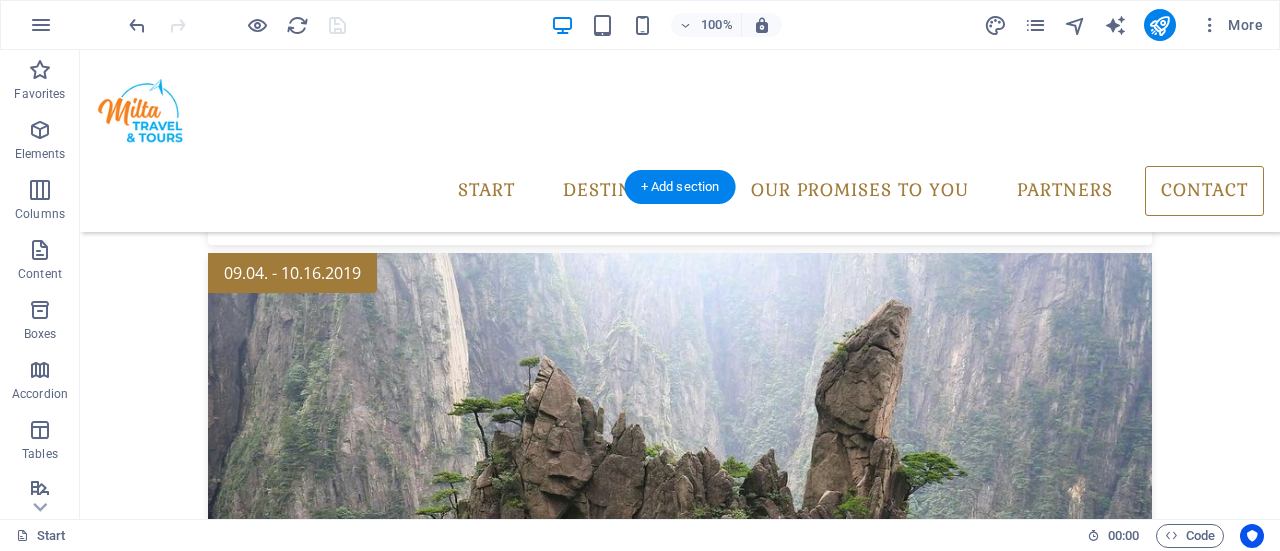 scroll, scrollTop: 4188, scrollLeft: 0, axis: vertical 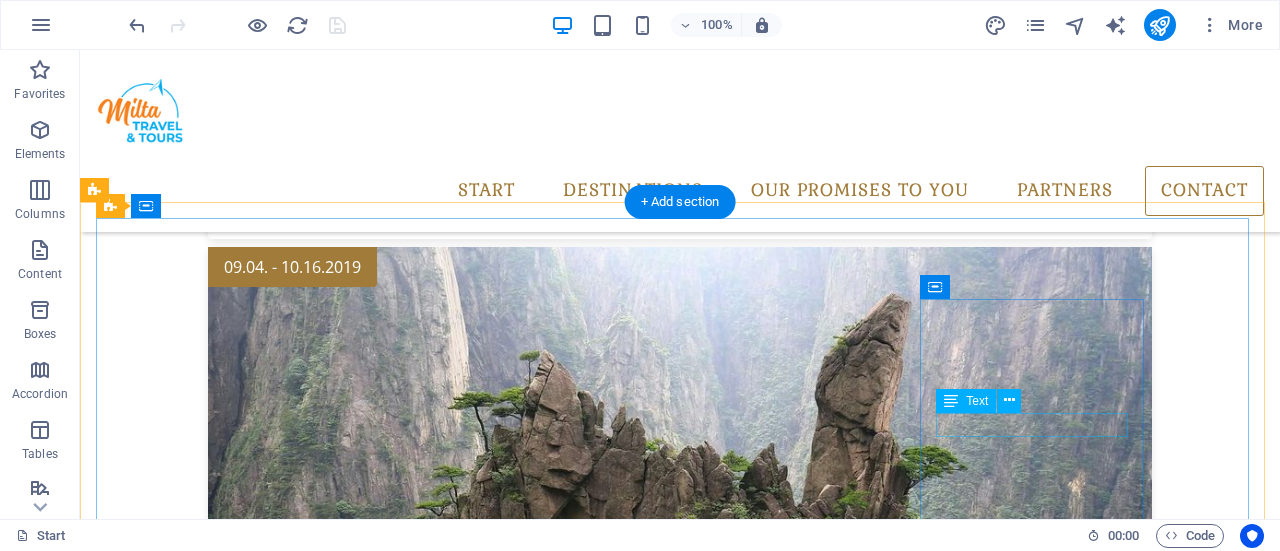 click on "info@miltatravel.co .zw" at bounding box center (585, 6525) 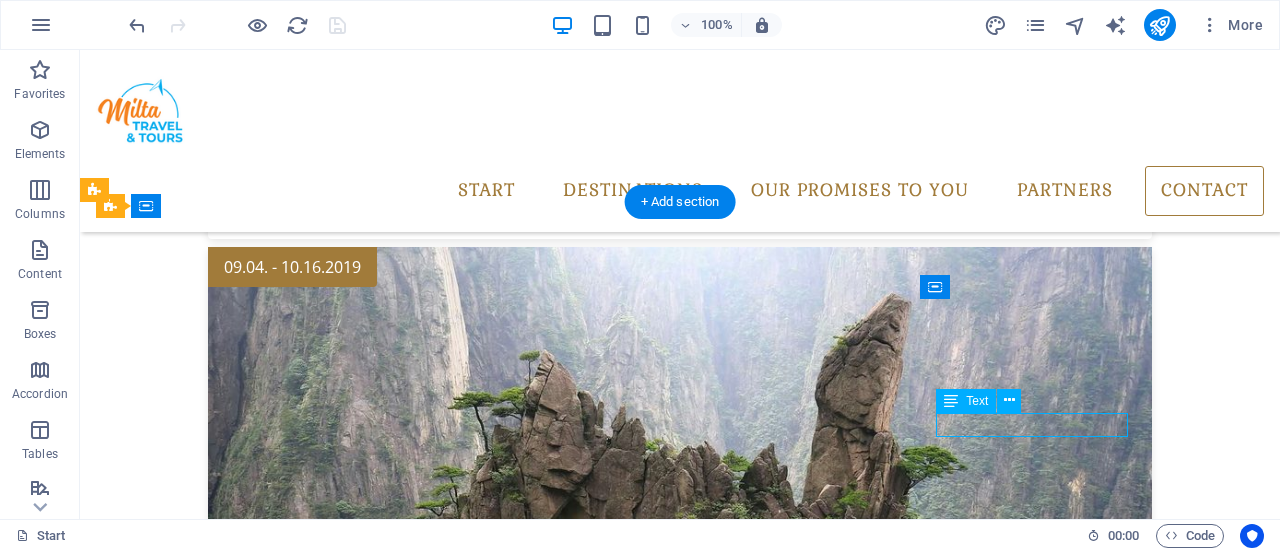 click on "info@miltatravel.co .zw" at bounding box center (585, 6525) 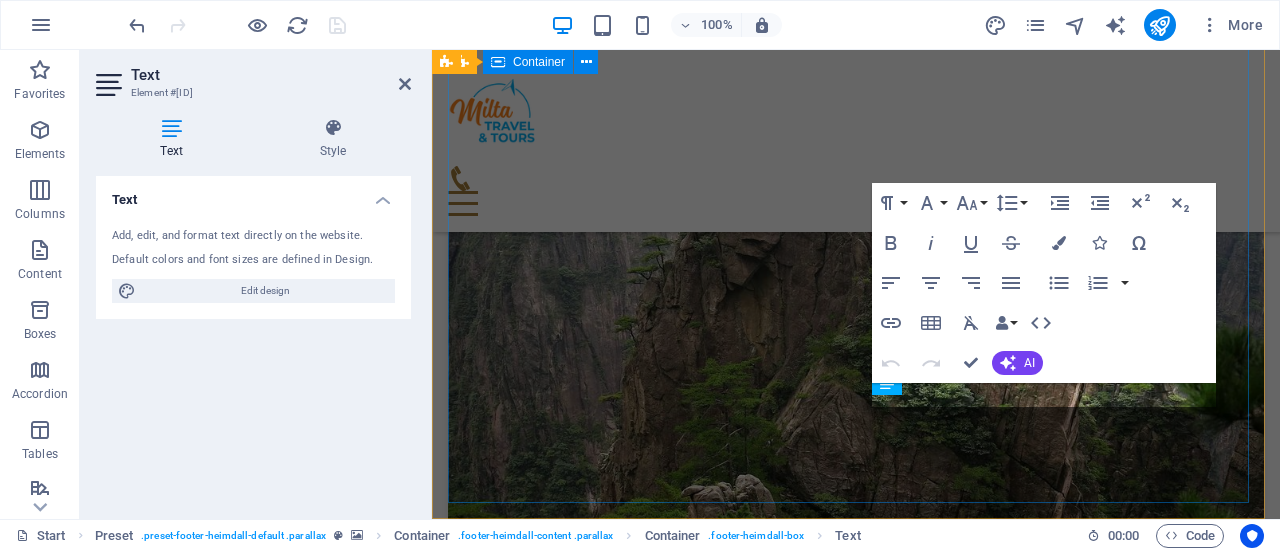scroll, scrollTop: 4874, scrollLeft: 0, axis: vertical 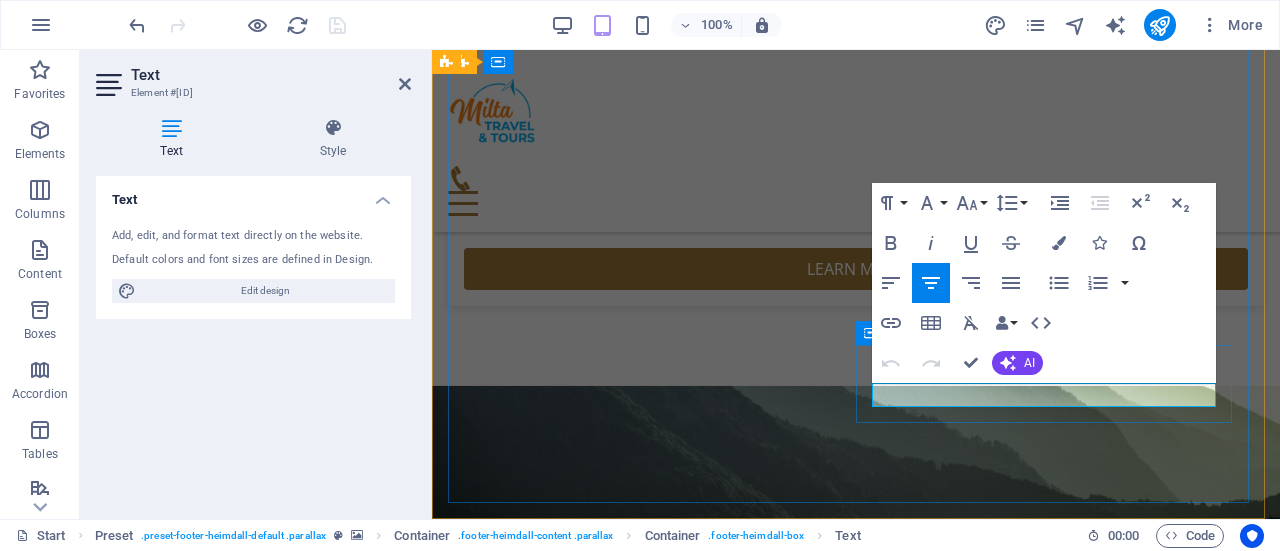 click on "info@miltatravel.co" at bounding box center (844, 5650) 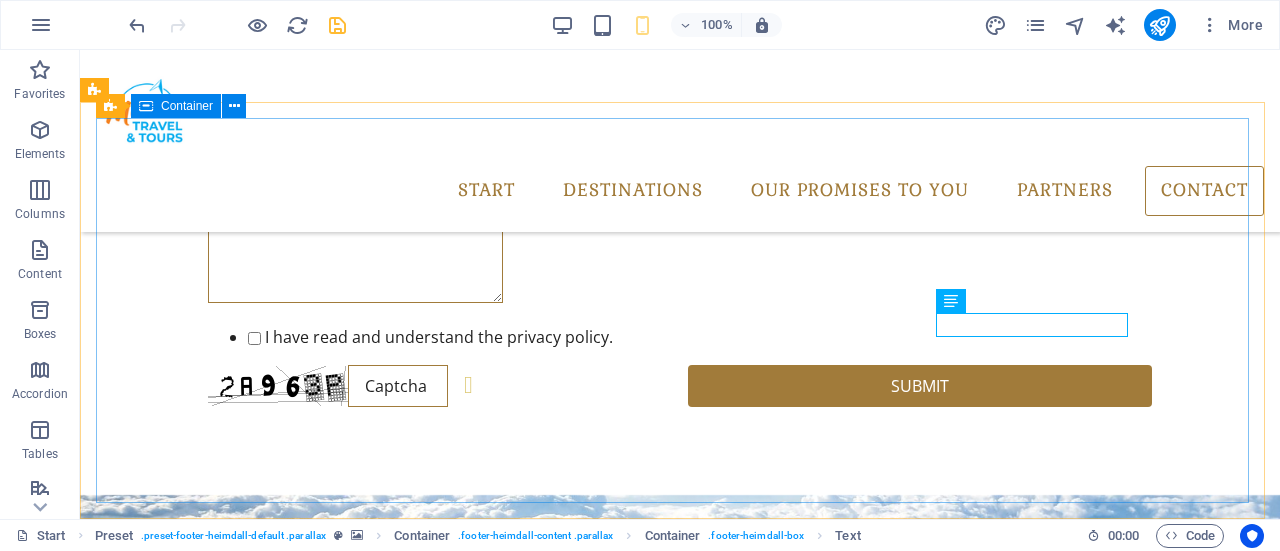 scroll, scrollTop: 4288, scrollLeft: 0, axis: vertical 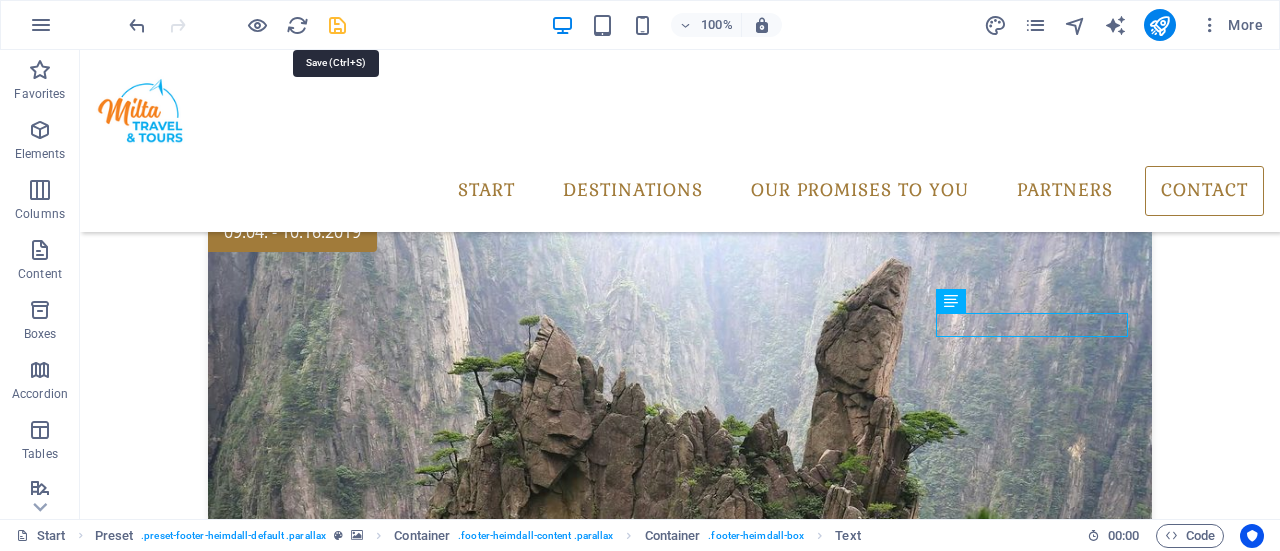 click at bounding box center [337, 25] 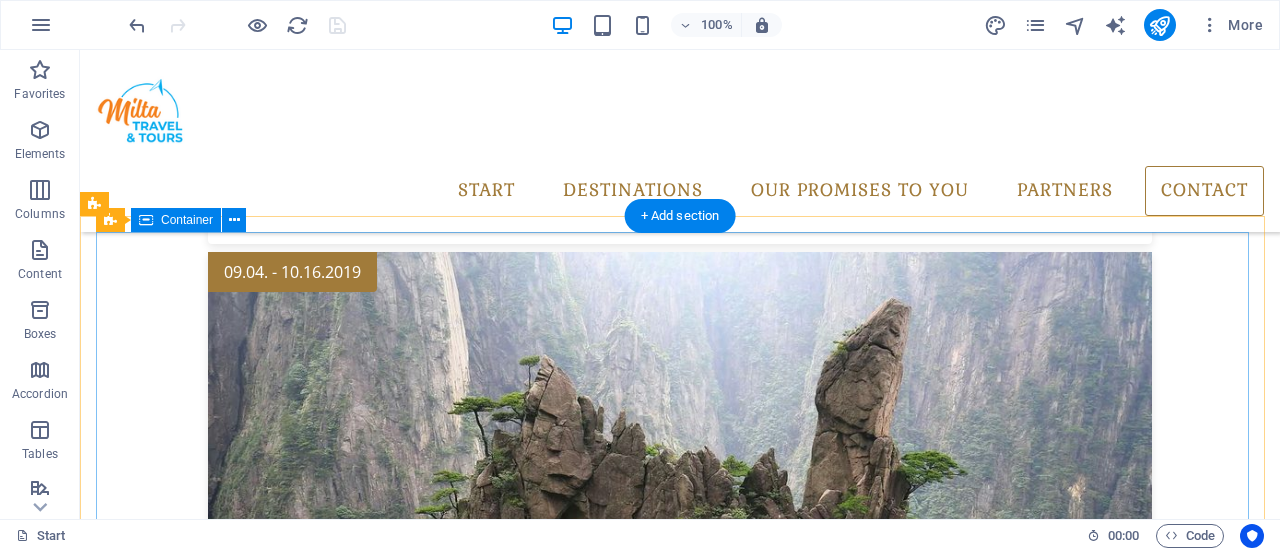 scroll, scrollTop: 4288, scrollLeft: 0, axis: vertical 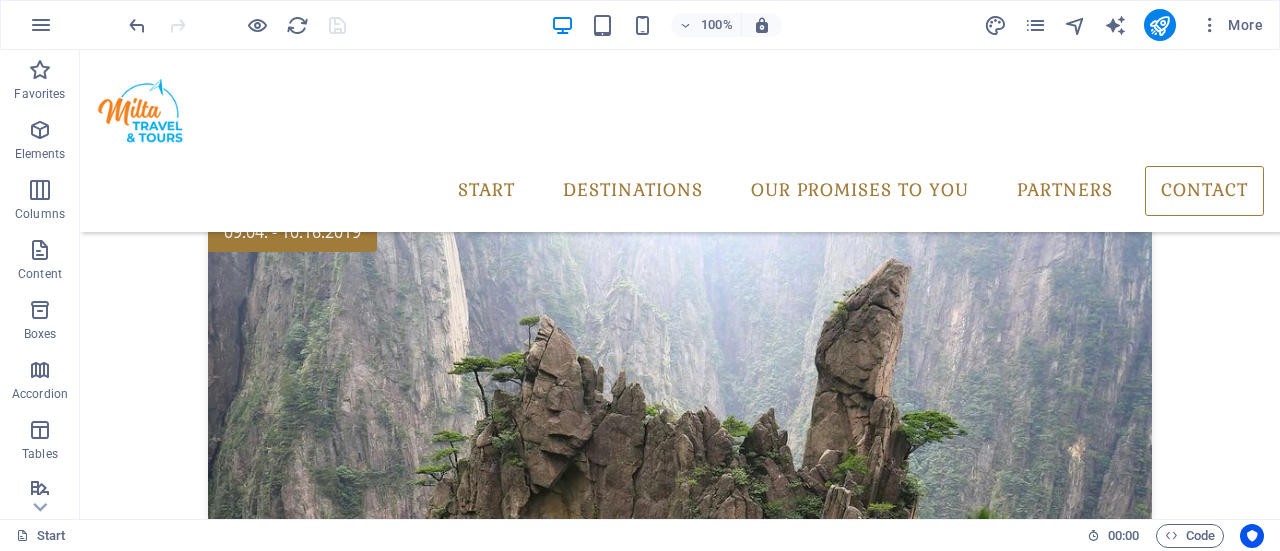 drag, startPoint x: 1272, startPoint y: 482, endPoint x: 1357, endPoint y: 569, distance: 121.630585 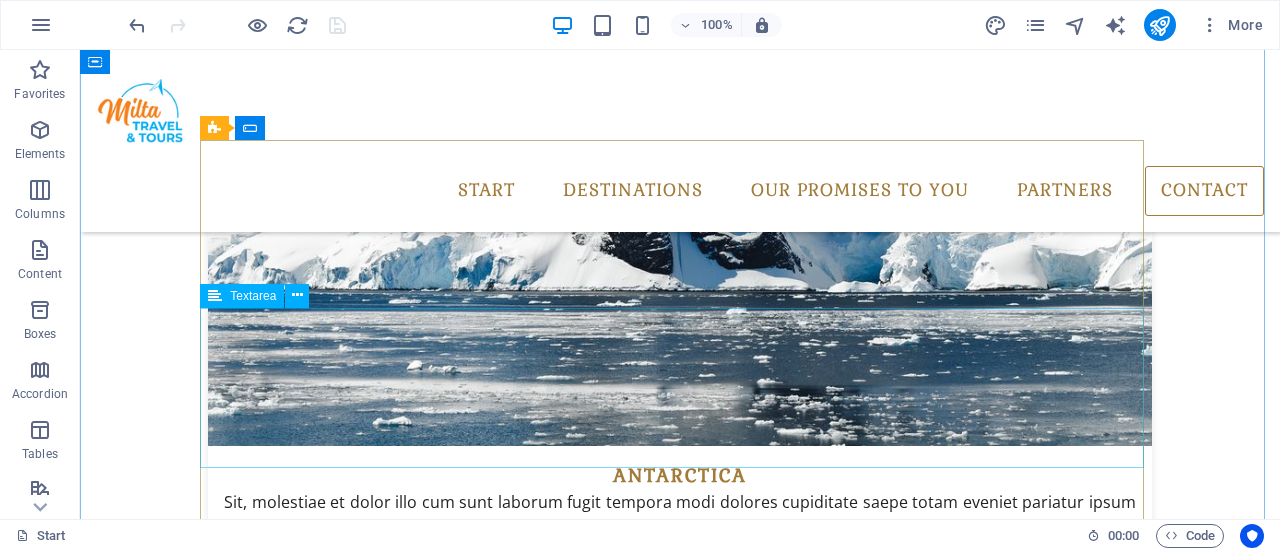 scroll, scrollTop: 3588, scrollLeft: 0, axis: vertical 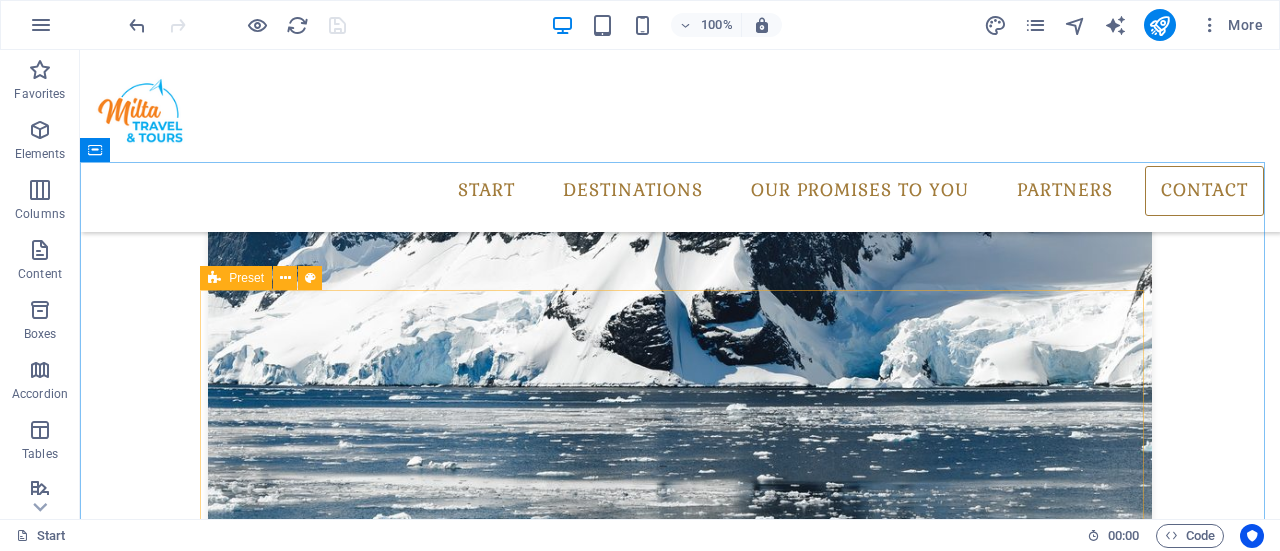 click on "Preset" at bounding box center (246, 278) 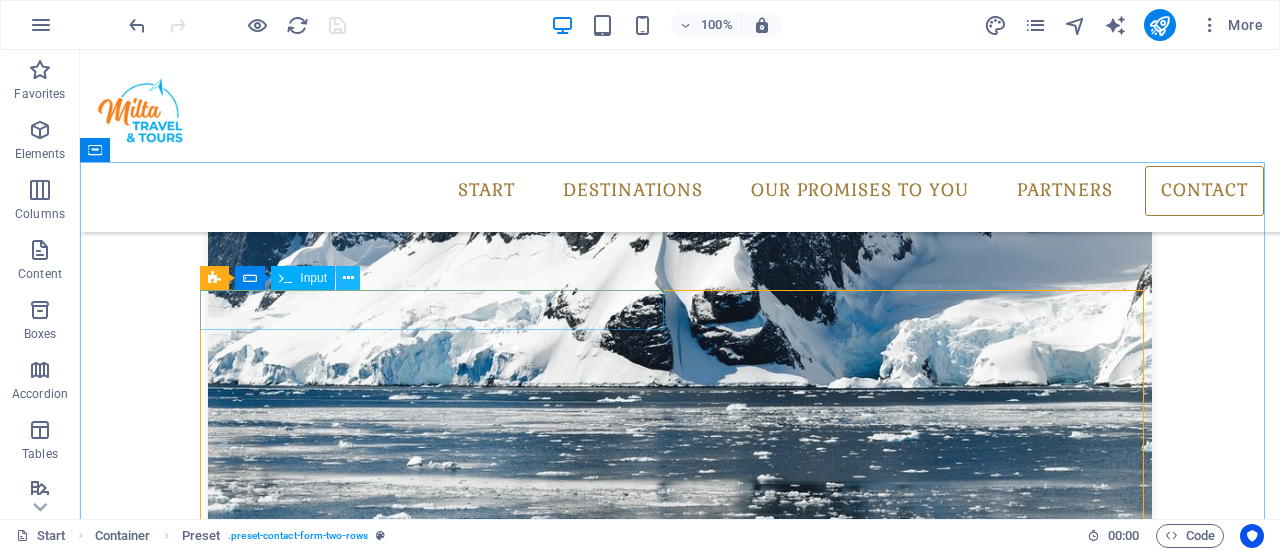 click at bounding box center (348, 278) 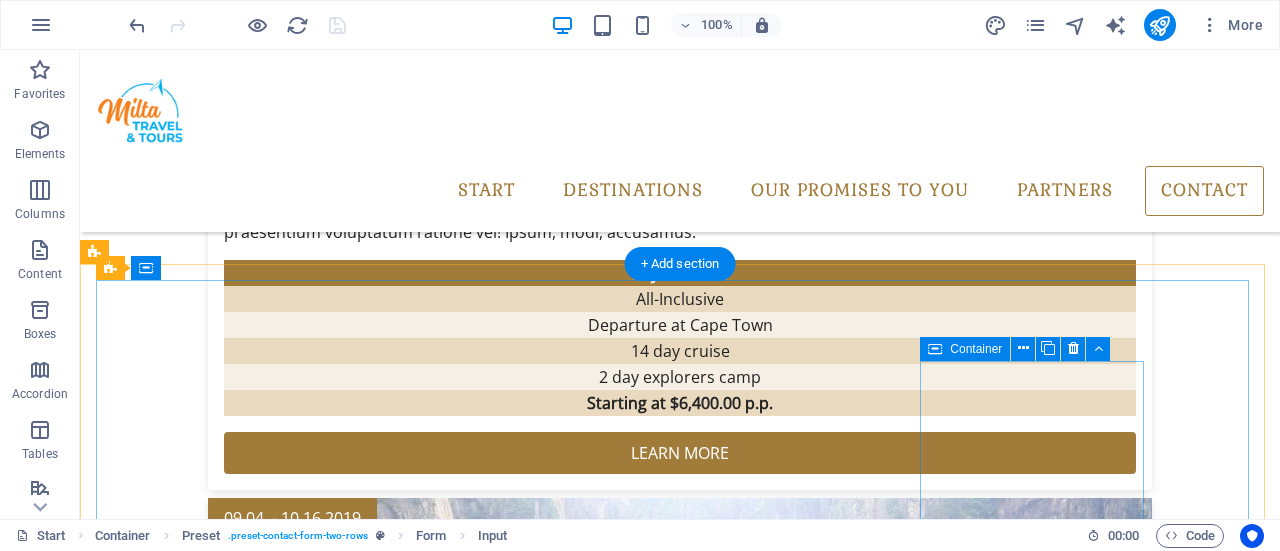 scroll, scrollTop: 3888, scrollLeft: 0, axis: vertical 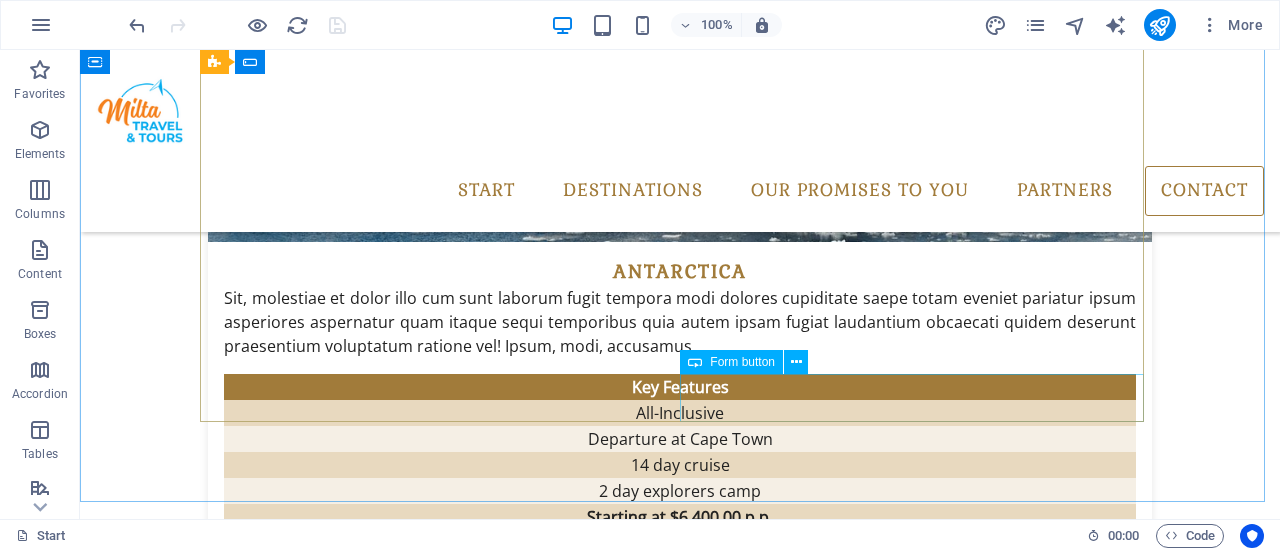 click on "Form button" at bounding box center [742, 362] 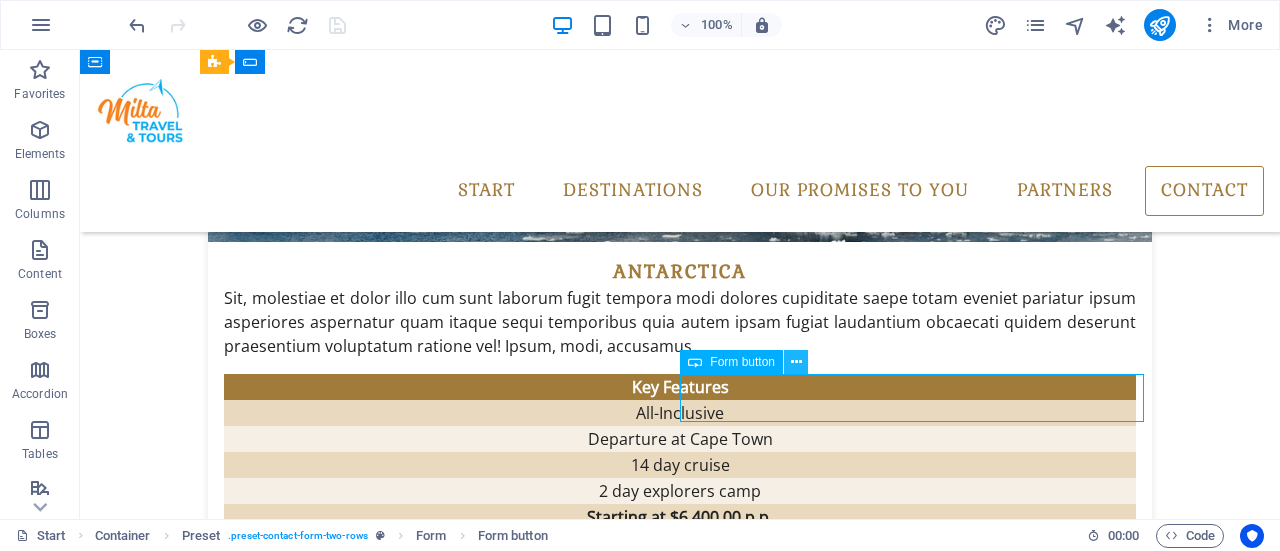 click at bounding box center (796, 362) 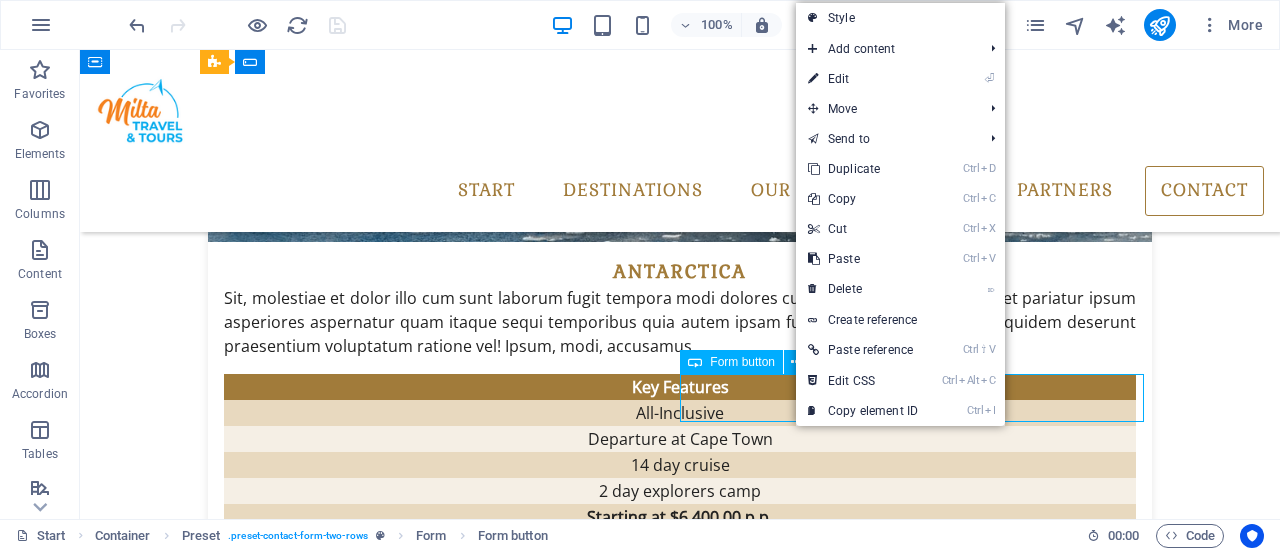 click on "Form button" at bounding box center (742, 362) 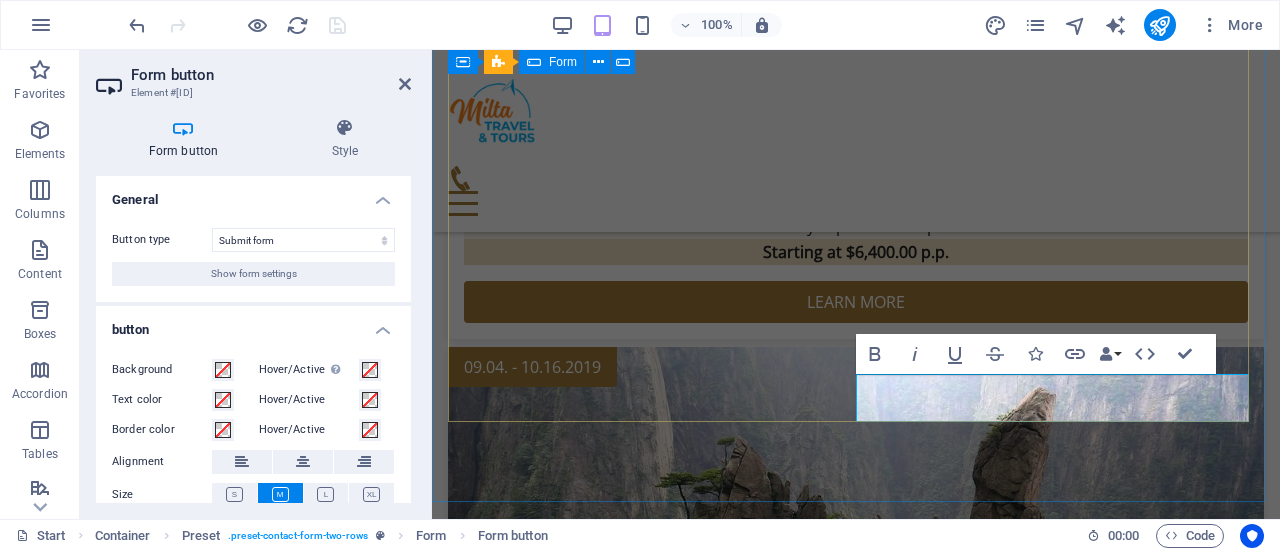 scroll, scrollTop: 4228, scrollLeft: 0, axis: vertical 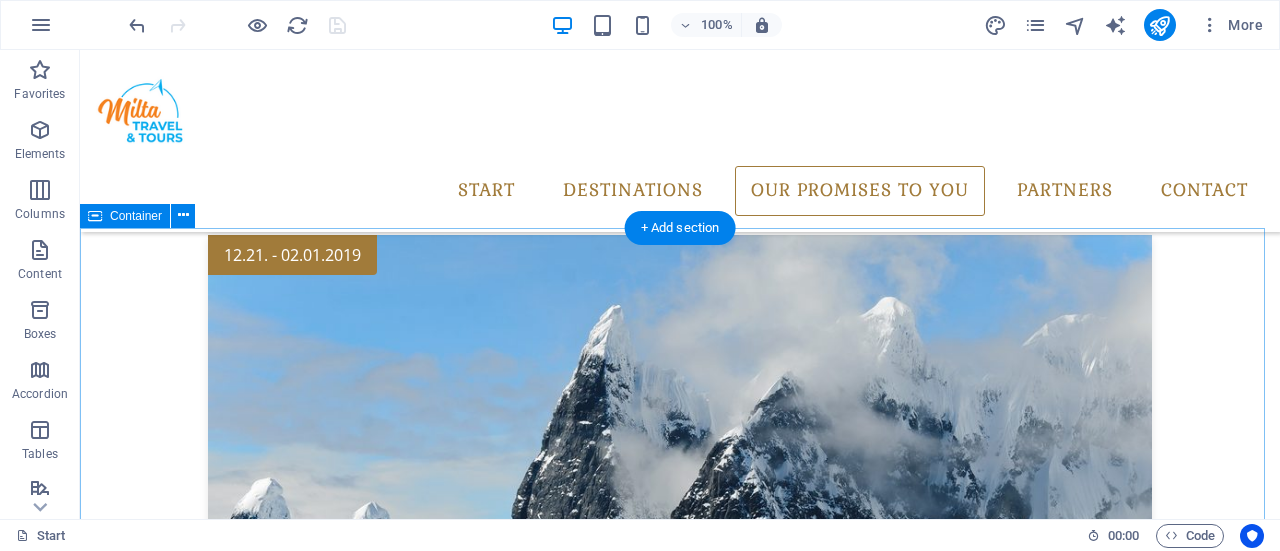 click on "Partners" at bounding box center [680, 4514] 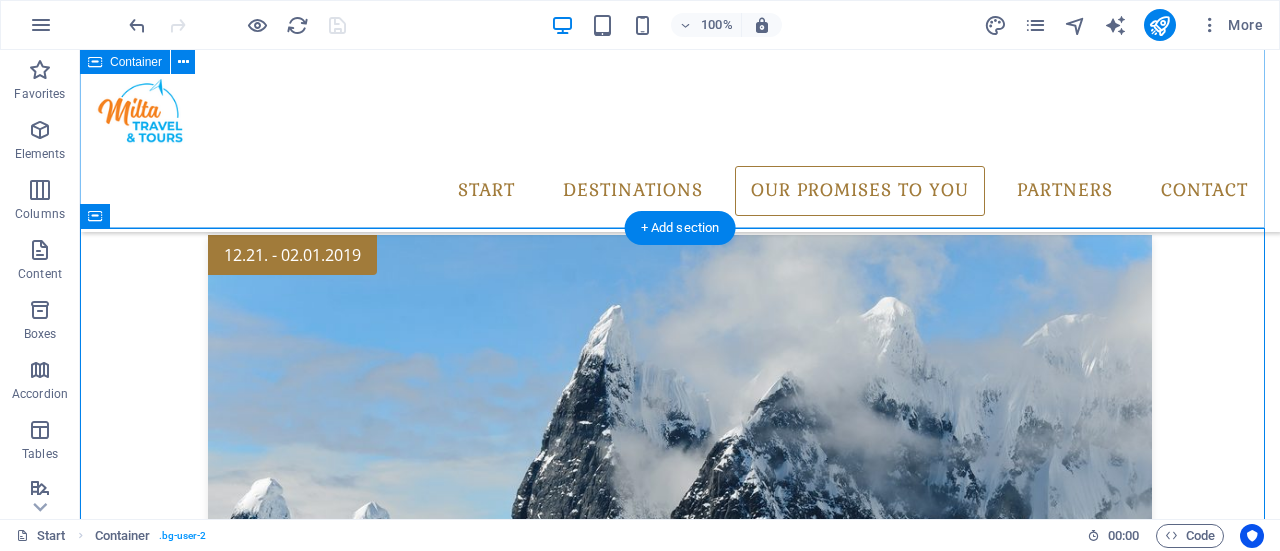 click on "Our Promises to You Best-Price Guarantee Lorem ipsum dolor sit amet, consectetur adipisicing elit. Repellat, maiores, a libero atque assumenda praesentium cum magni odio dolor accusantium explicabo repudiandae molestiae itaque provident sit debitis aspernatur soluta deserunt incidunt ad cumque ex laboriosam. Distinctio, mollitia, molestias excepturi voluptatem veritatis iusto nam nulla.  TOP 20 SAFEST AIRLINES ONLY Lorem ipsum dolor sit amet, consectetur adipisicing elit. Repellat, maiores, a libero atque assumenda praesentium cum magni odio dolor accusantium explicabo repudiandae molestiae itaque provident sit debitis aspernatur soluta deserunt incidunt ad cumque ex laboriosam. Distinctio, mollitia, molestias excepturi voluptatem veritatis iusto nam nulla.  Shuttleservice always included" at bounding box center [680, 3623] 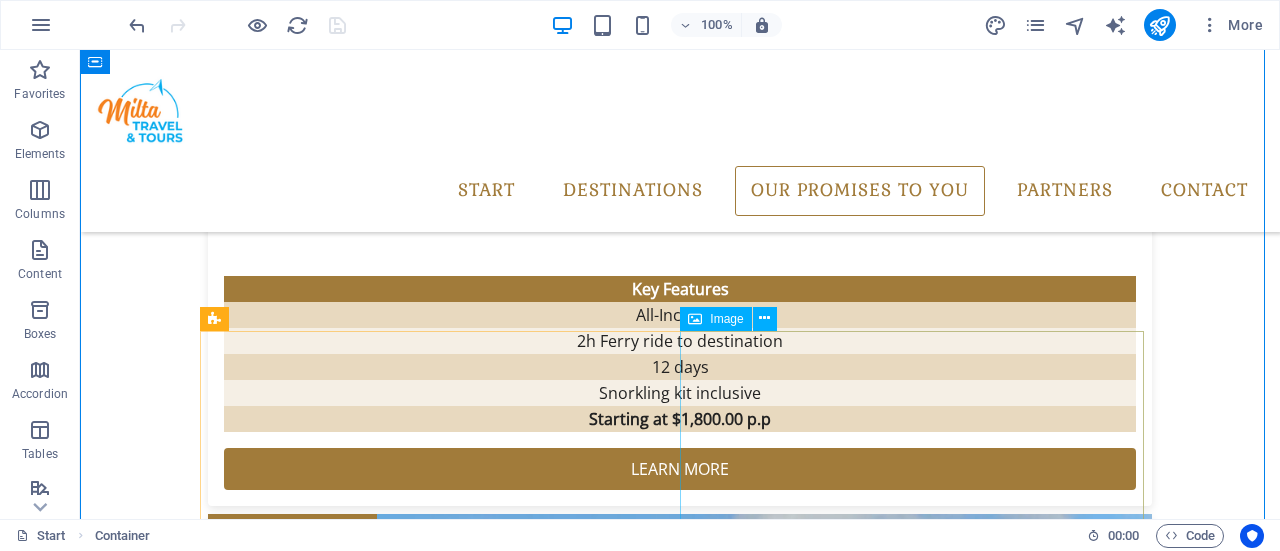 scroll, scrollTop: 3276, scrollLeft: 0, axis: vertical 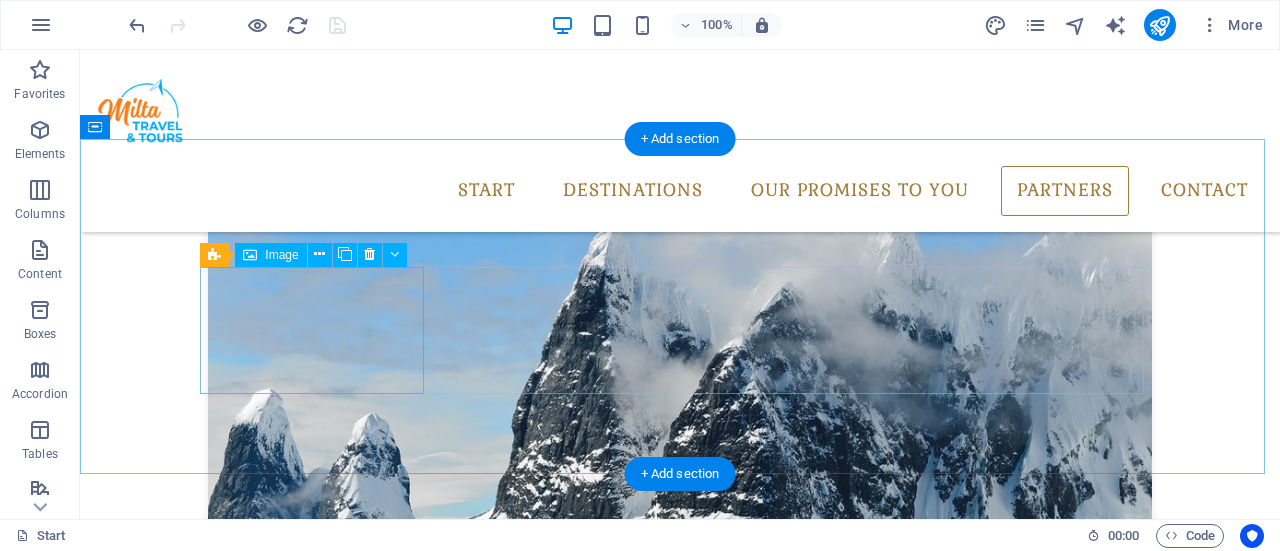 click at bounding box center [320, 4246] 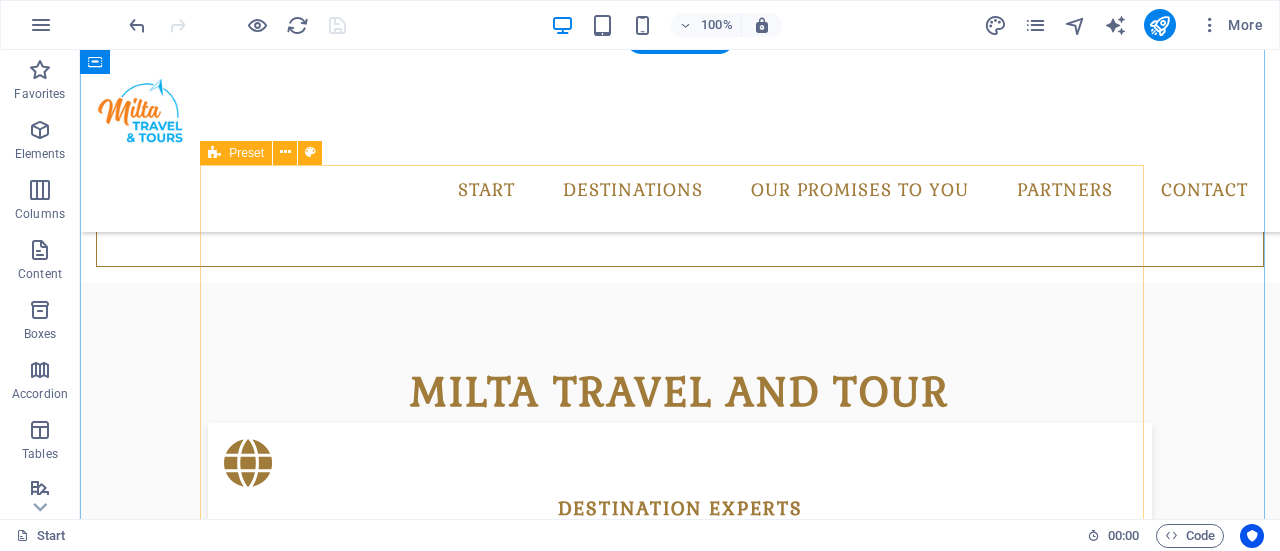 scroll, scrollTop: 1053, scrollLeft: 0, axis: vertical 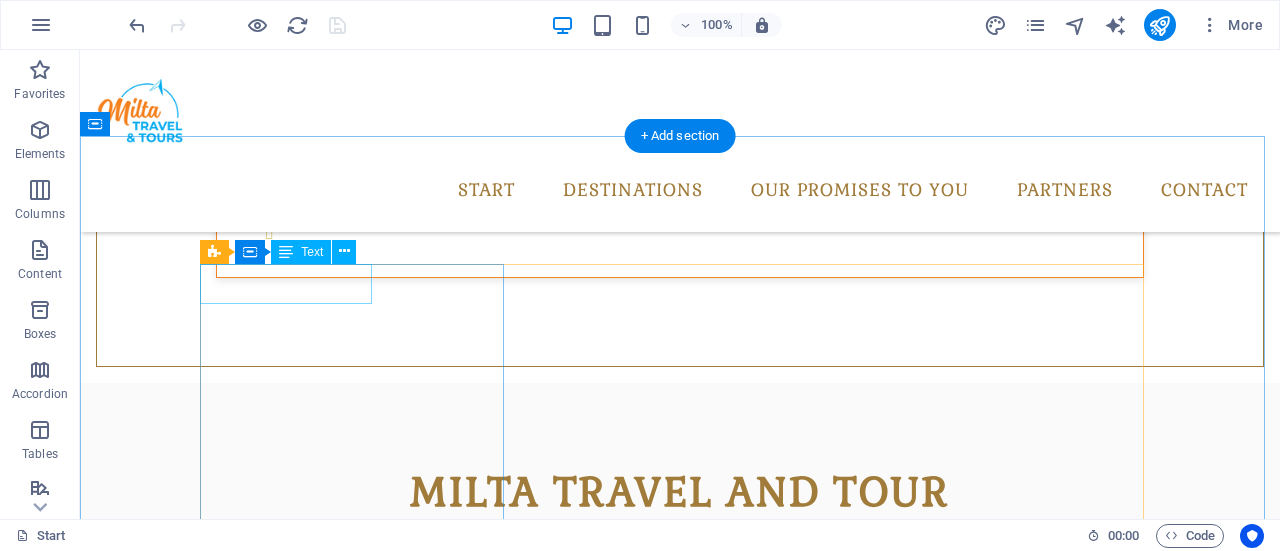click on "03.12. - 05.23.2019" at bounding box center (292, 1288) 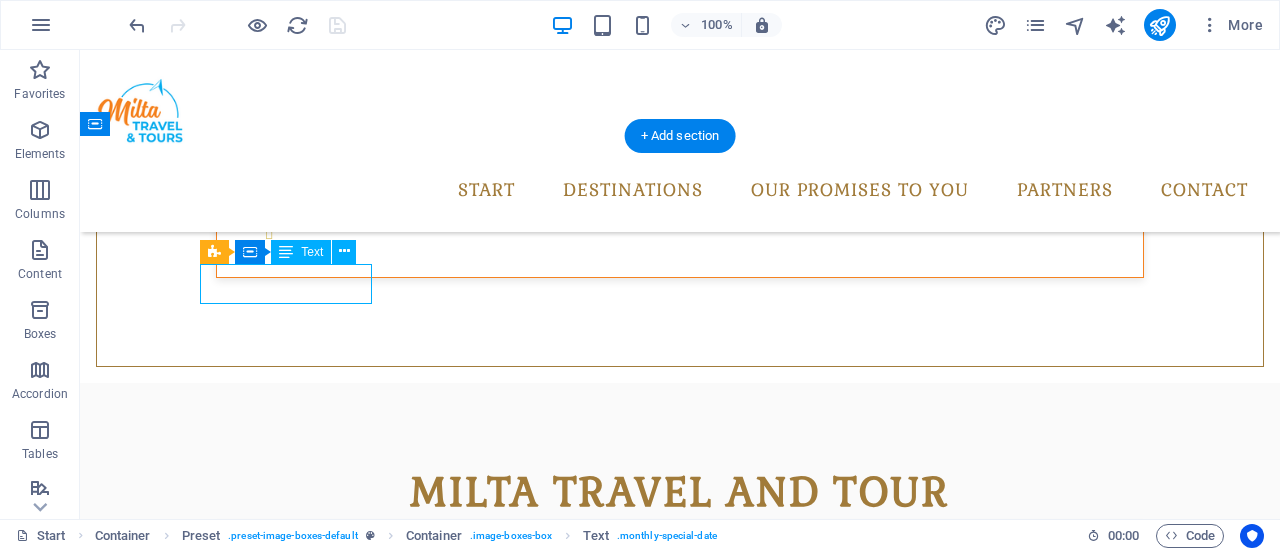 click on "03.12. - 05.23.2019" at bounding box center (292, 1288) 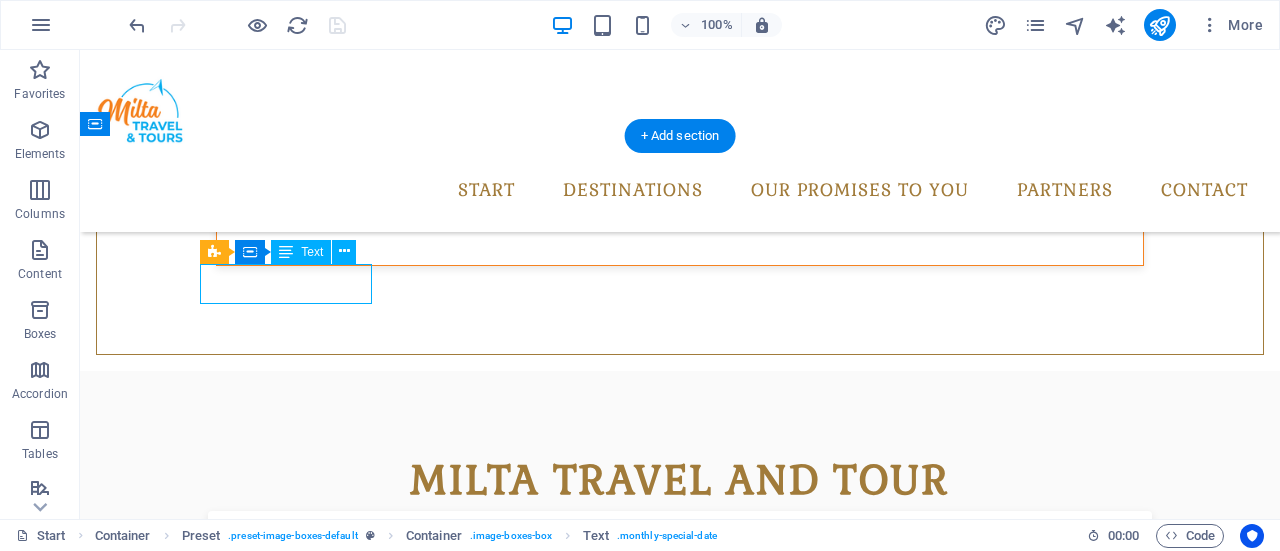 scroll, scrollTop: 1029, scrollLeft: 0, axis: vertical 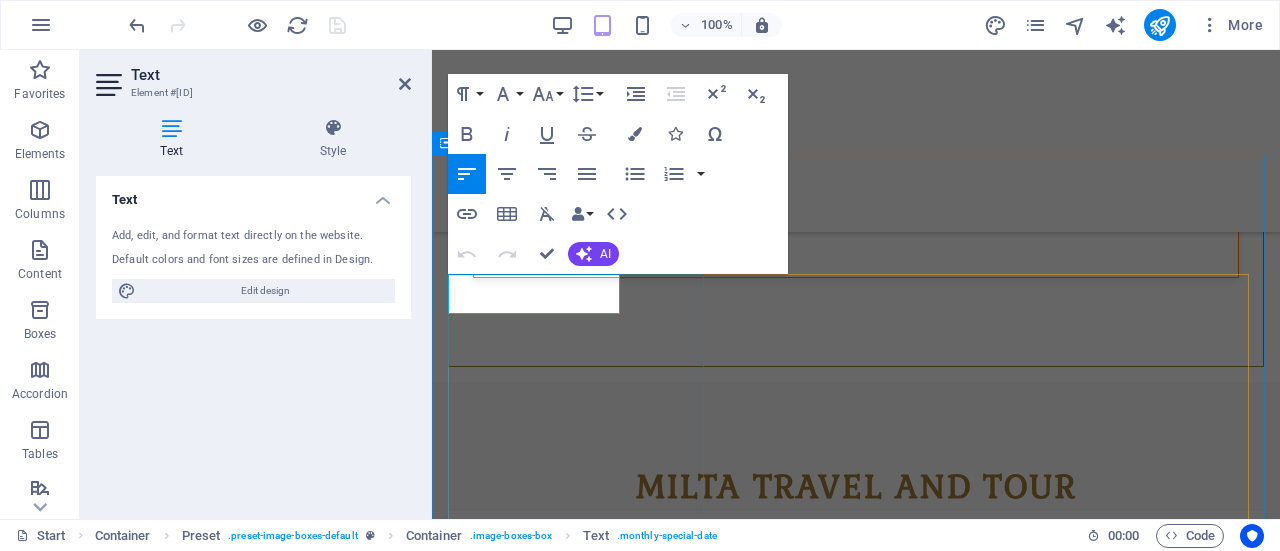 click on "03.12. - 05.23.2019" at bounding box center [532, 1250] 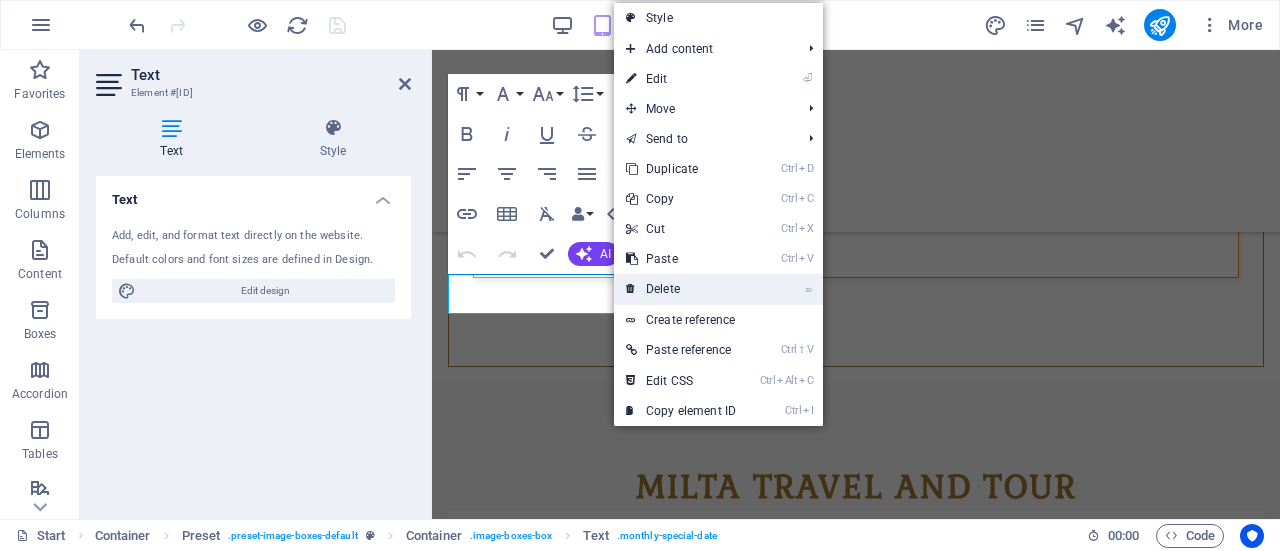 click on "⌦  Delete" at bounding box center (681, 289) 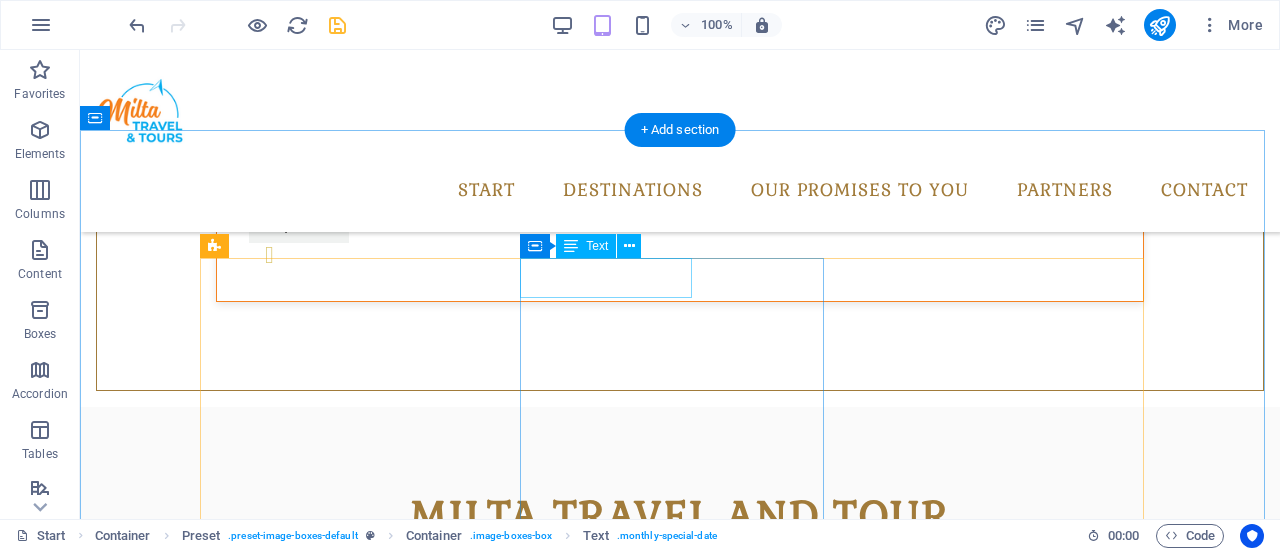 scroll, scrollTop: 1058, scrollLeft: 0, axis: vertical 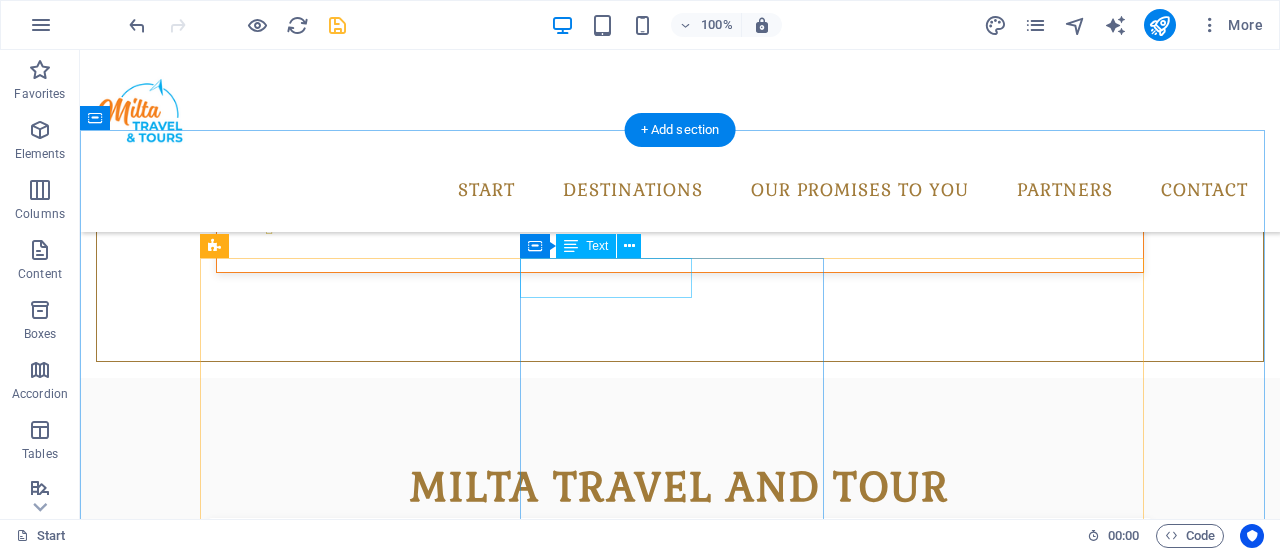 click on "12.21. - 02.01.2019" at bounding box center [292, 2384] 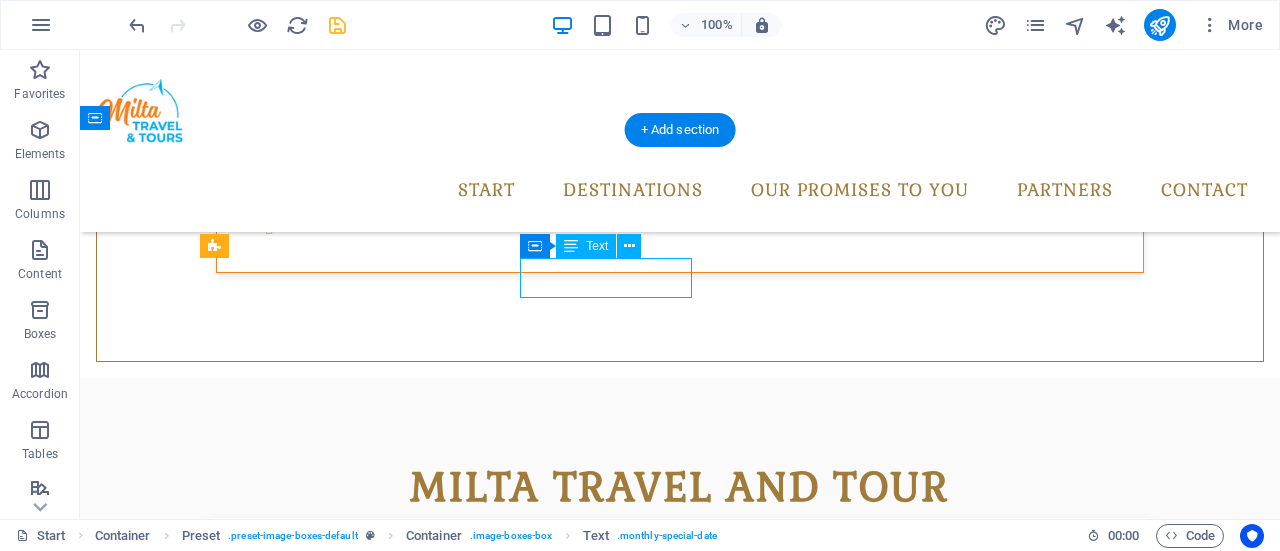 click on "12.21. - 02.01.2019" at bounding box center (292, 2384) 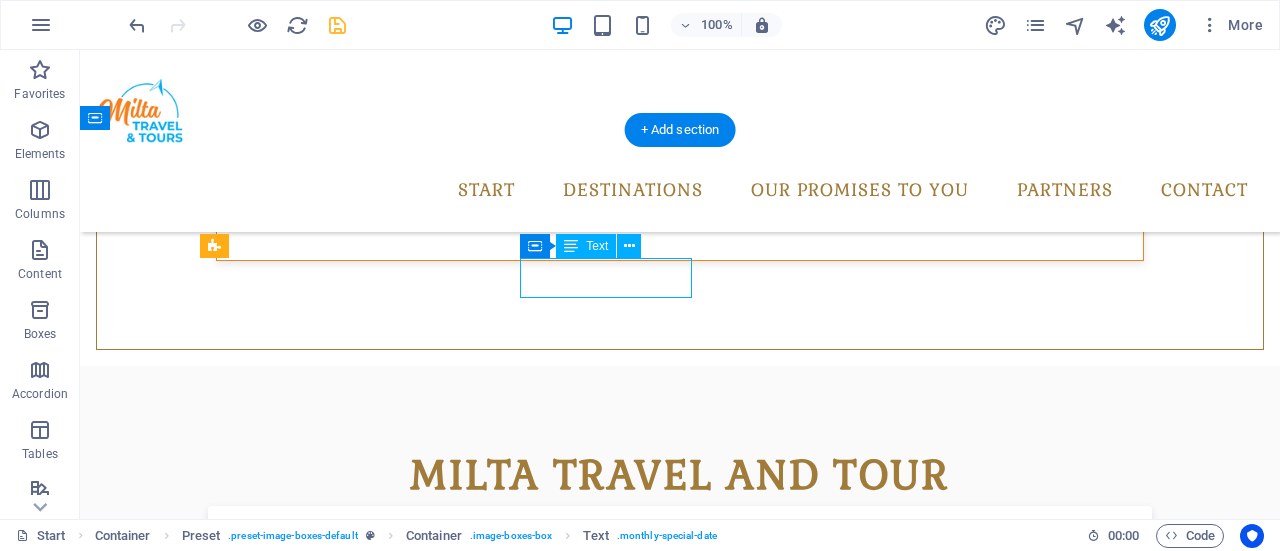 scroll, scrollTop: 1029, scrollLeft: 0, axis: vertical 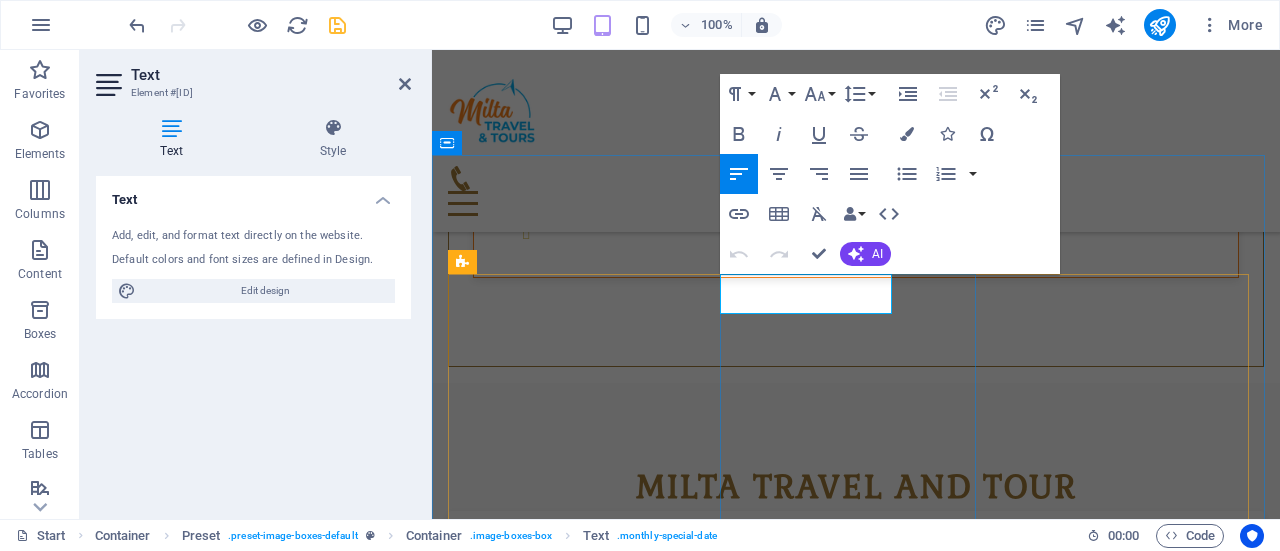 drag, startPoint x: 849, startPoint y: 294, endPoint x: 781, endPoint y: 297, distance: 68.06615 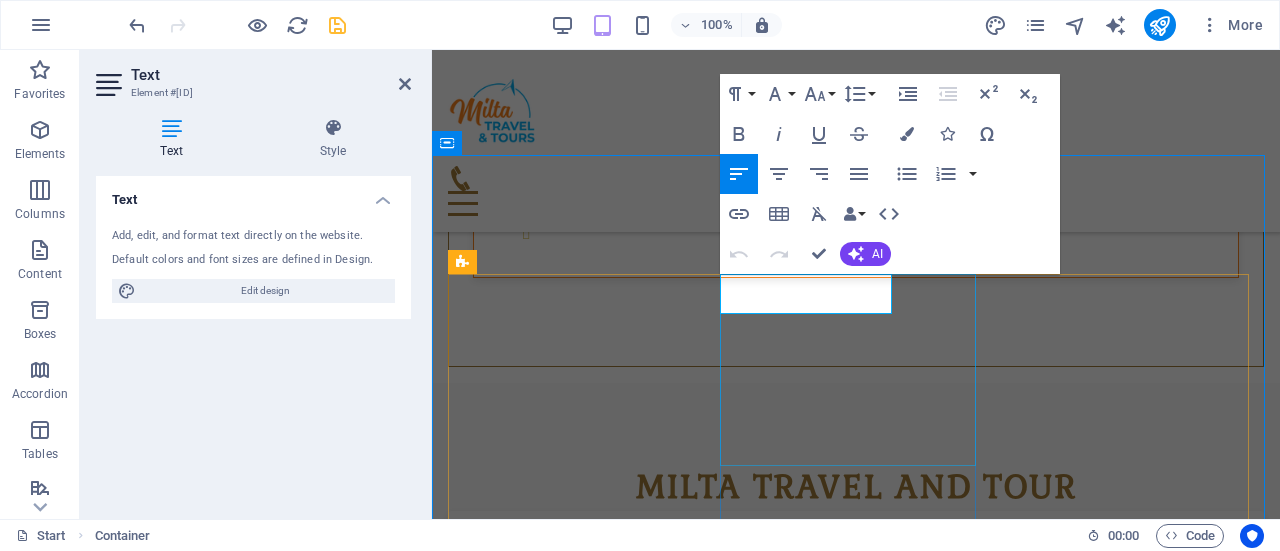 scroll, scrollTop: 1042, scrollLeft: 0, axis: vertical 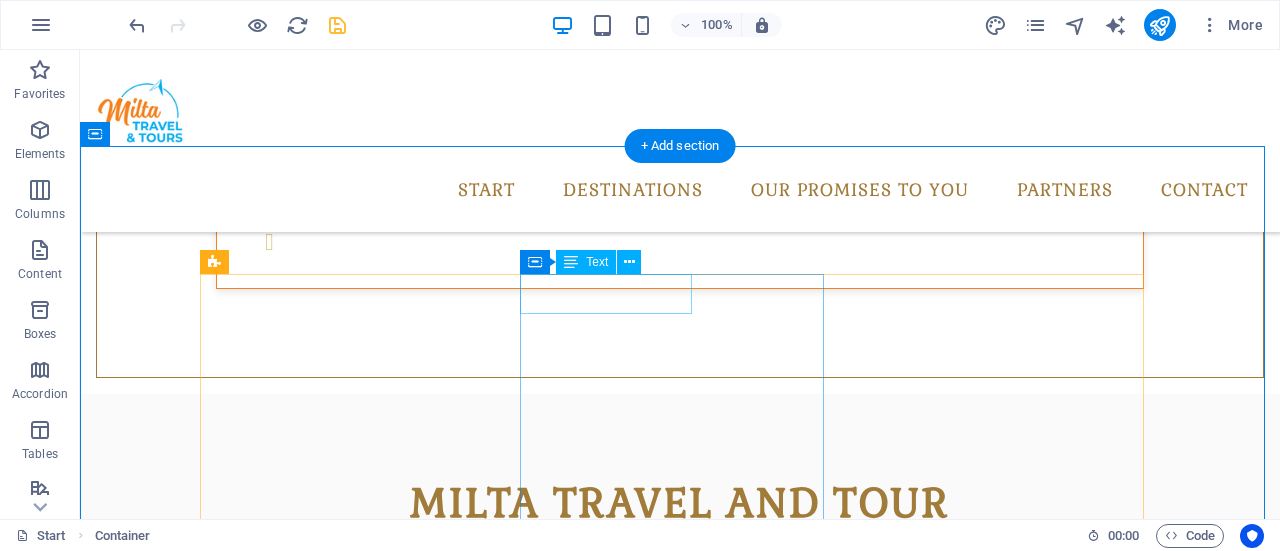 click on "12.21. - 02.01.2019" at bounding box center (292, 2400) 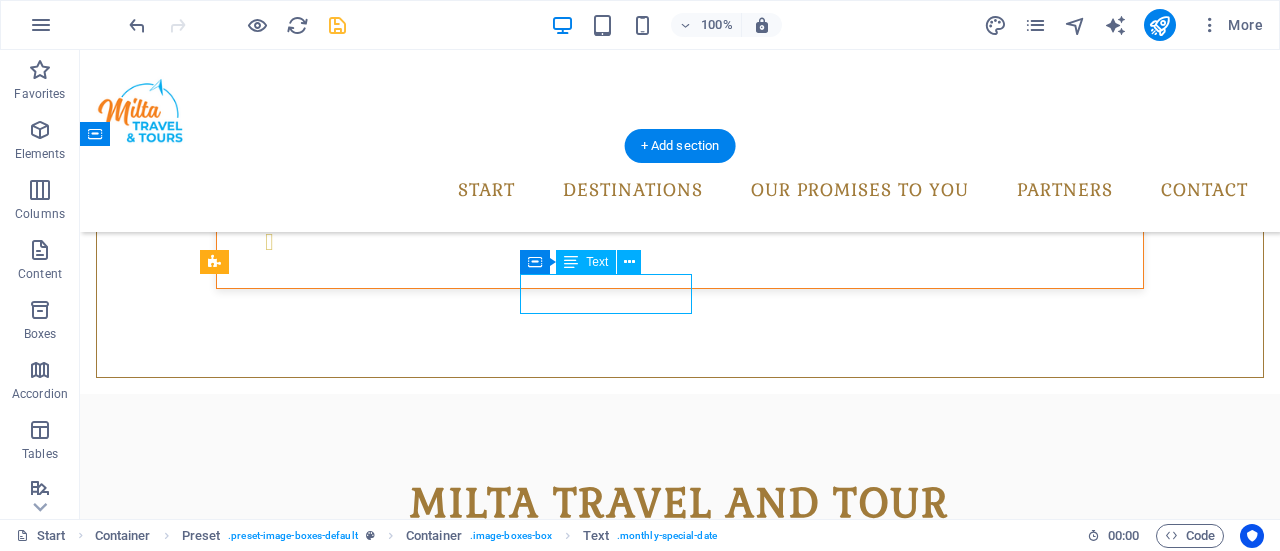 click on "12.21. - 02.01.2019" at bounding box center [292, 2400] 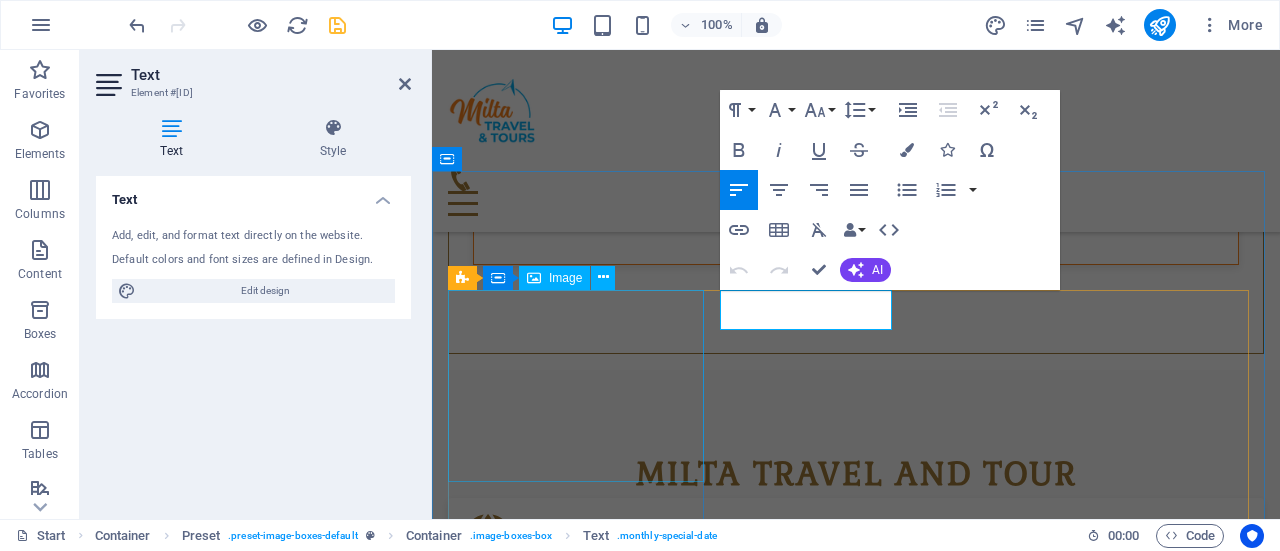 scroll, scrollTop: 1013, scrollLeft: 0, axis: vertical 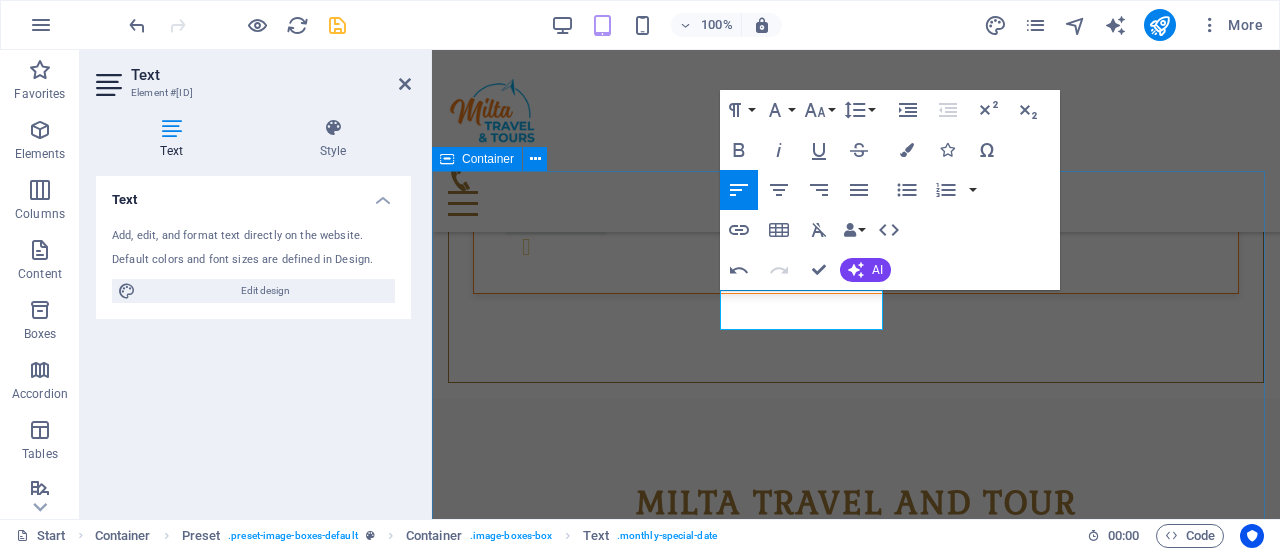drag, startPoint x: 1123, startPoint y: 221, endPoint x: 1468, endPoint y: 325, distance: 360.33456 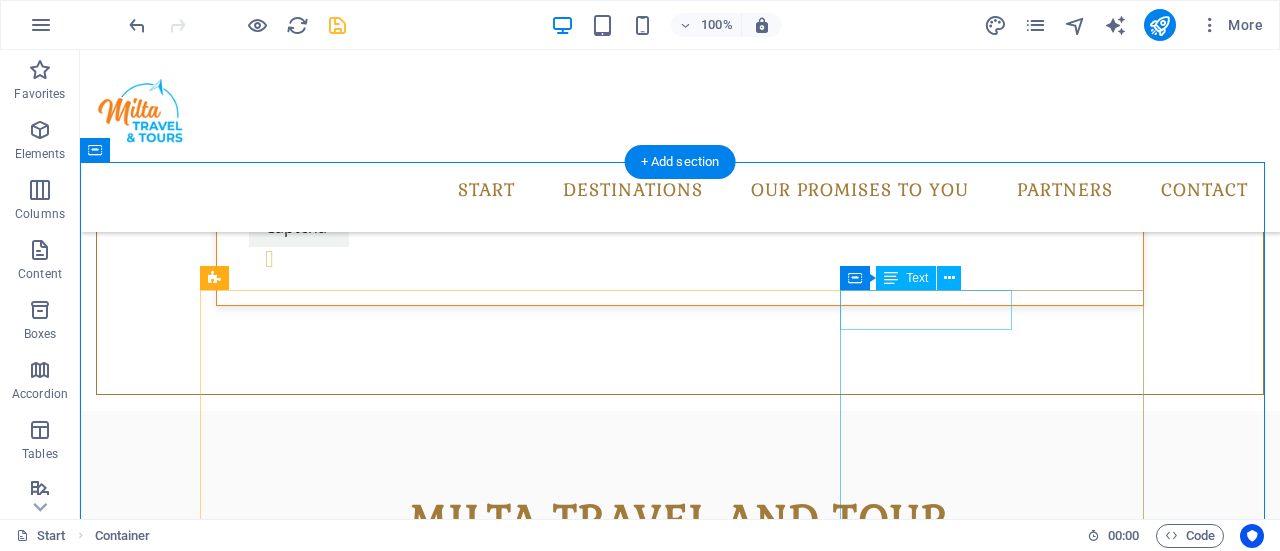 scroll, scrollTop: 1026, scrollLeft: 0, axis: vertical 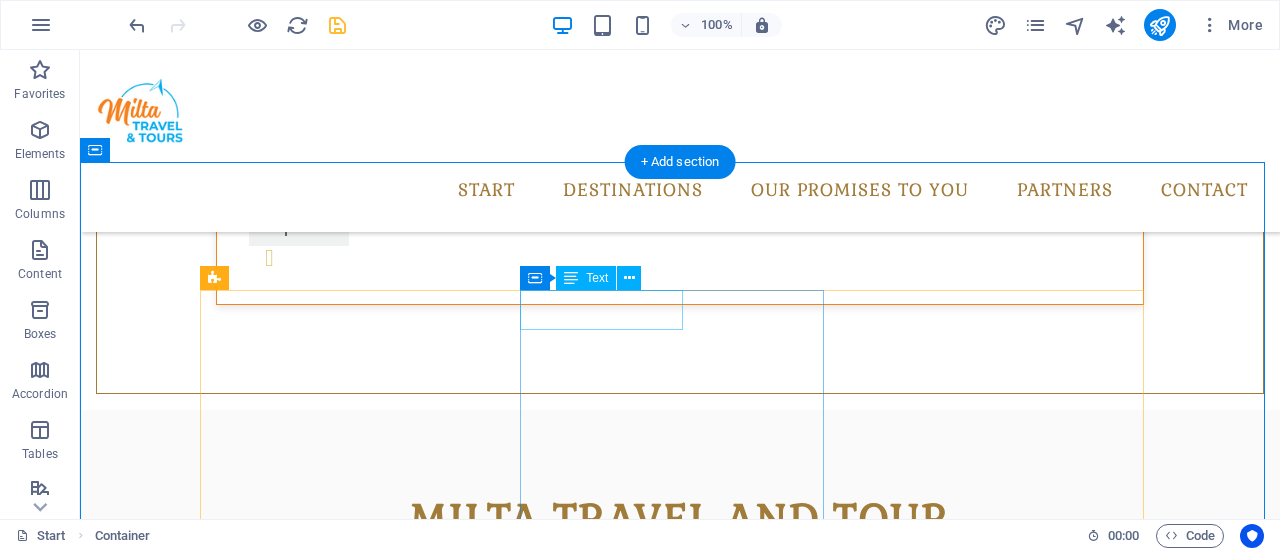 click on "2.21. - 02.01.2019" at bounding box center (280, 2416) 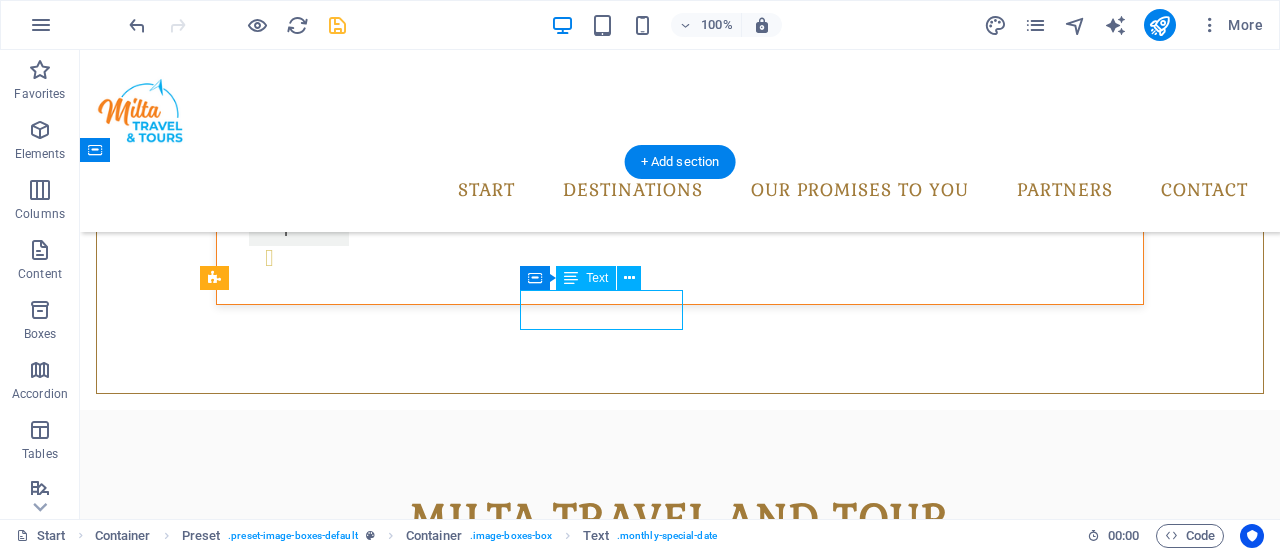 click on "2.21. - 02.01.2019" at bounding box center [280, 2416] 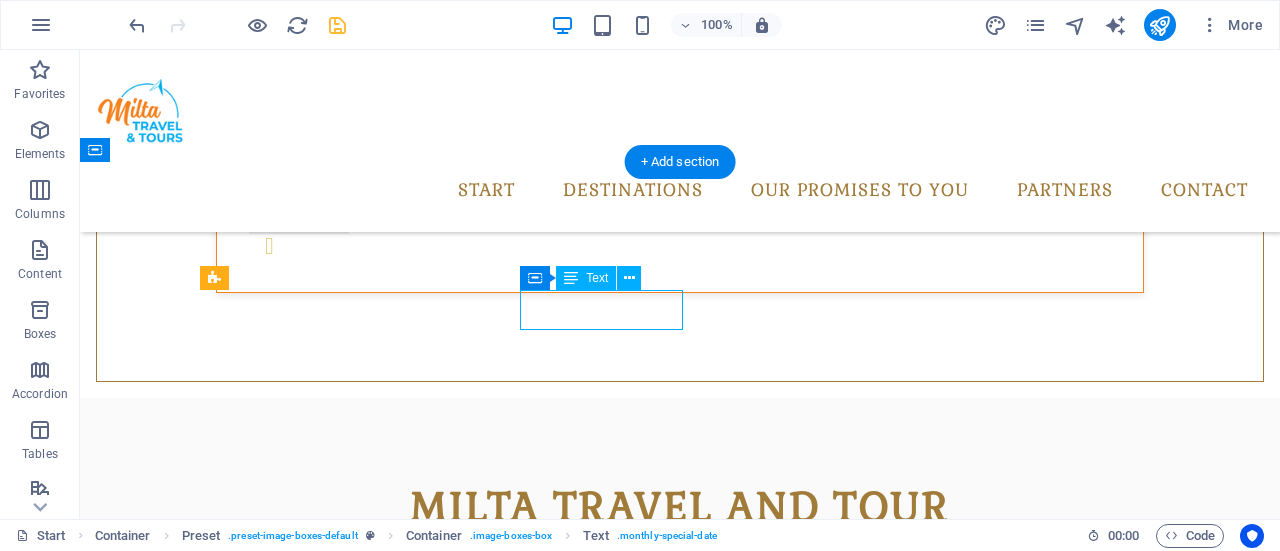 scroll, scrollTop: 997, scrollLeft: 0, axis: vertical 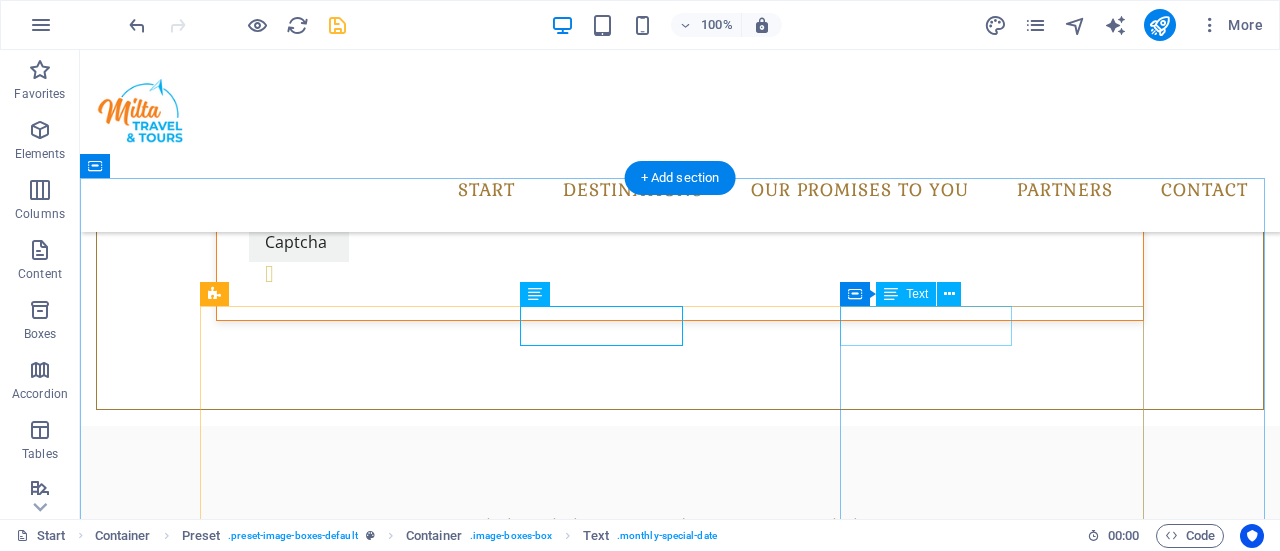 click on "09.04. - 10.16.2019" at bounding box center [292, 3510] 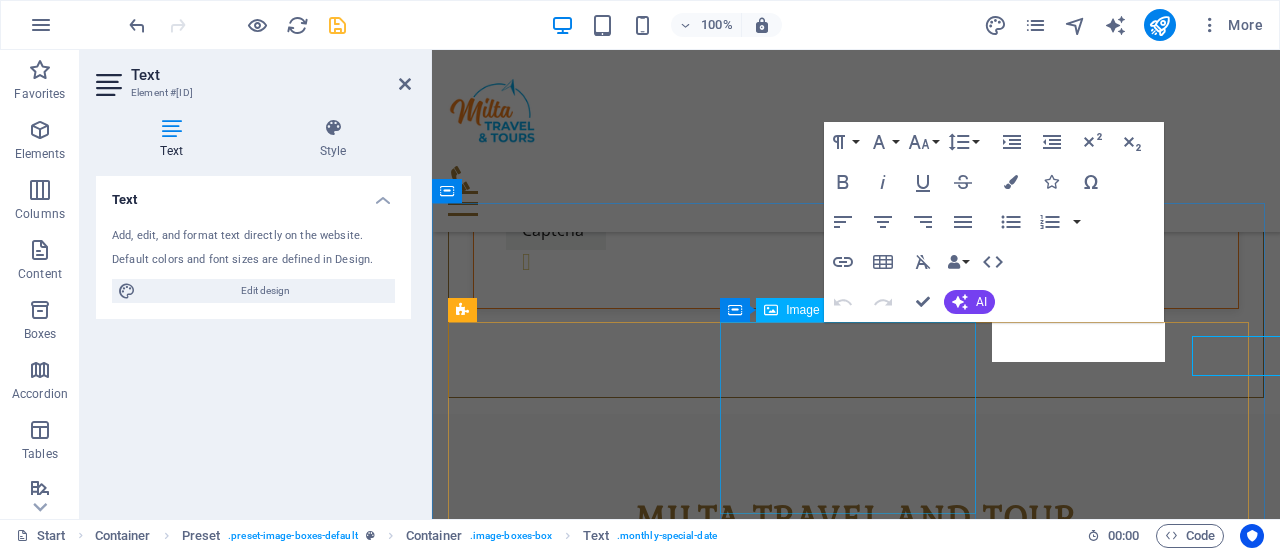 scroll, scrollTop: 981, scrollLeft: 0, axis: vertical 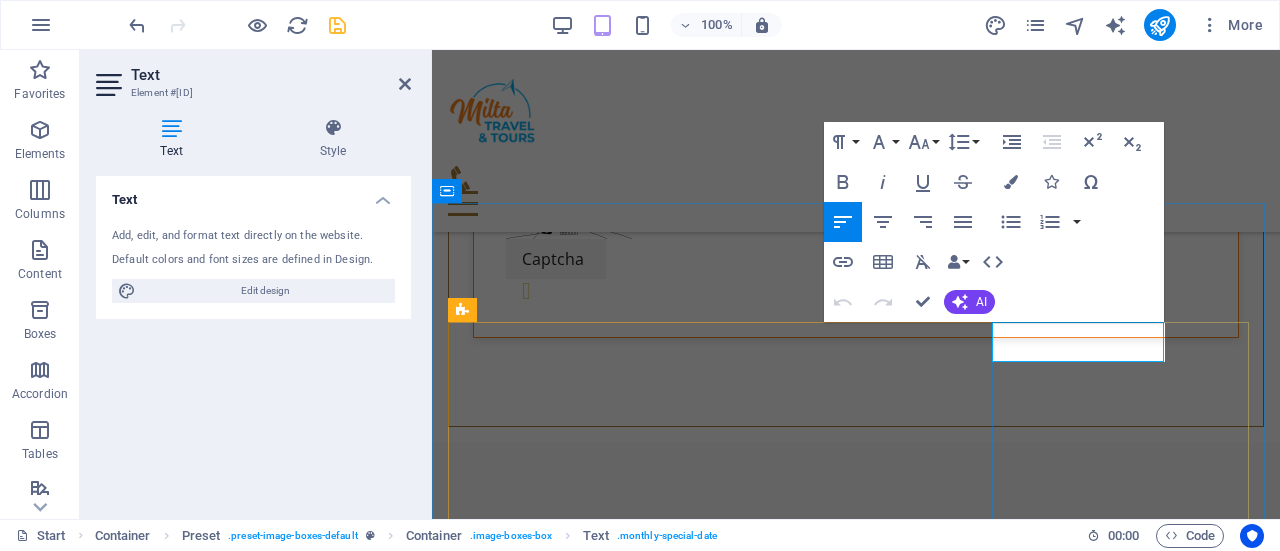 drag, startPoint x: 1138, startPoint y: 333, endPoint x: 1138, endPoint y: 347, distance: 14 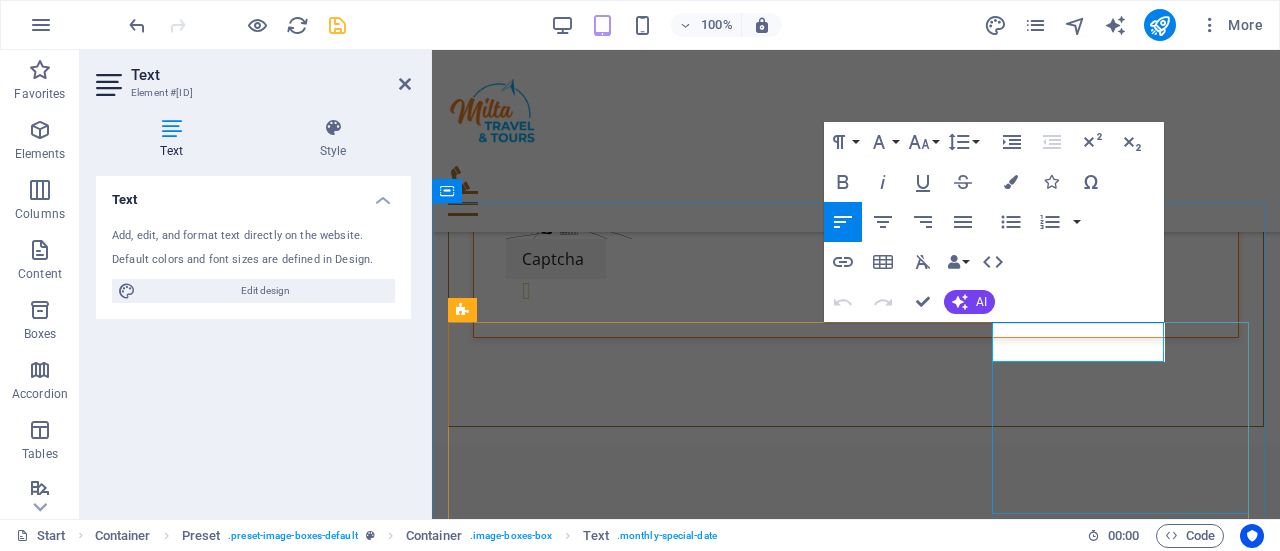 click at bounding box center (856, 3572) 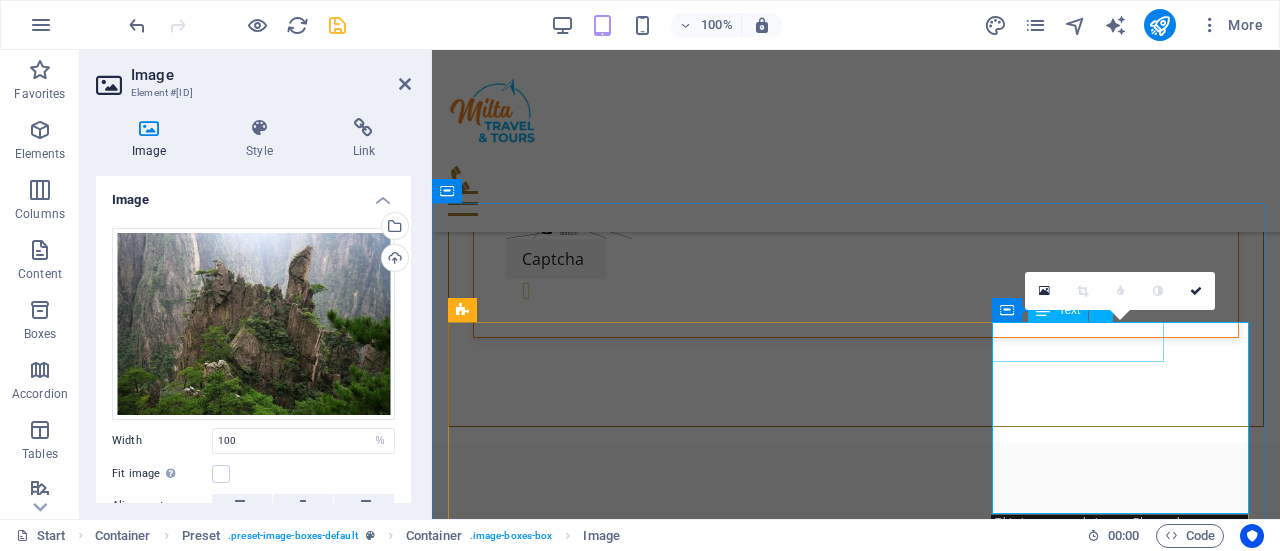 click on "09.04. - 10.16.2019" at bounding box center (532, 3286) 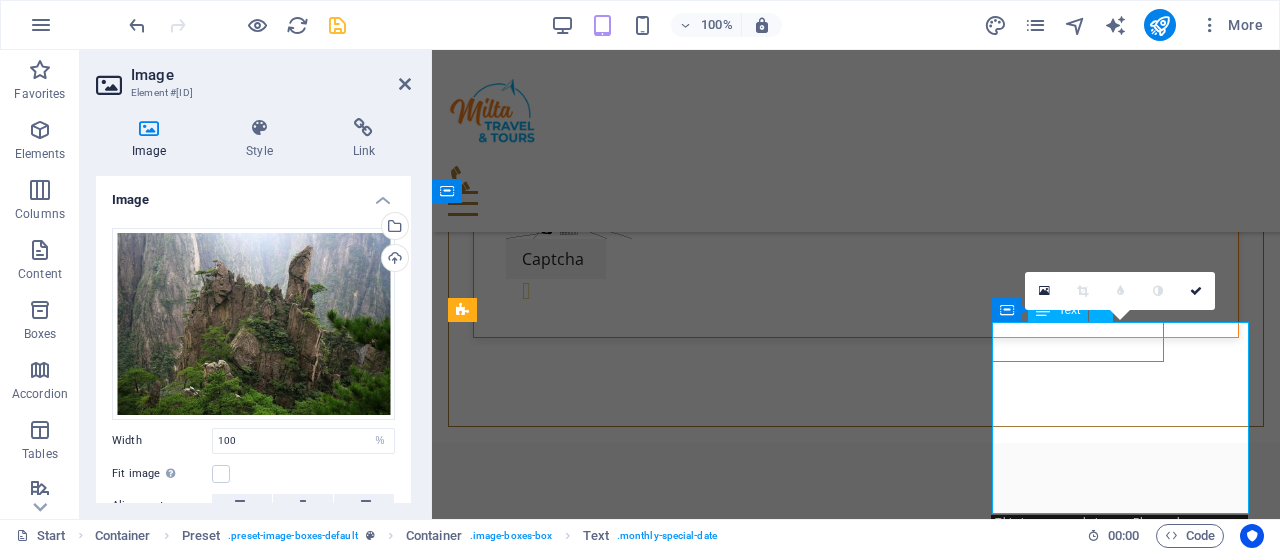 click on "09.04. - 10.16.2019" at bounding box center (532, 3286) 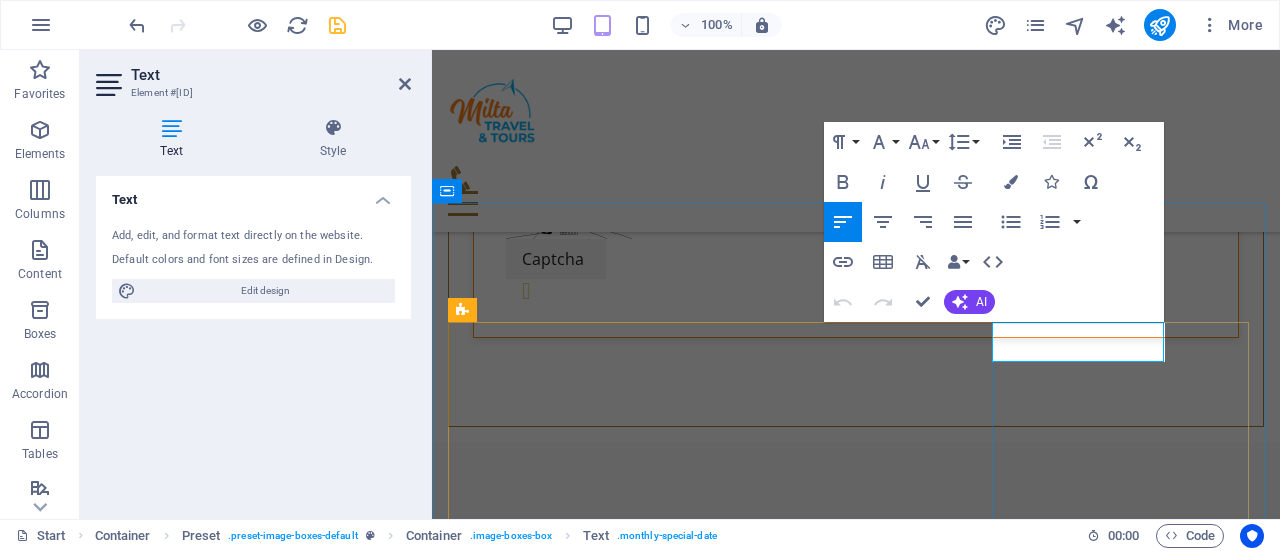 click on "09.04. - 10.16.2019" at bounding box center (532, 3286) 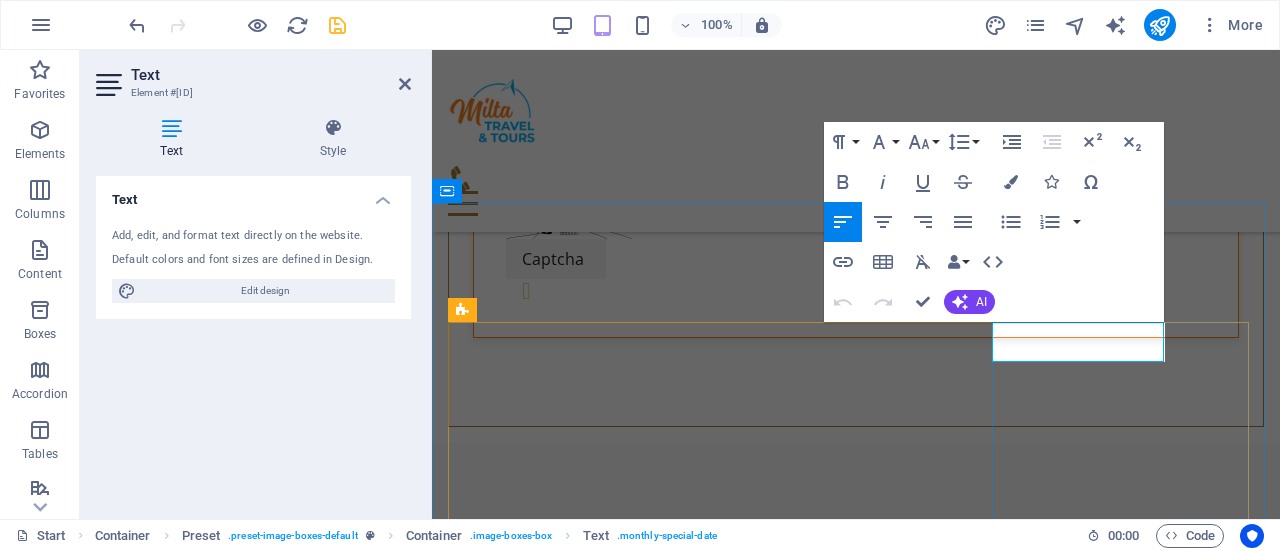 click on "09.04. - 10.16.2019" at bounding box center [532, 3286] 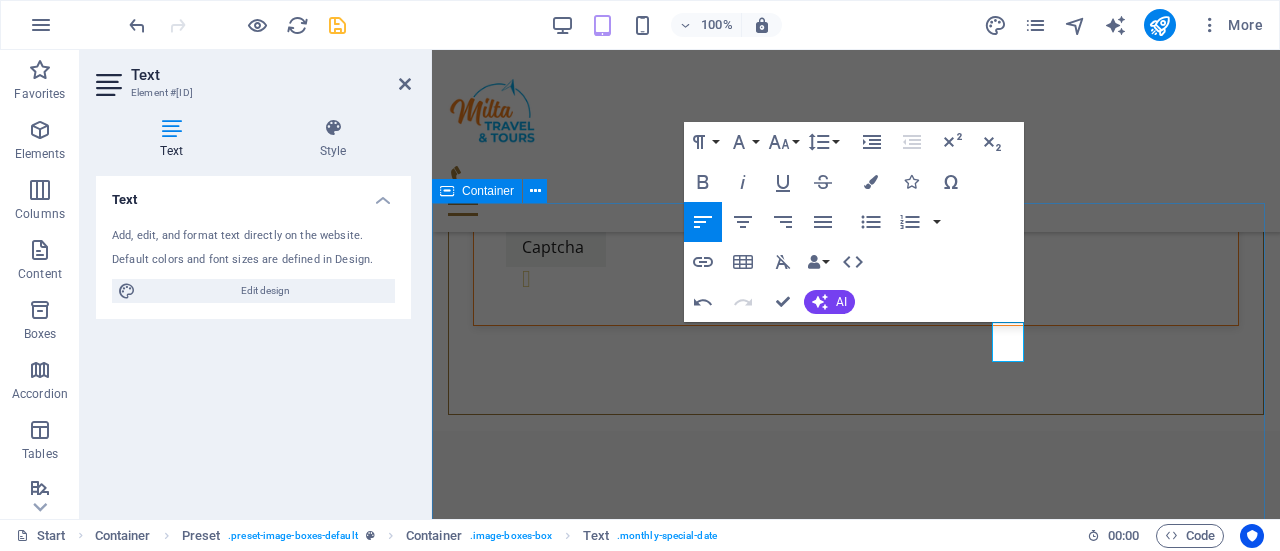 click on "Monthly Specials Maldives Lorem ipsum dolor sit amet, consectetur adipisicing elit. Est, reprehenderit saepe autem voluptate vel facilis vero similique odio illum blanditiis natus ad facere delectus at laboriosam non itaque. Ea, tempore voluptatibus totam nesciunt debitis ad id non officiis tenetur?  Key Features All-Inclusive 2h Ferry ride to destination 12 days Snorkling kit inclusive Starting at $1,800.00 p.p Learn more 2.21. - 02.01.2019 Antarctica Sit, molestiae et dolor illo cum sunt laborum fugit tempora modi dolores cupiditate saepe totam eveniet pariatur ipsum asperiores aspernatur quam itaque sequi temporibus quia autem ipsam fugiat laudantium obcaecati quidem deserunt praesentium voluptatum ratione vel! Ipsum, modi, accusamus. Key Features All-Inclusive Departure at Cape Town 14 day cruise 2 day explorers camp Starting at $6,400.00 p.p. Learn more China Key Features All-Inclusive 18 day hotel hopping tour 5 different four star hotels Comfortable shuttle service Starting at $3,400.00 p.p Learn more" at bounding box center (856, 2718) 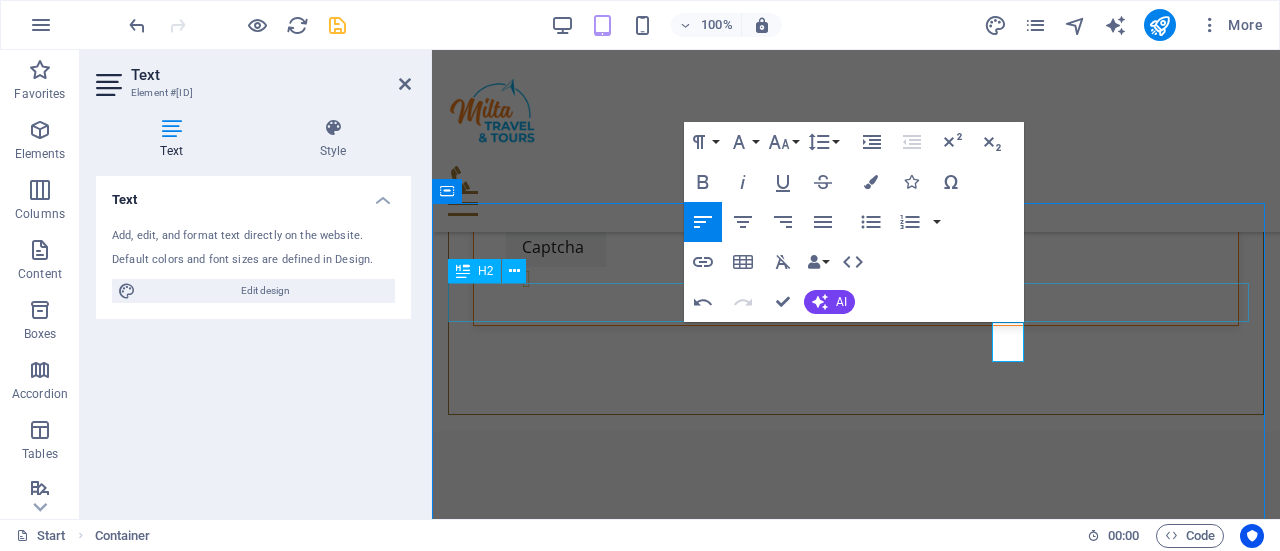 scroll, scrollTop: 994, scrollLeft: 0, axis: vertical 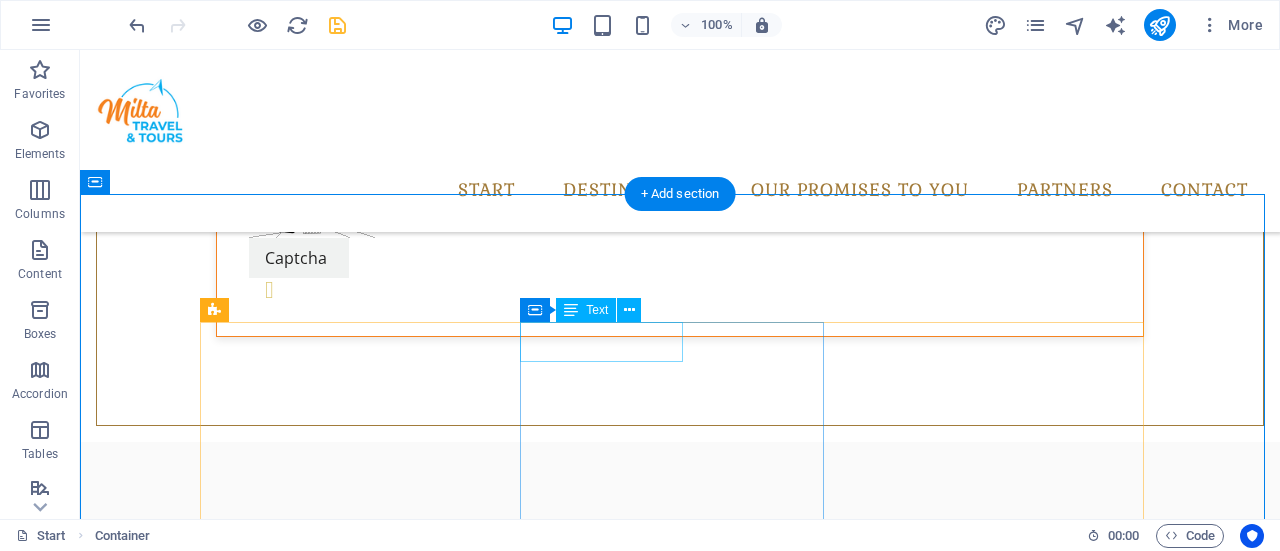 click on "2.21. - 02.01.2019" at bounding box center [280, 2448] 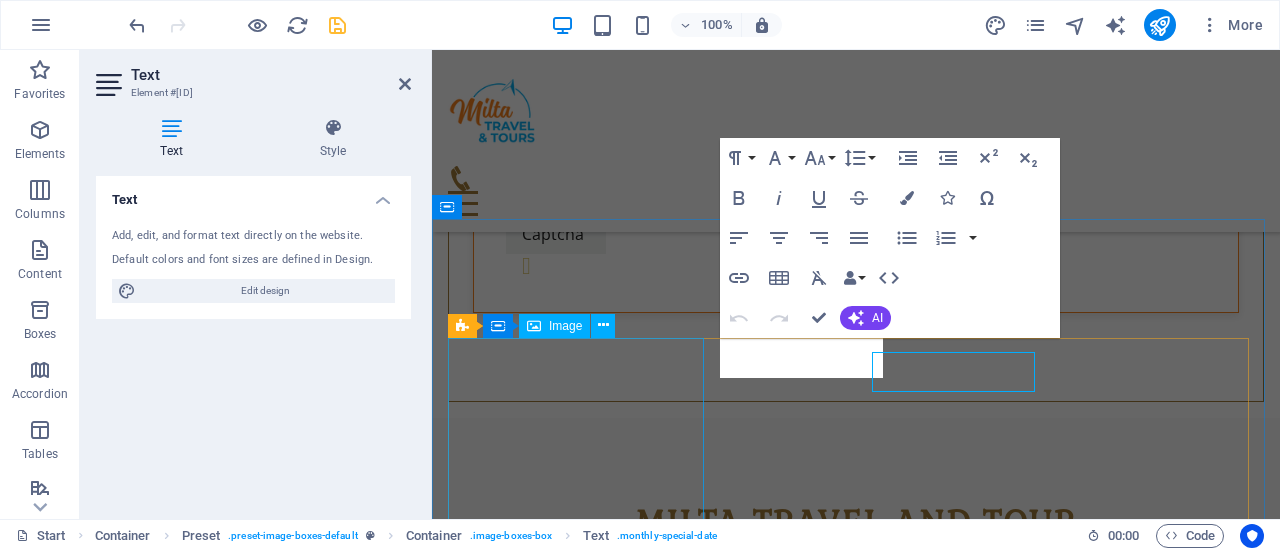 scroll, scrollTop: 965, scrollLeft: 0, axis: vertical 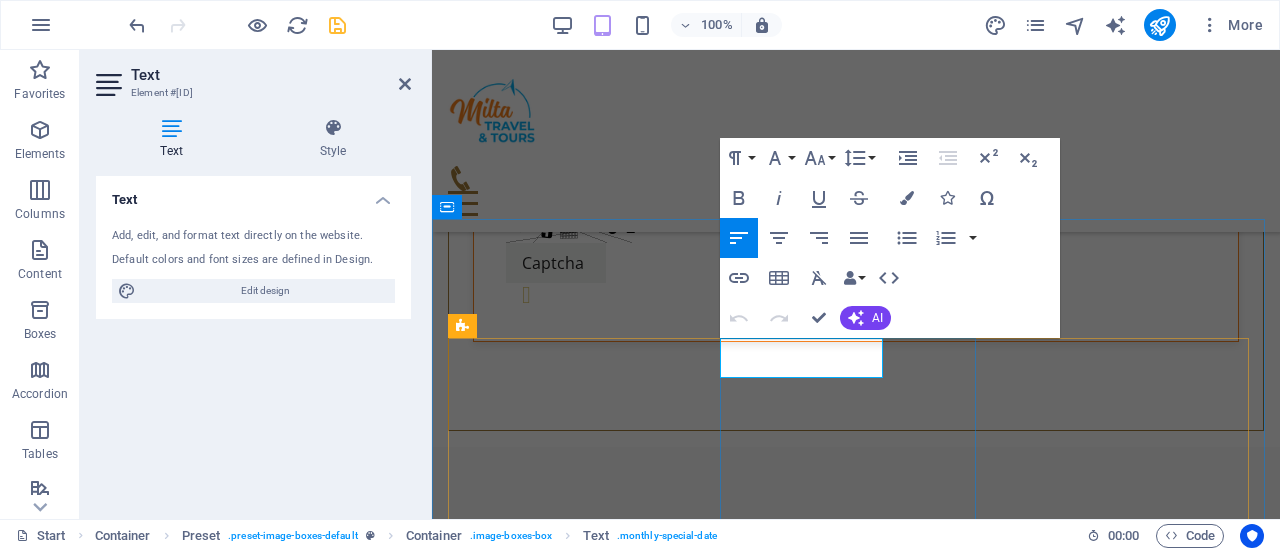 click on "2.21. - 02.01.2019" at bounding box center (520, 2314) 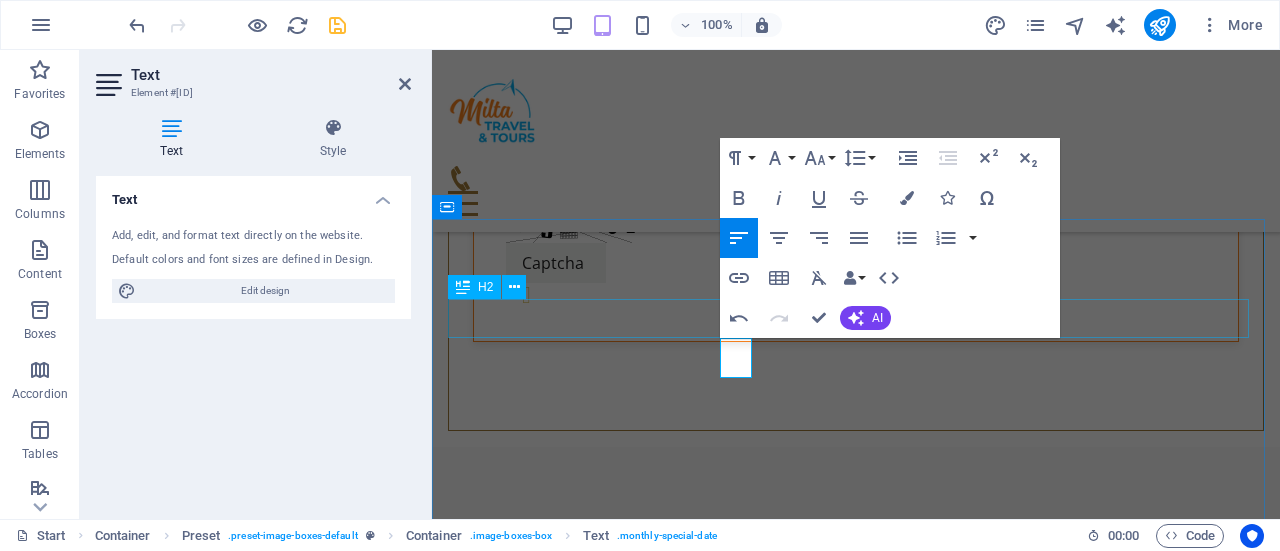 click on "Monthly Specials" at bounding box center (856, 1274) 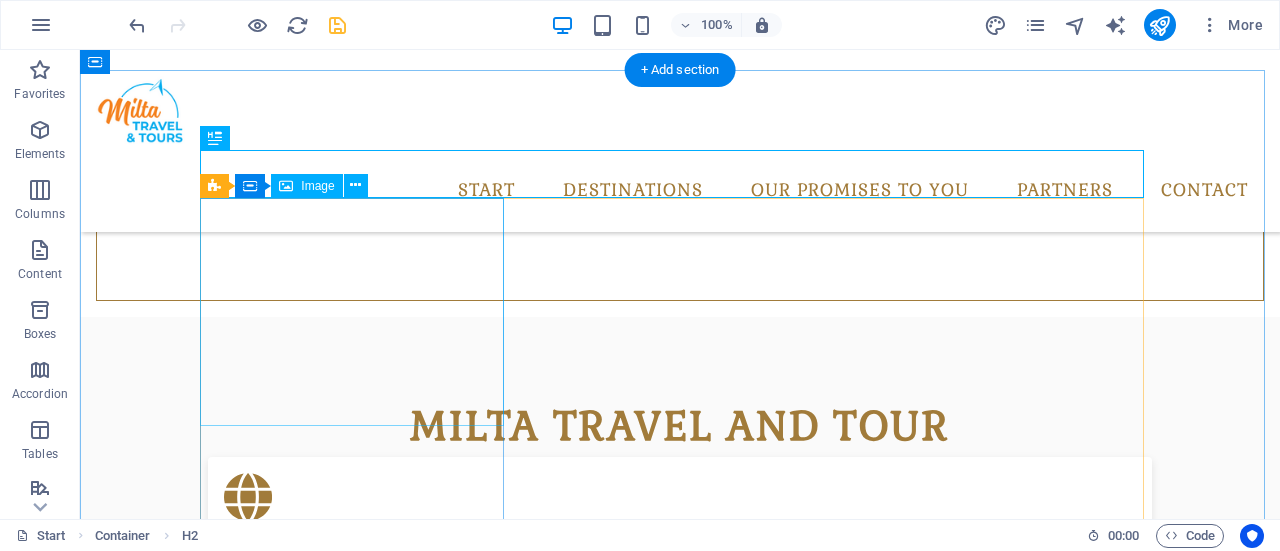 scroll, scrollTop: 1094, scrollLeft: 0, axis: vertical 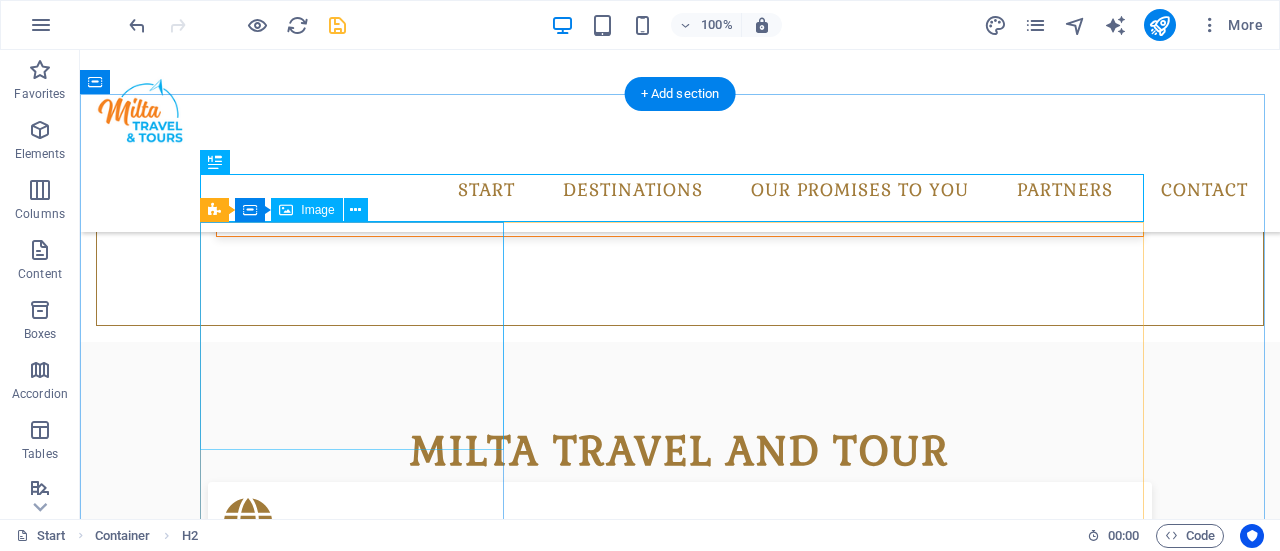 click at bounding box center [680, 1581] 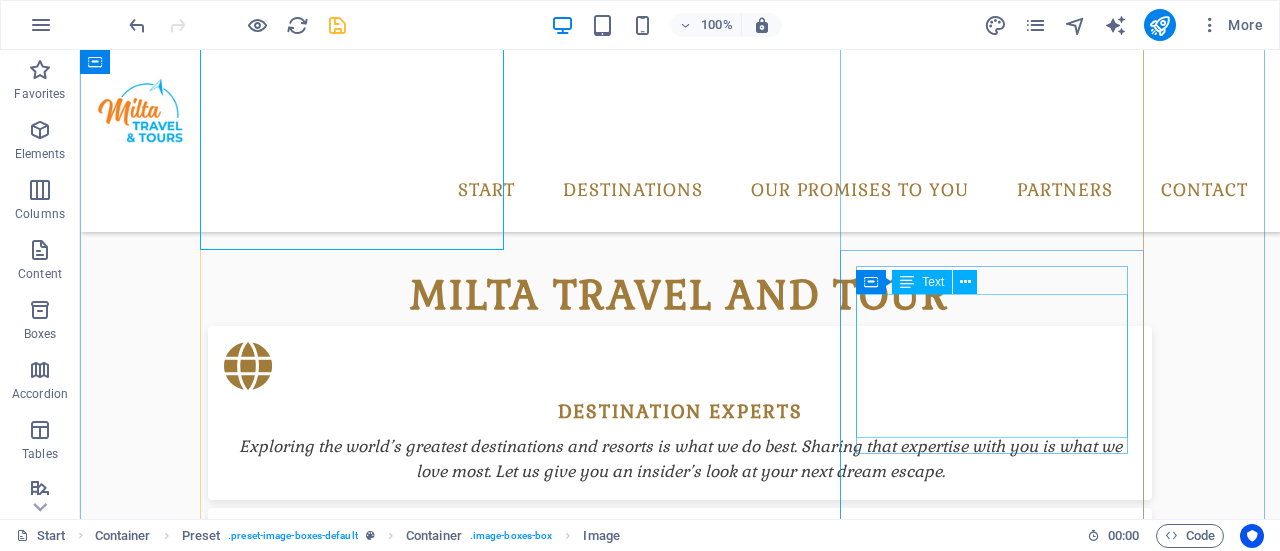 scroll, scrollTop: 1294, scrollLeft: 0, axis: vertical 